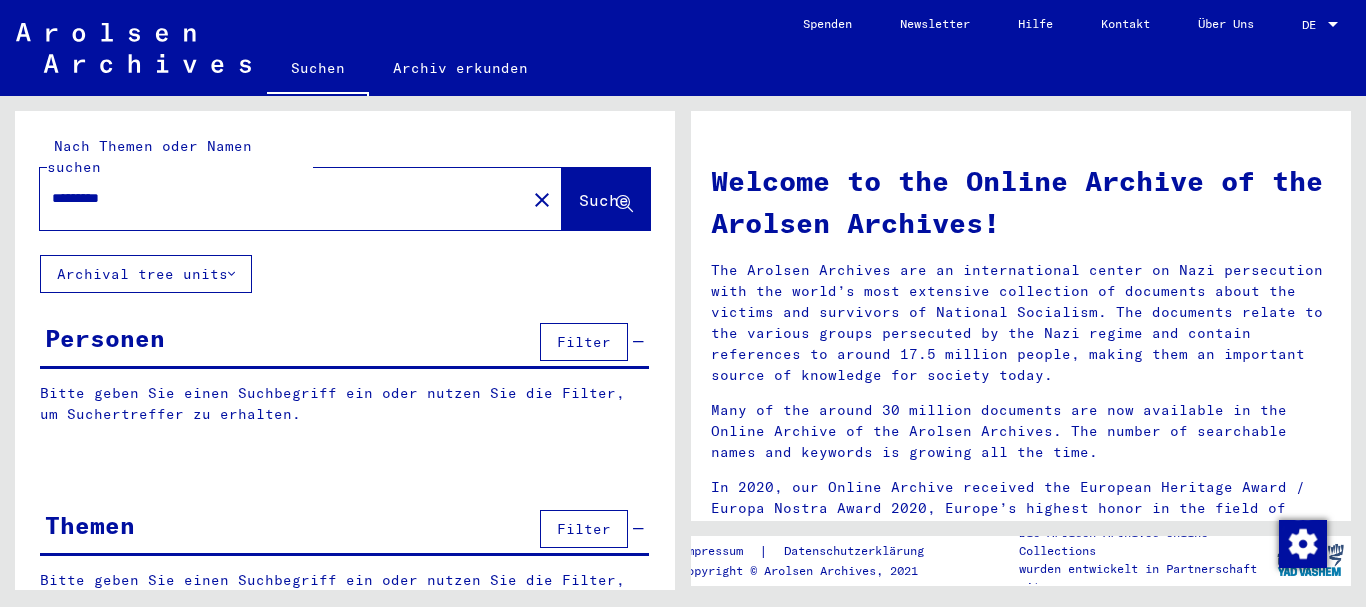 scroll, scrollTop: 0, scrollLeft: 0, axis: both 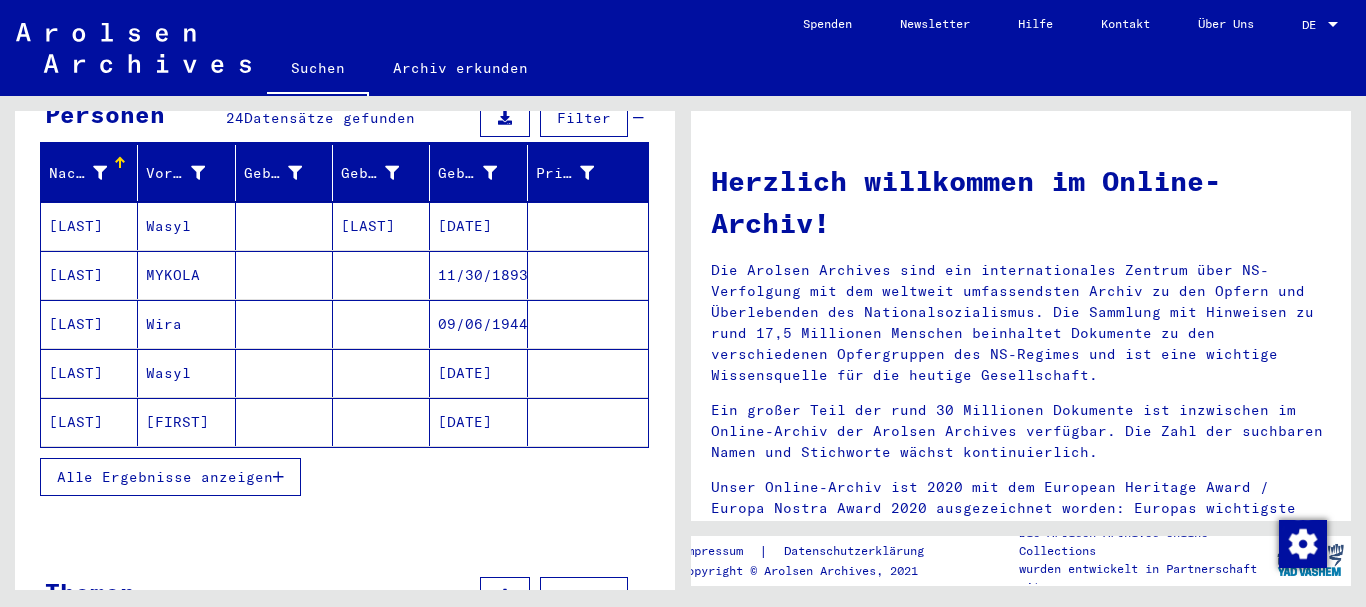 click on "Alle Ergebnisse anzeigen" at bounding box center (165, 477) 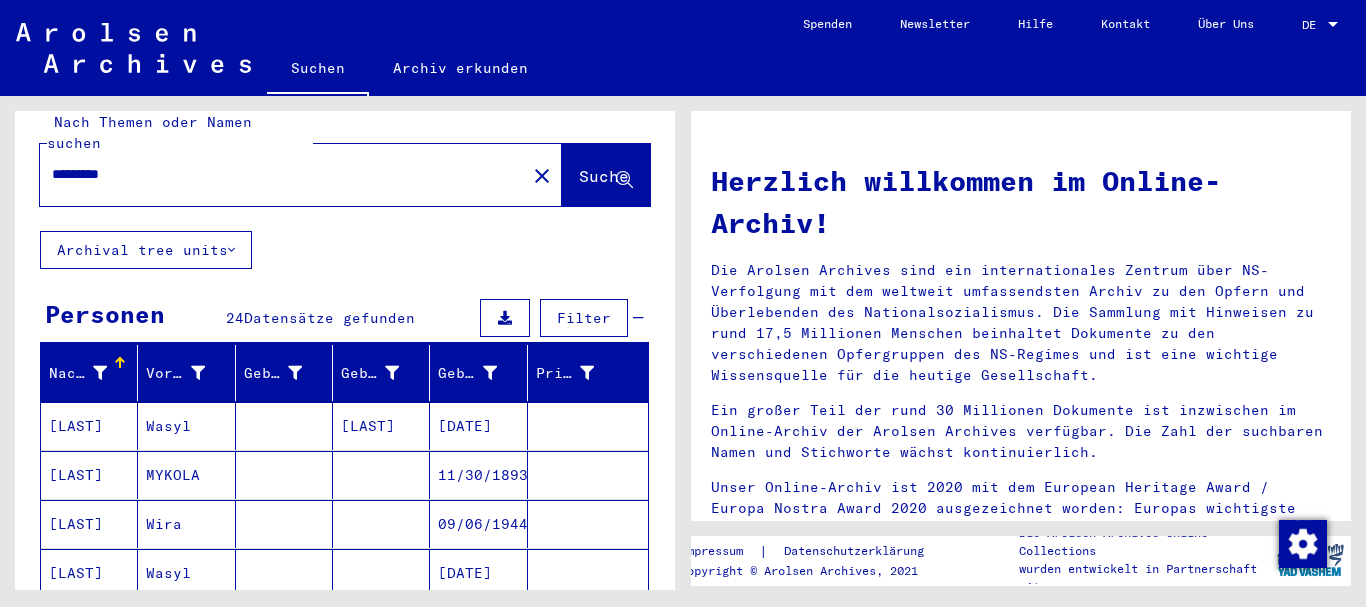 scroll, scrollTop: 224, scrollLeft: 0, axis: vertical 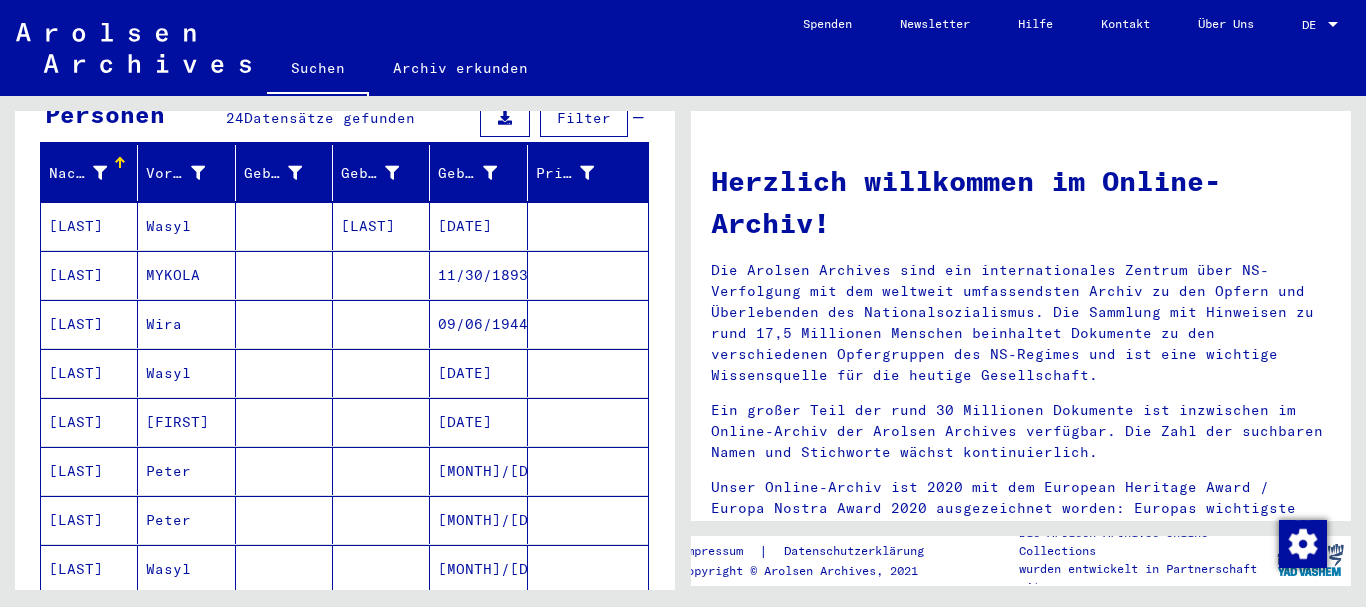 click on "[LAST] [LAST]         [DATE]" 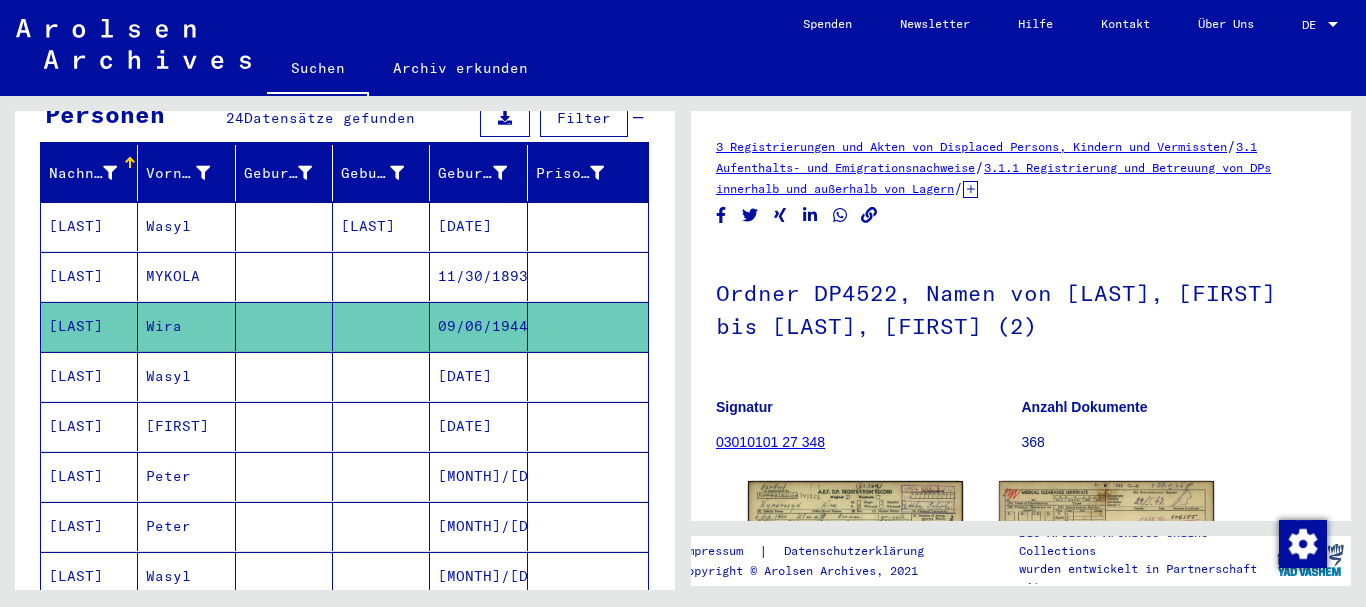 scroll, scrollTop: 0, scrollLeft: 0, axis: both 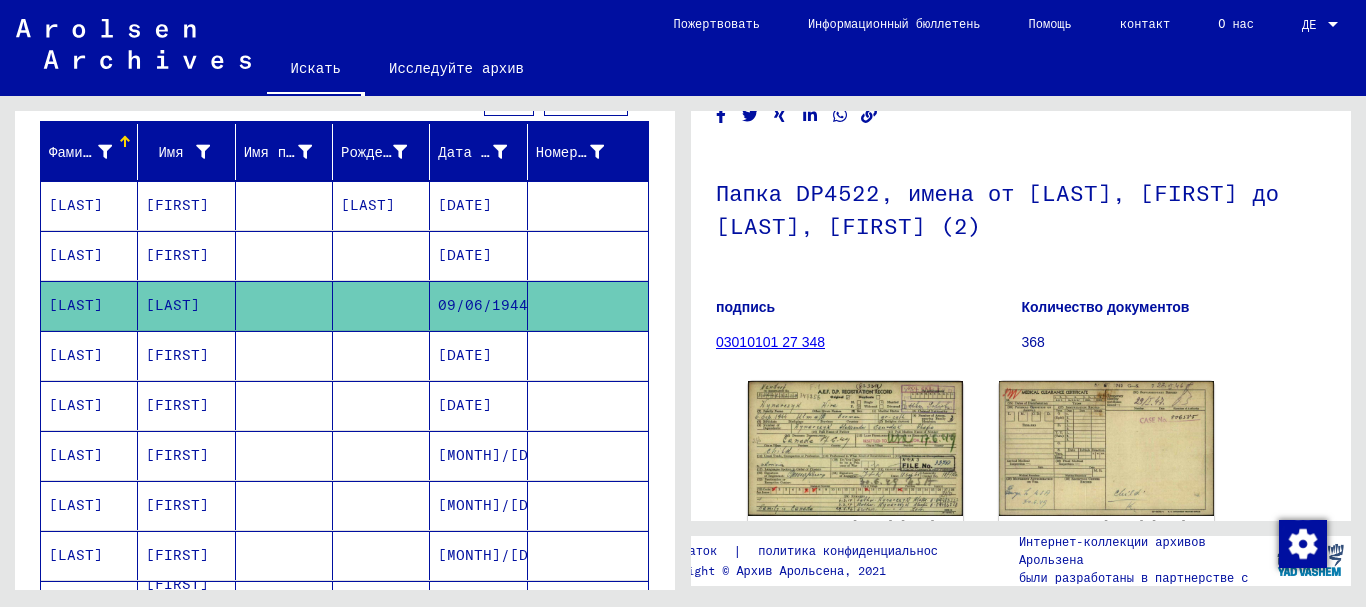 click on "подпись 03010101 27 348" 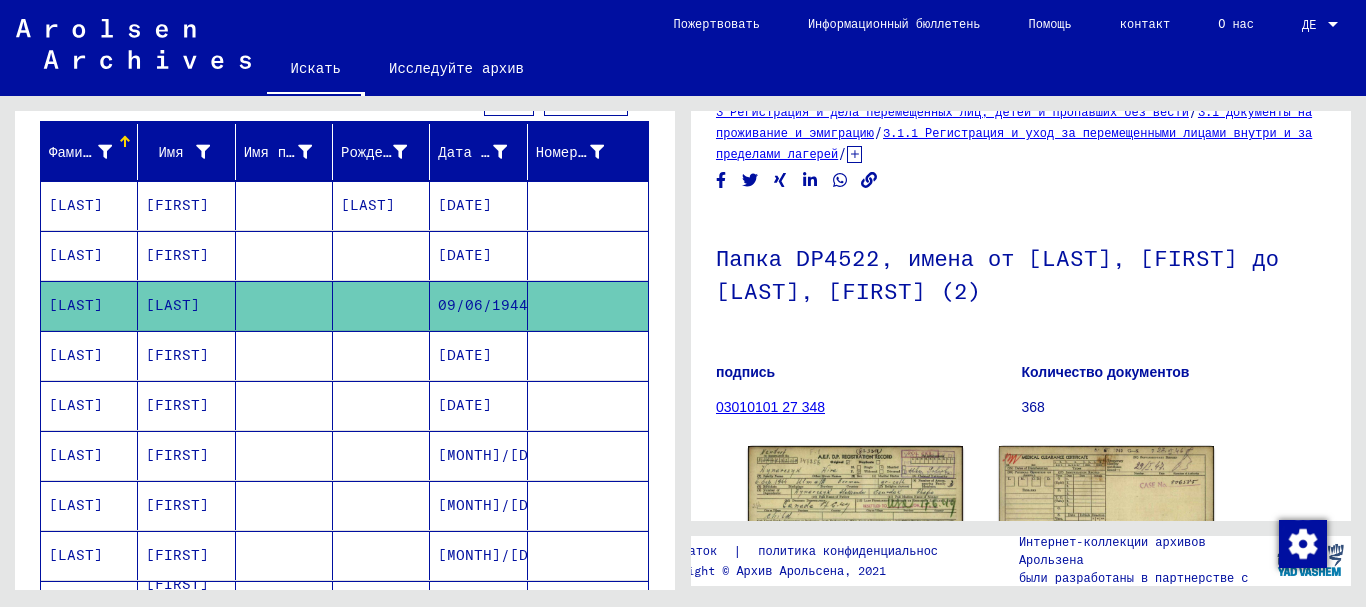 scroll, scrollTop: 0, scrollLeft: 0, axis: both 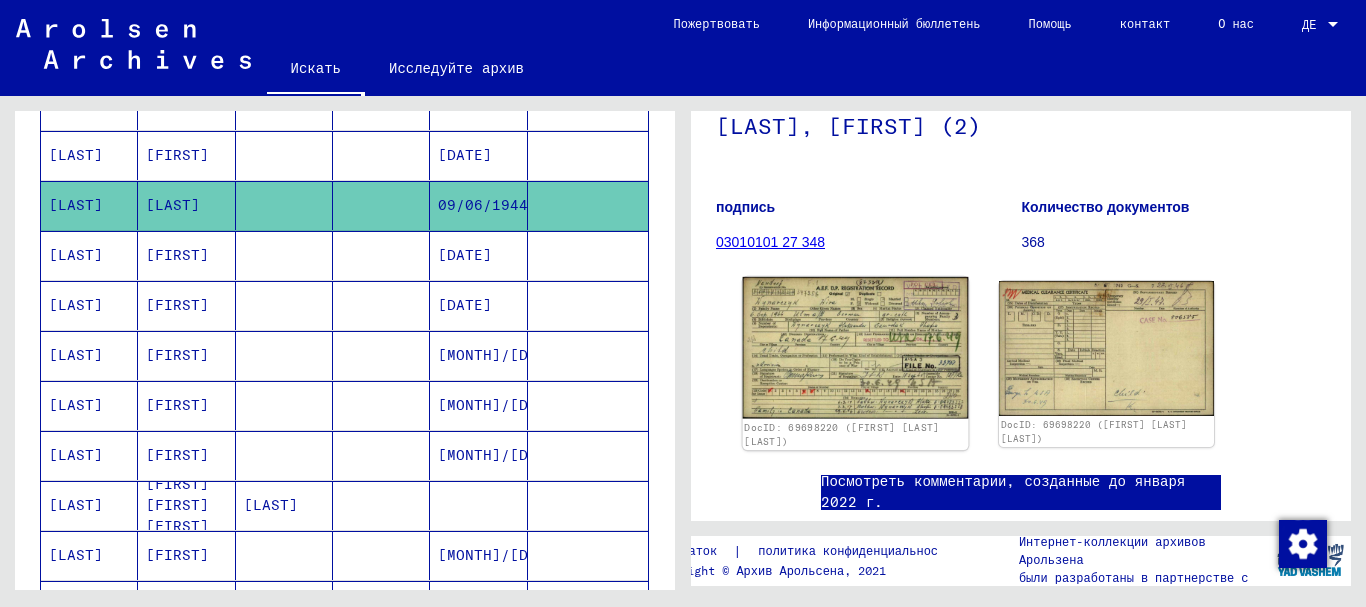 click 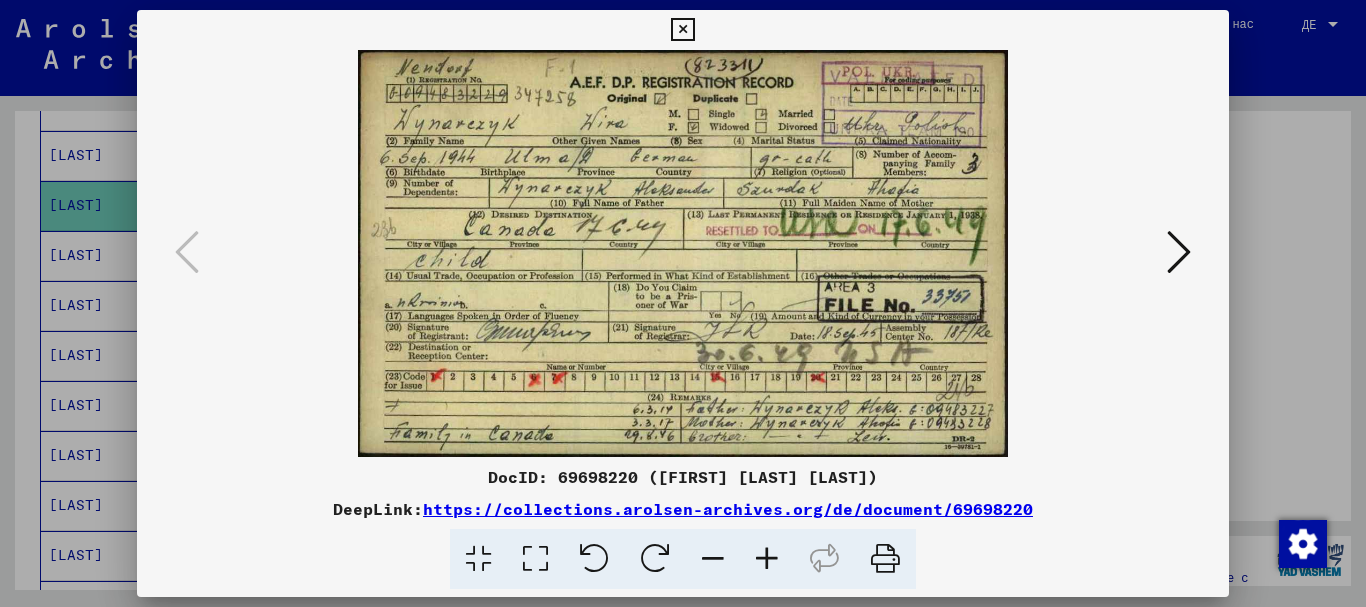 click at bounding box center [1179, 252] 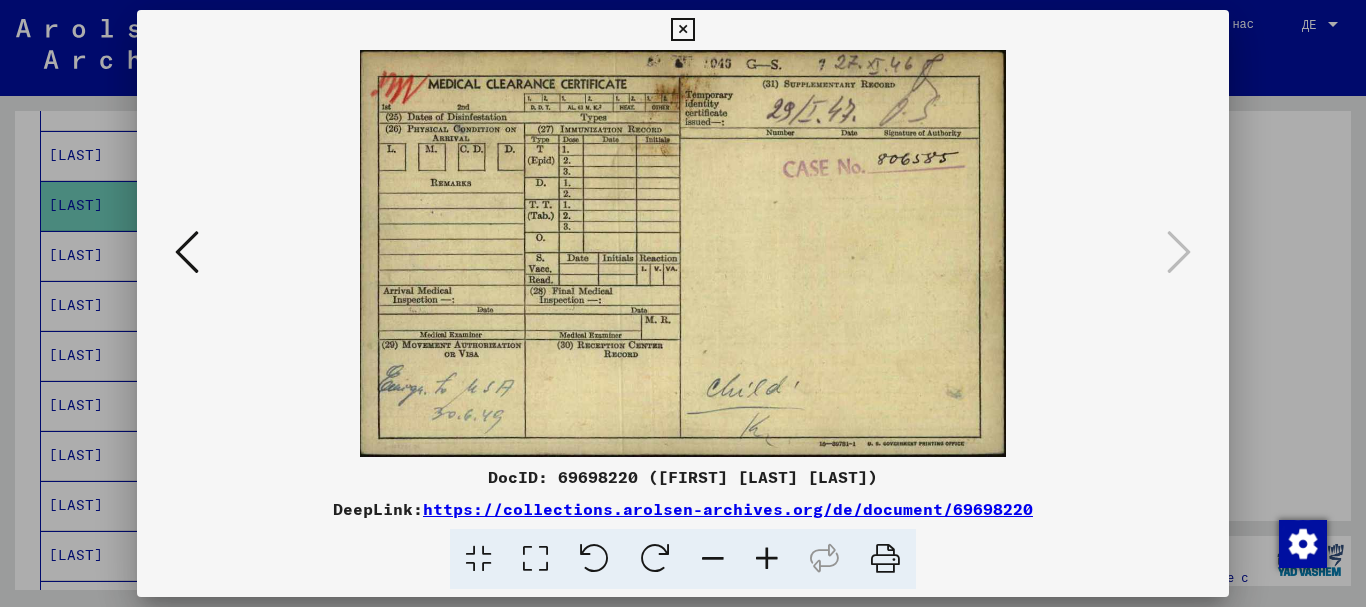 click at bounding box center (683, 253) 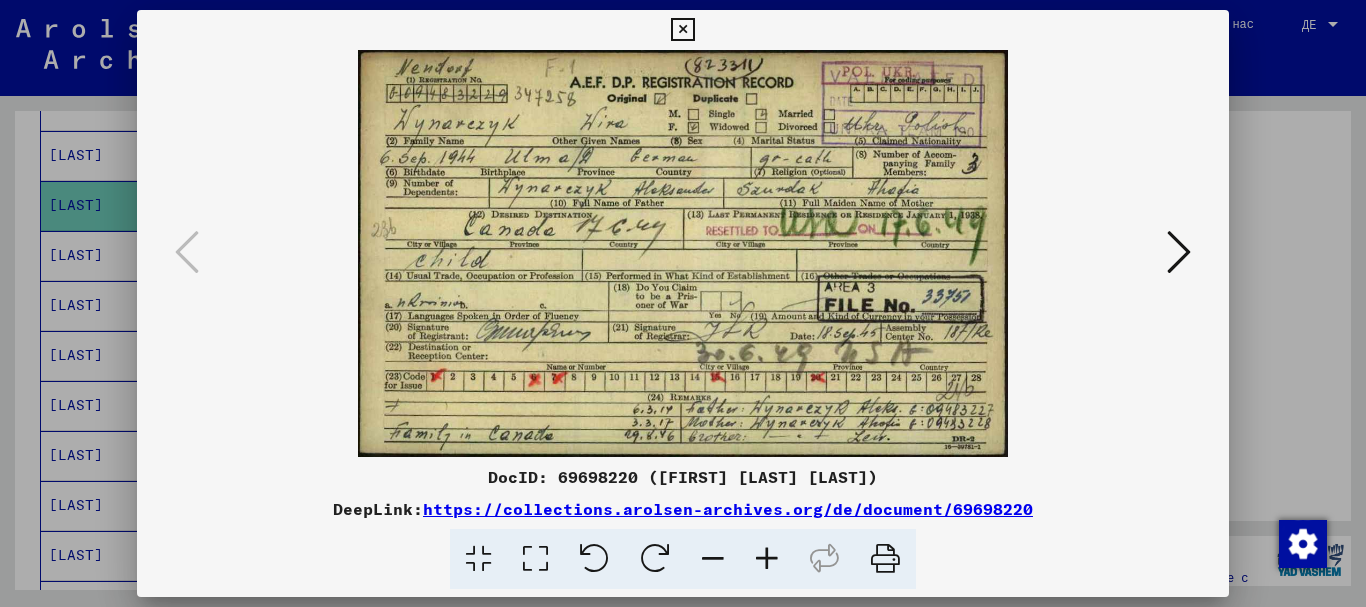 click at bounding box center [1179, 252] 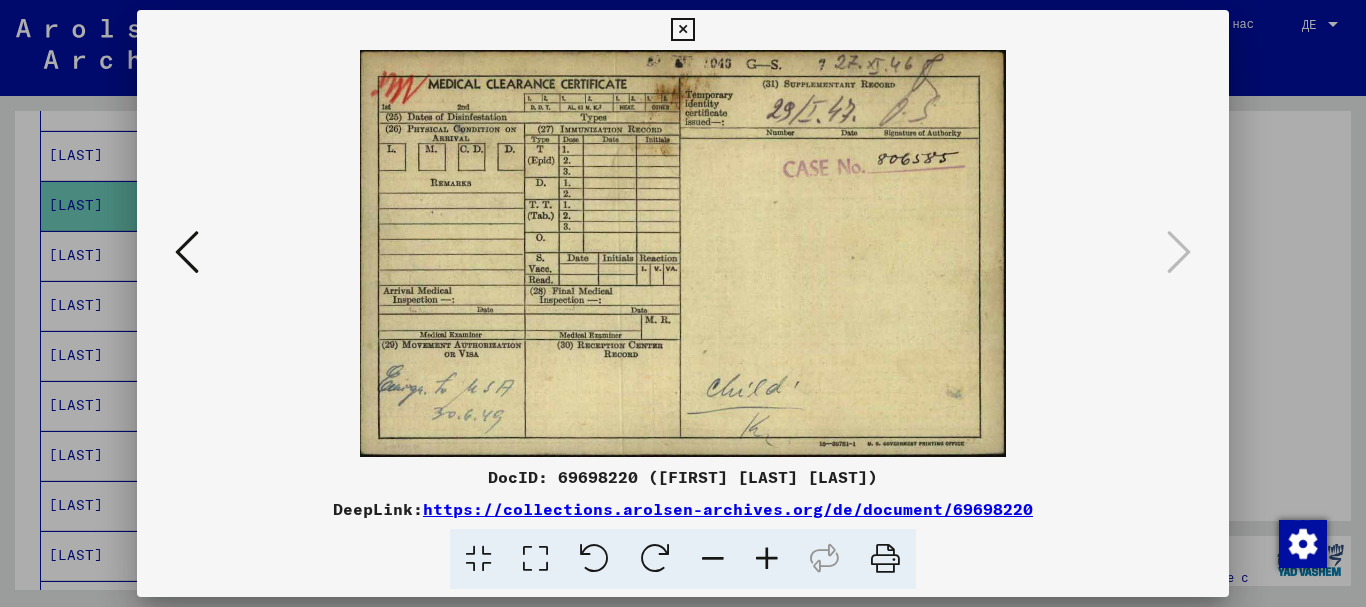 click at bounding box center (683, 303) 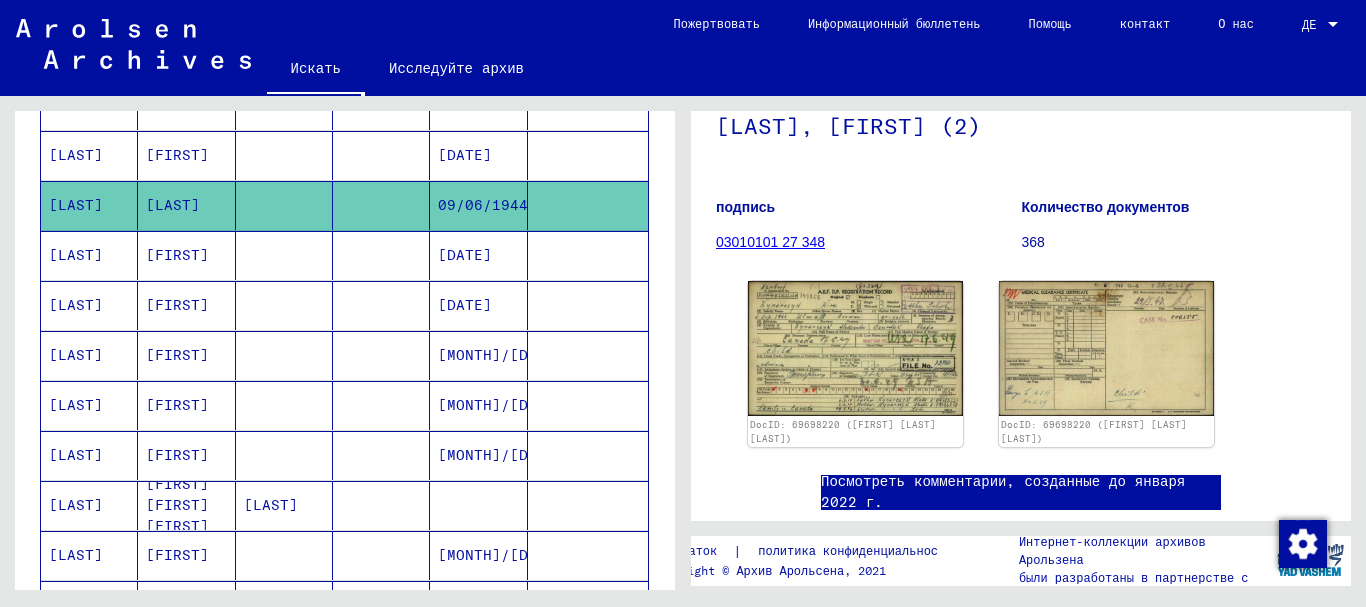 scroll, scrollTop: 424, scrollLeft: 0, axis: vertical 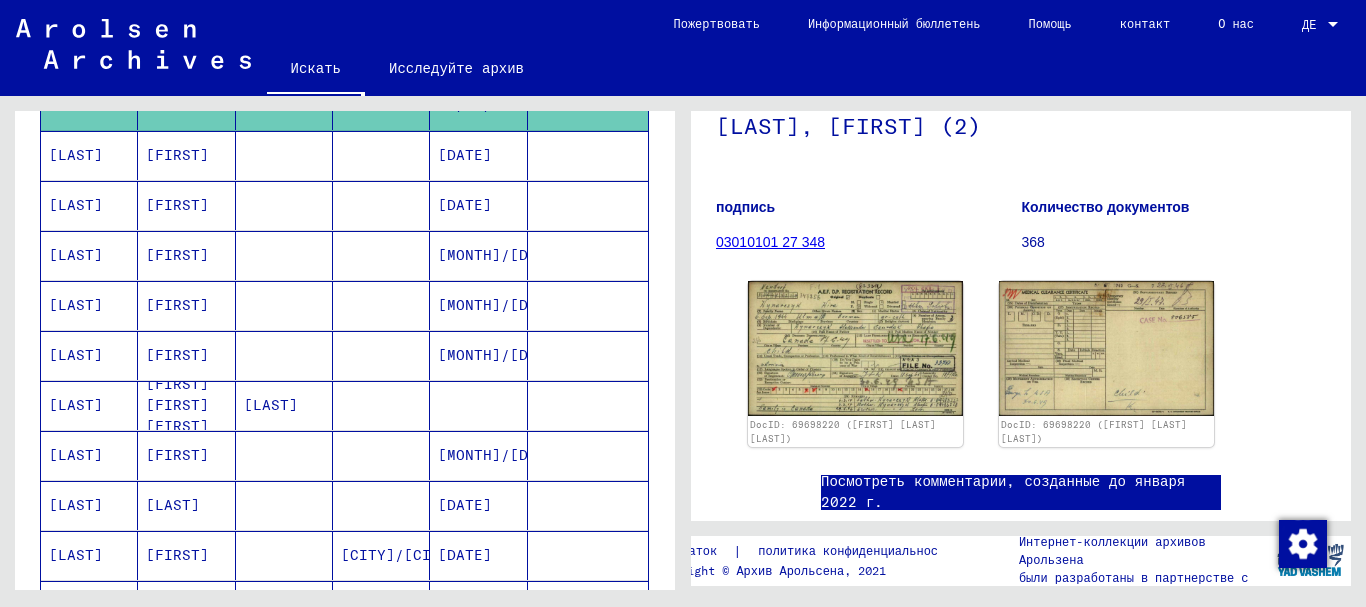 click on "[FIRST] [FIRST] [FIRST]" at bounding box center (177, 455) 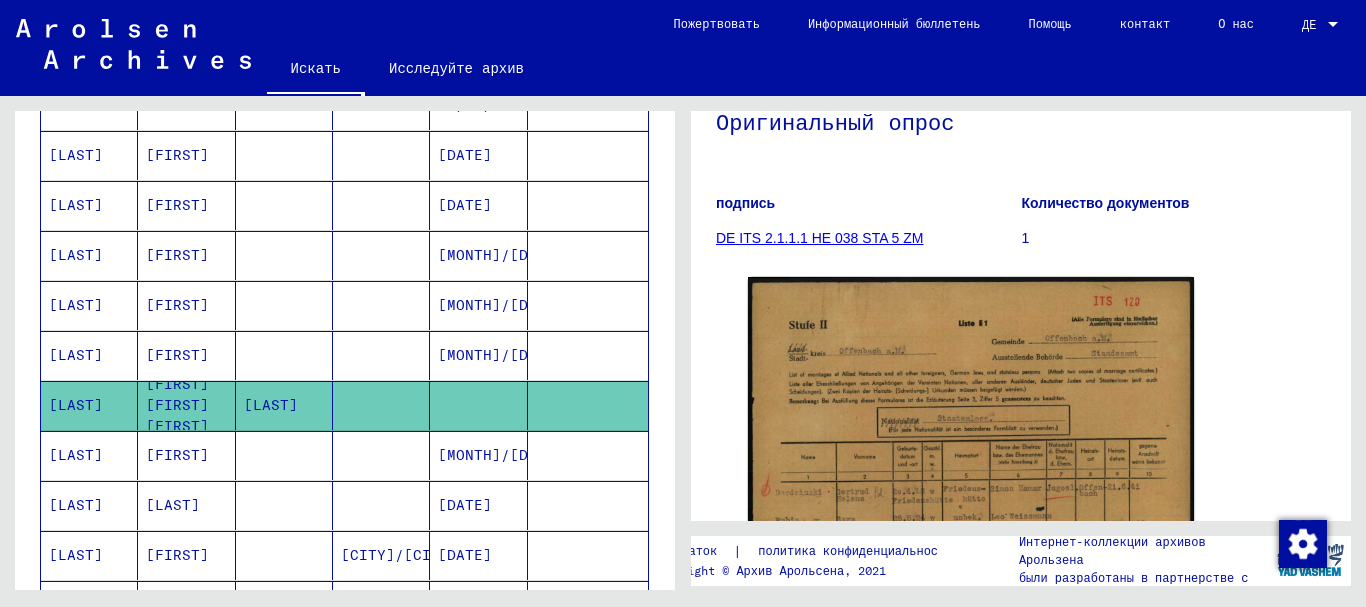 scroll, scrollTop: 0, scrollLeft: 0, axis: both 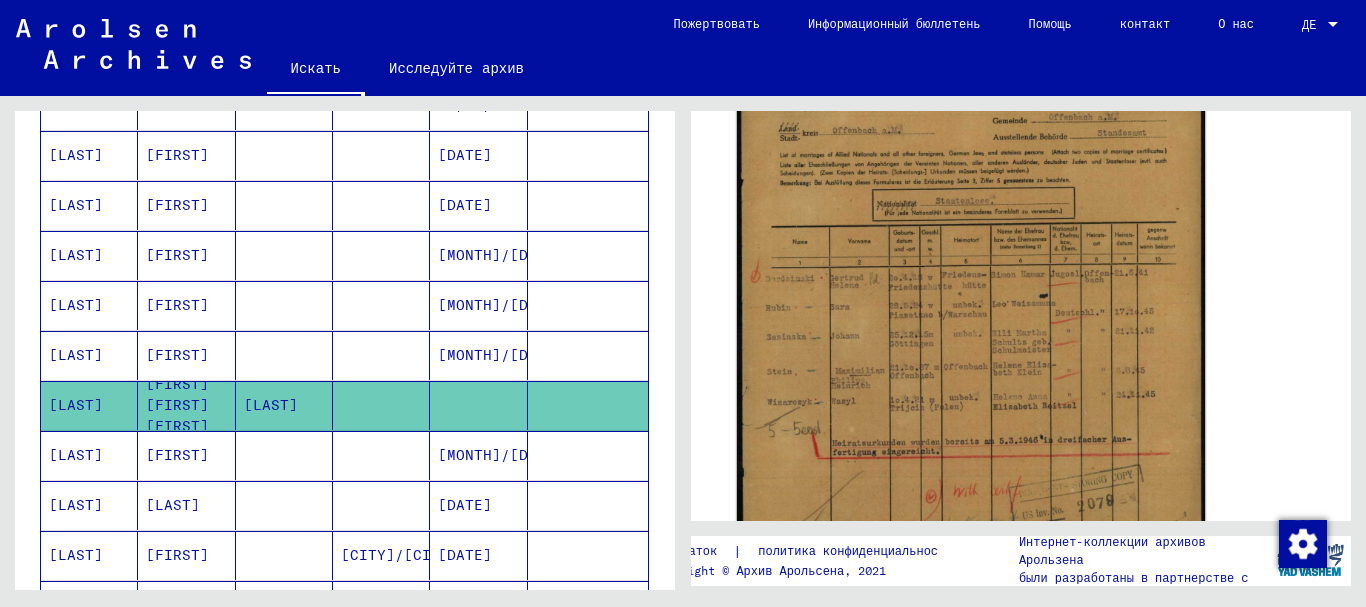 click 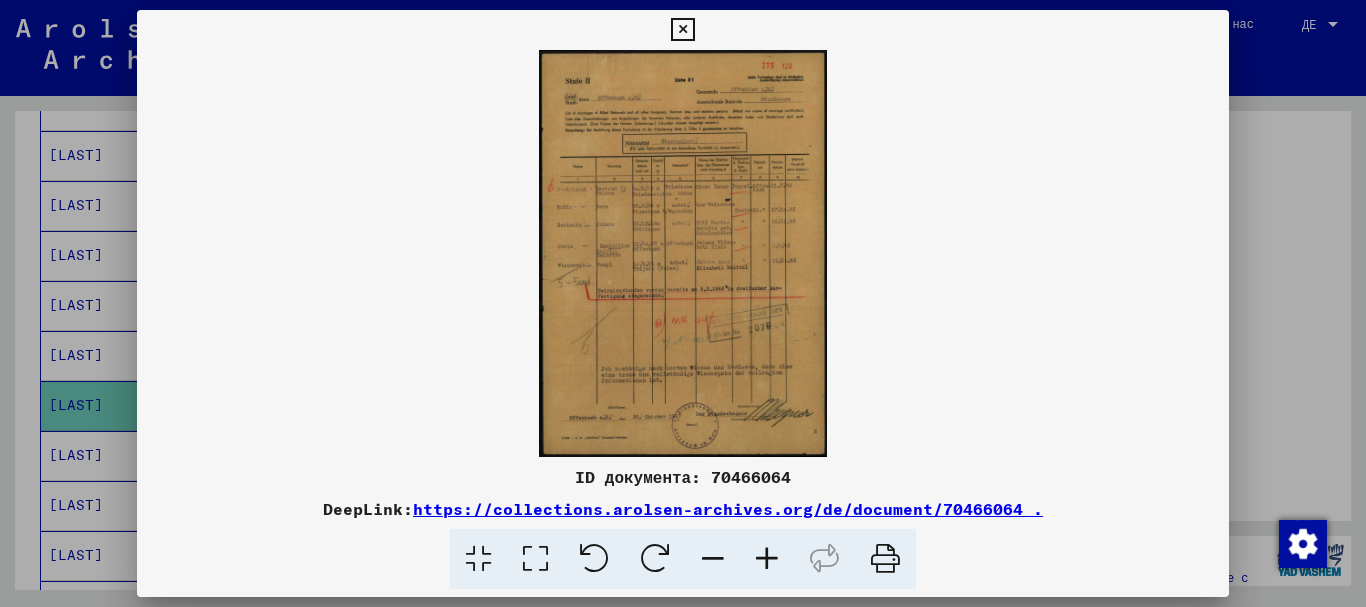 click at bounding box center [683, 303] 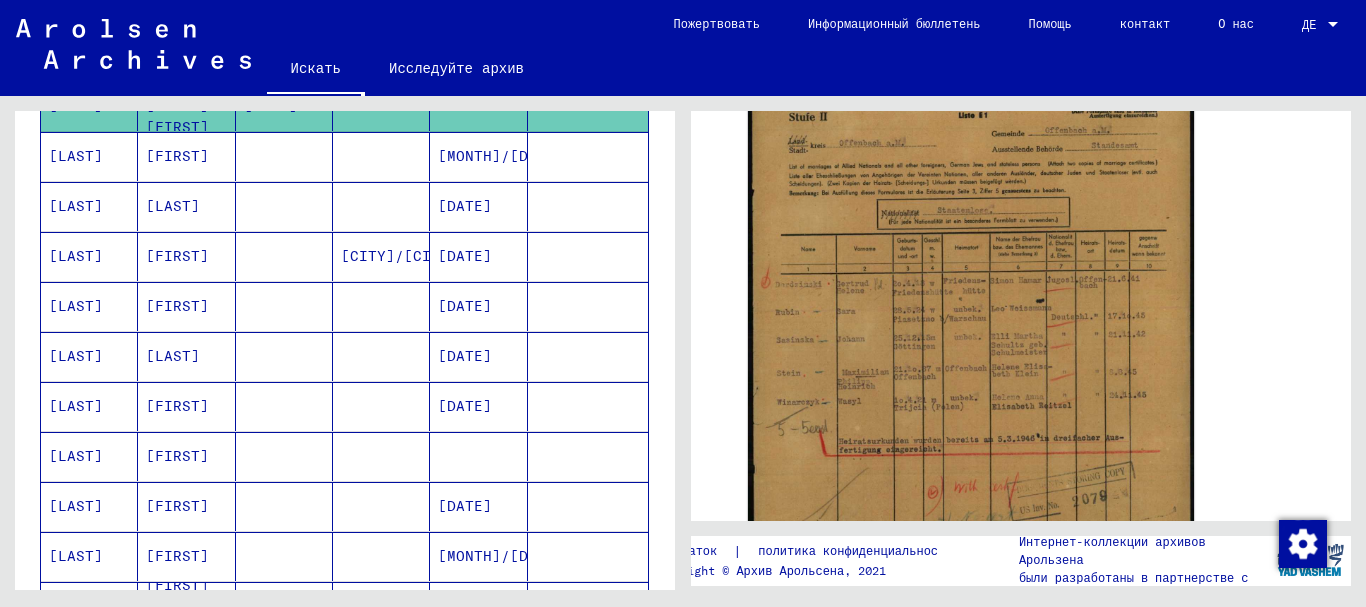 scroll, scrollTop: 724, scrollLeft: 0, axis: vertical 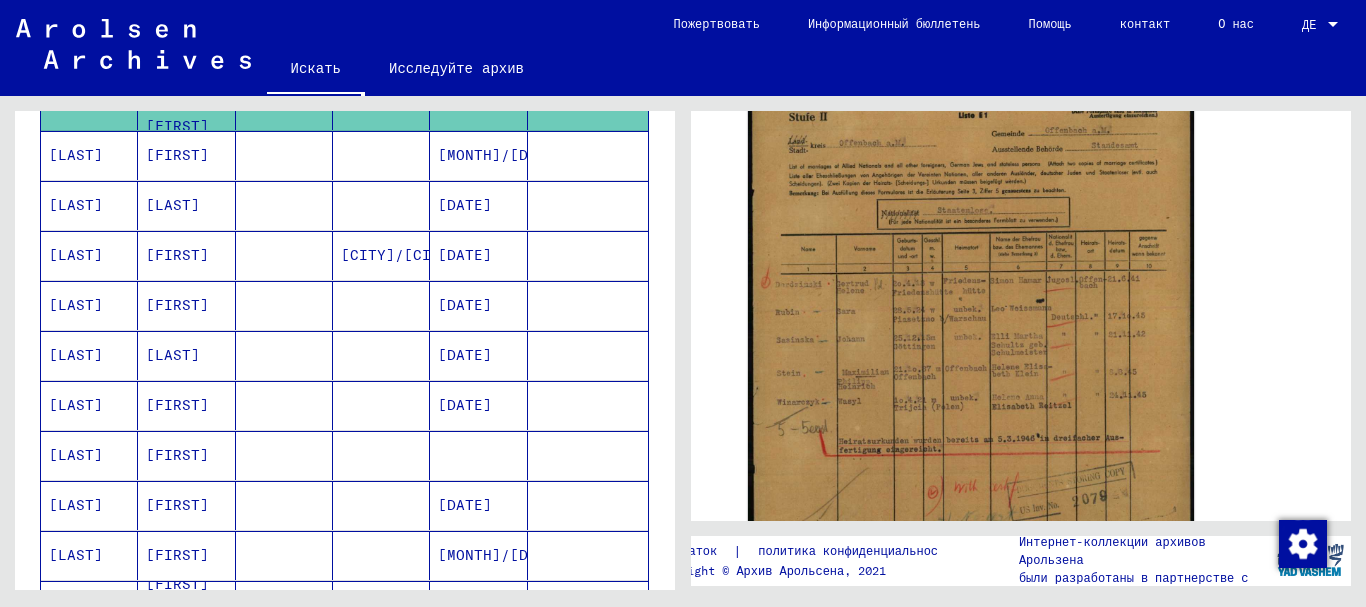 drag, startPoint x: 172, startPoint y: 208, endPoint x: 125, endPoint y: 203, distance: 47.26521 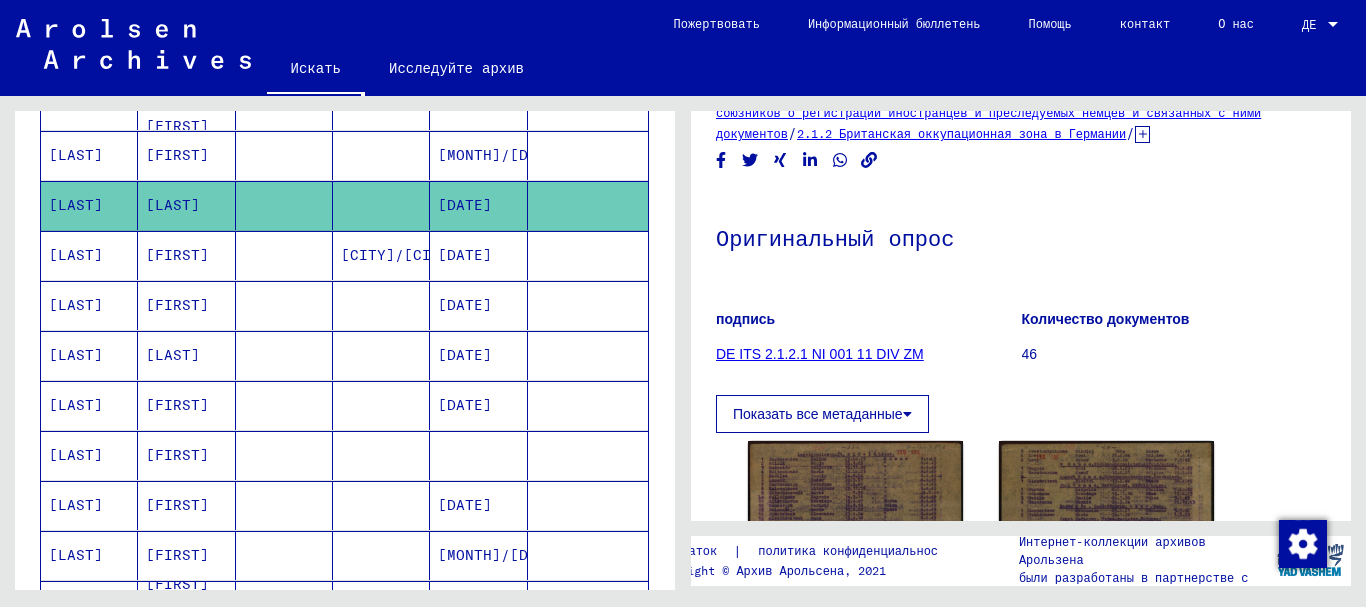 scroll, scrollTop: 182, scrollLeft: 0, axis: vertical 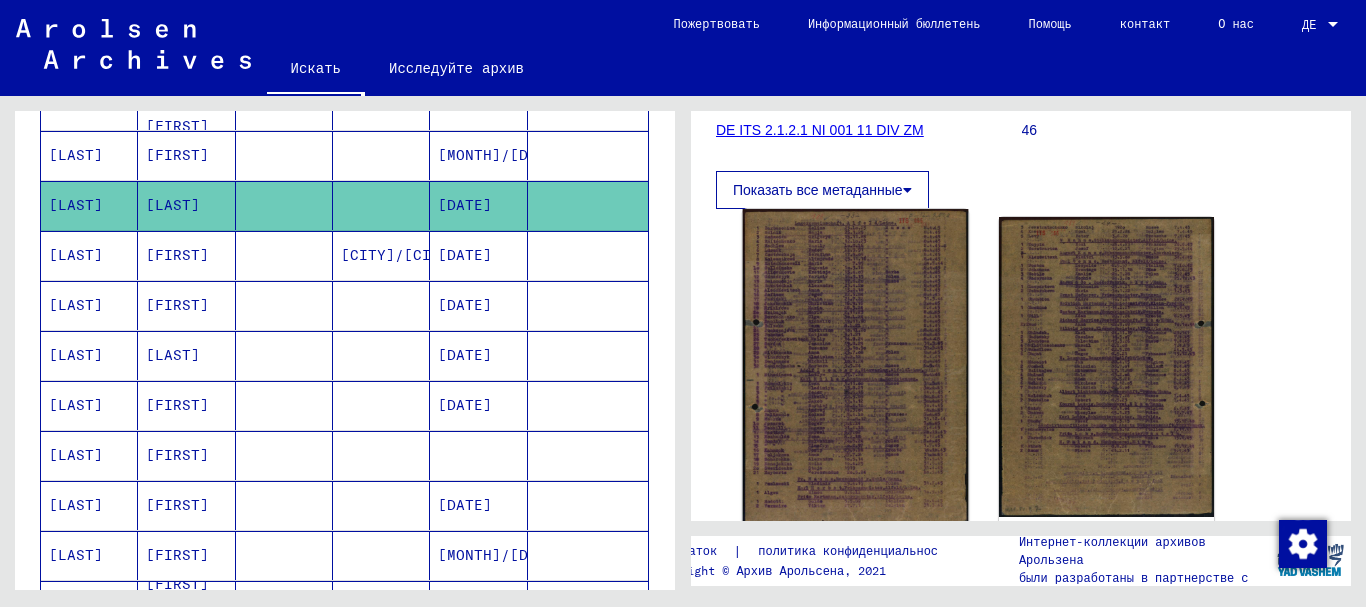 click 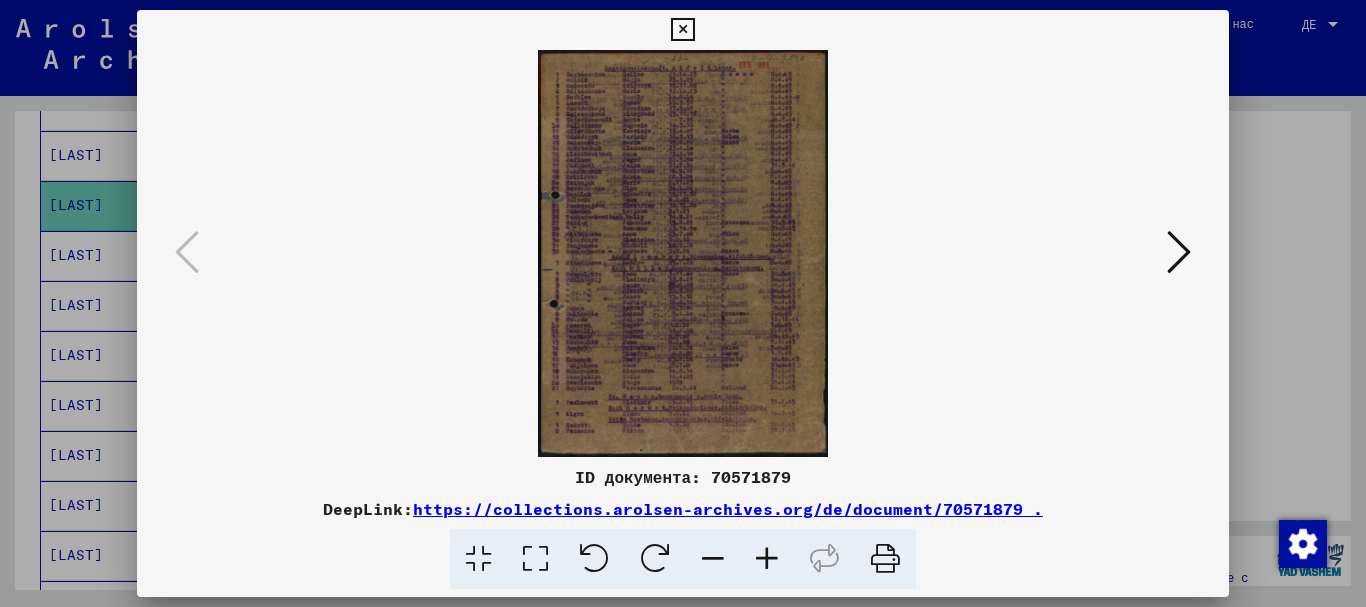 click at bounding box center (683, 253) 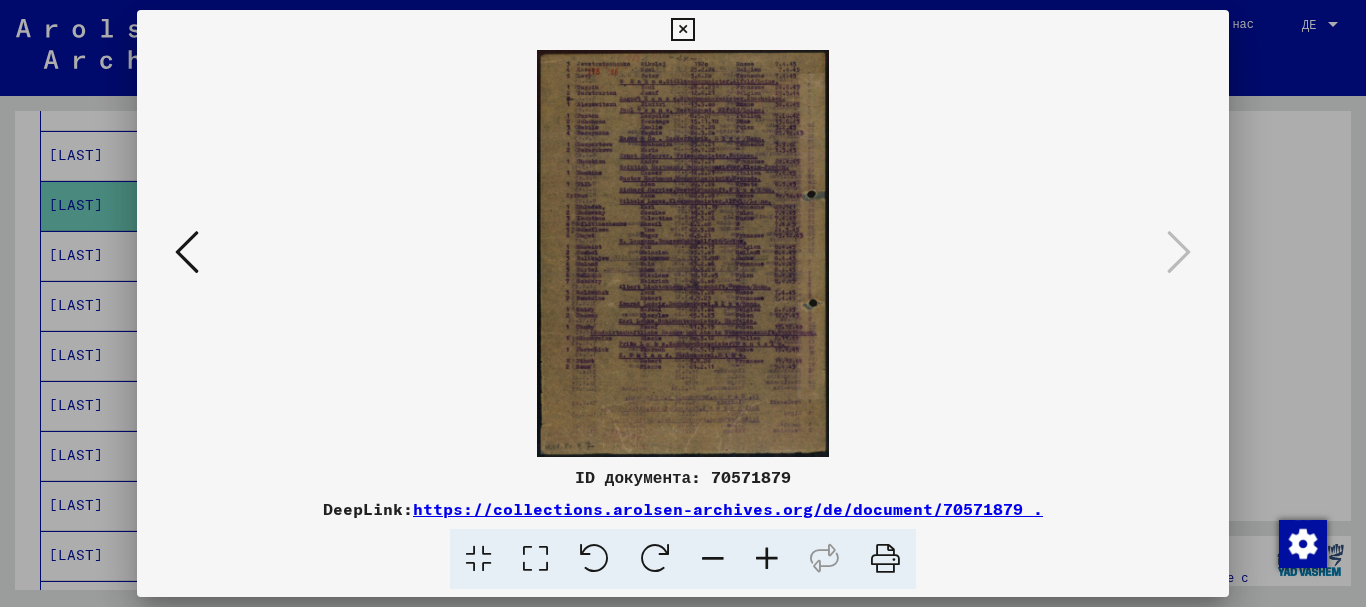 drag, startPoint x: 853, startPoint y: 256, endPoint x: 790, endPoint y: 254, distance: 63.03174 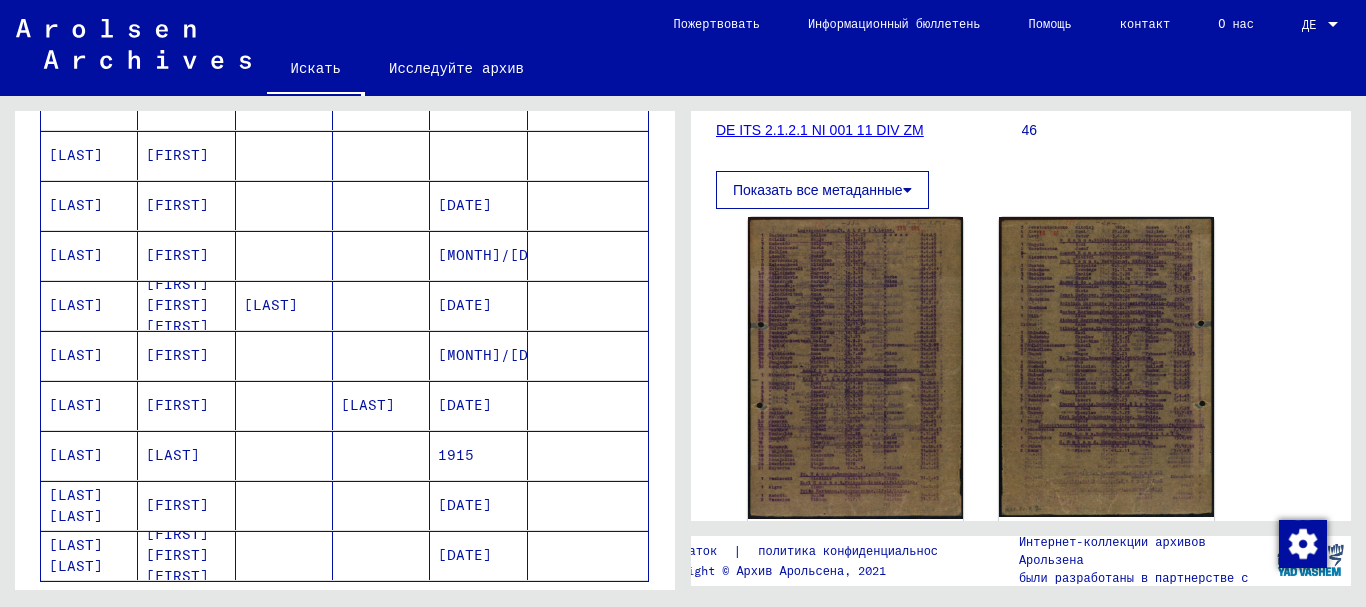 scroll, scrollTop: 1124, scrollLeft: 0, axis: vertical 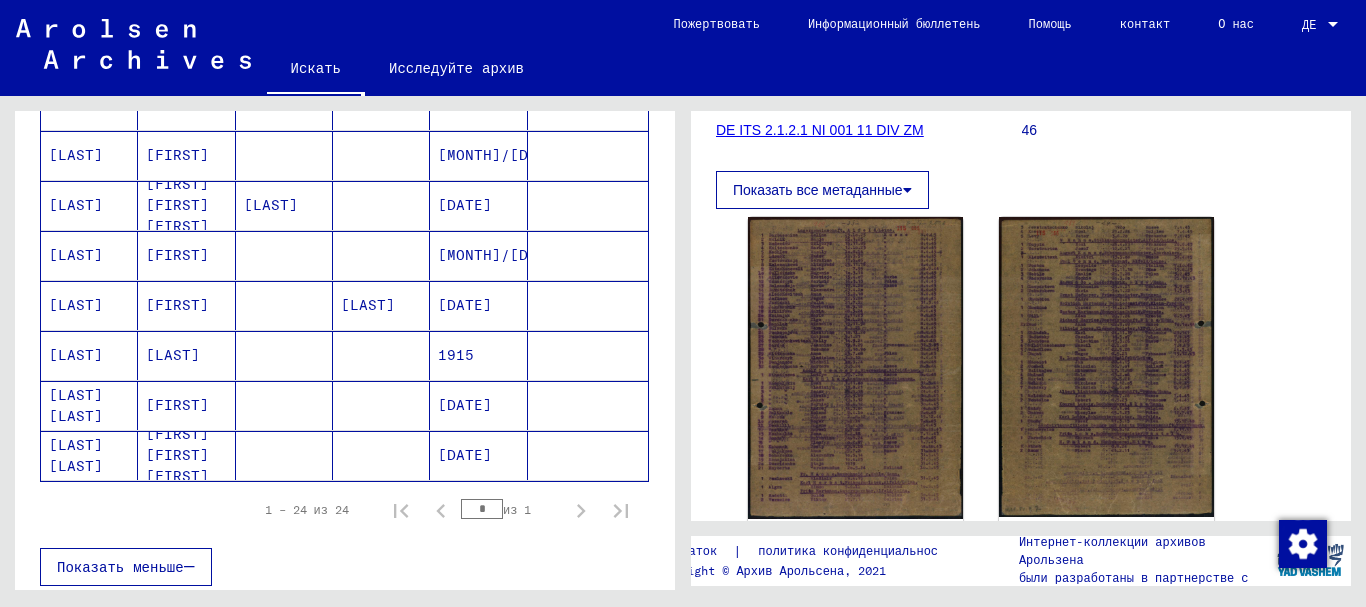 click on "[FIRST]" at bounding box center (177, 455) 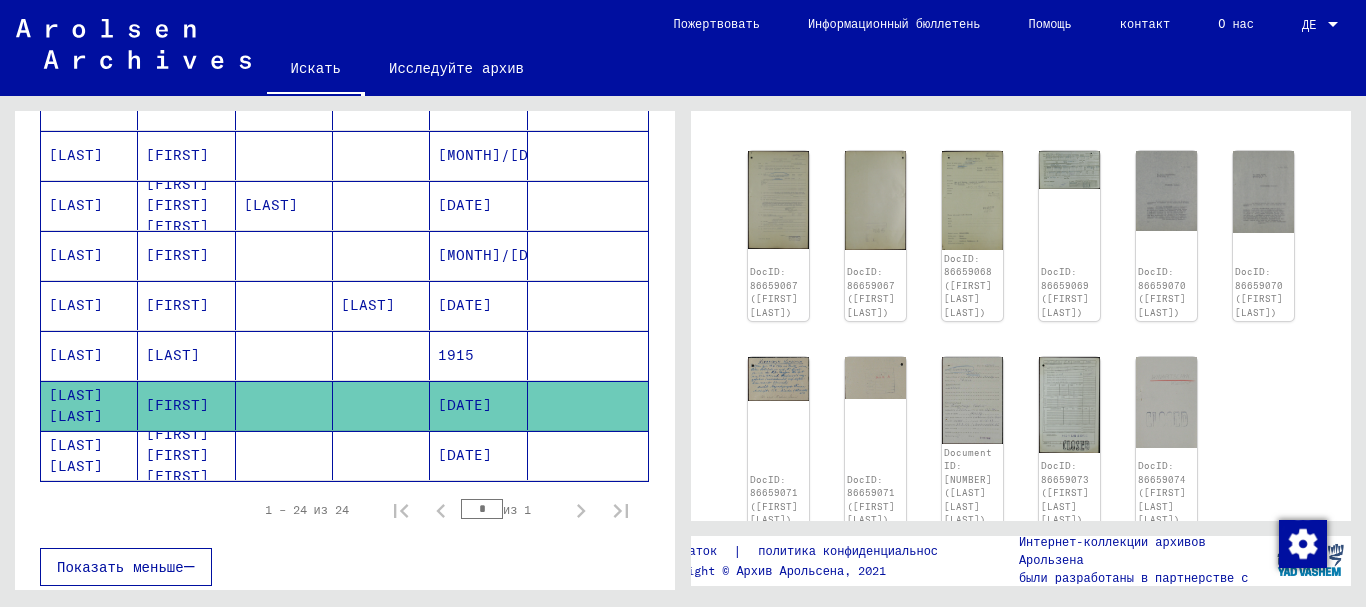 scroll, scrollTop: 183, scrollLeft: 0, axis: vertical 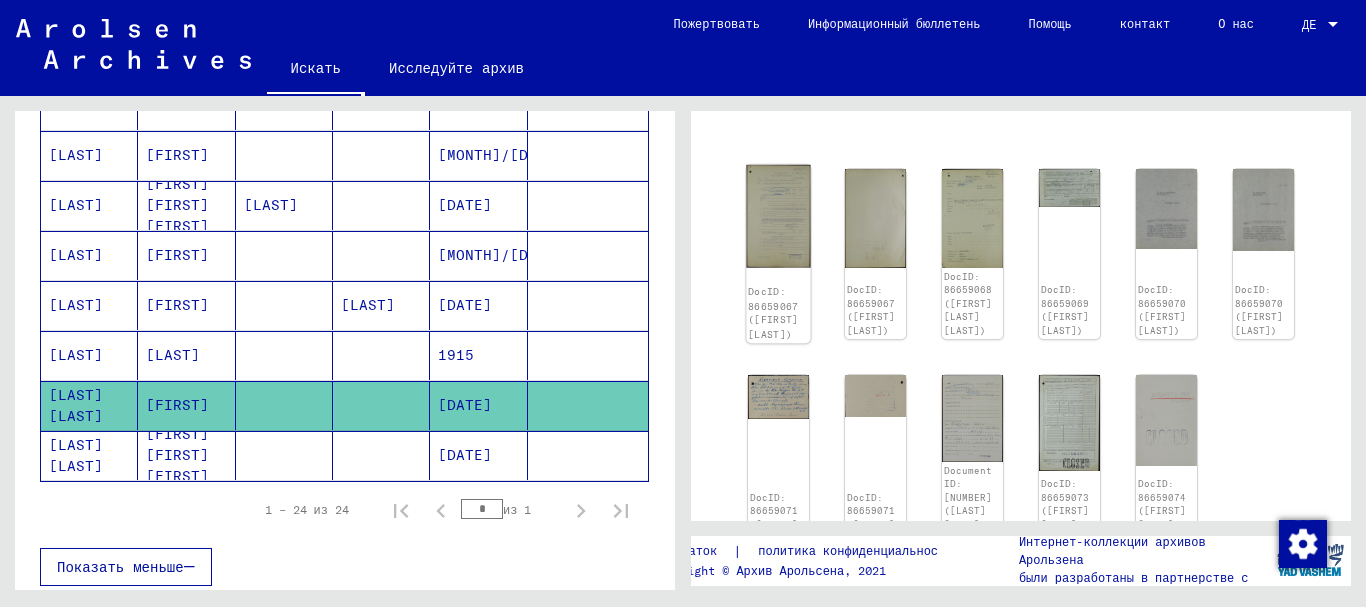 click 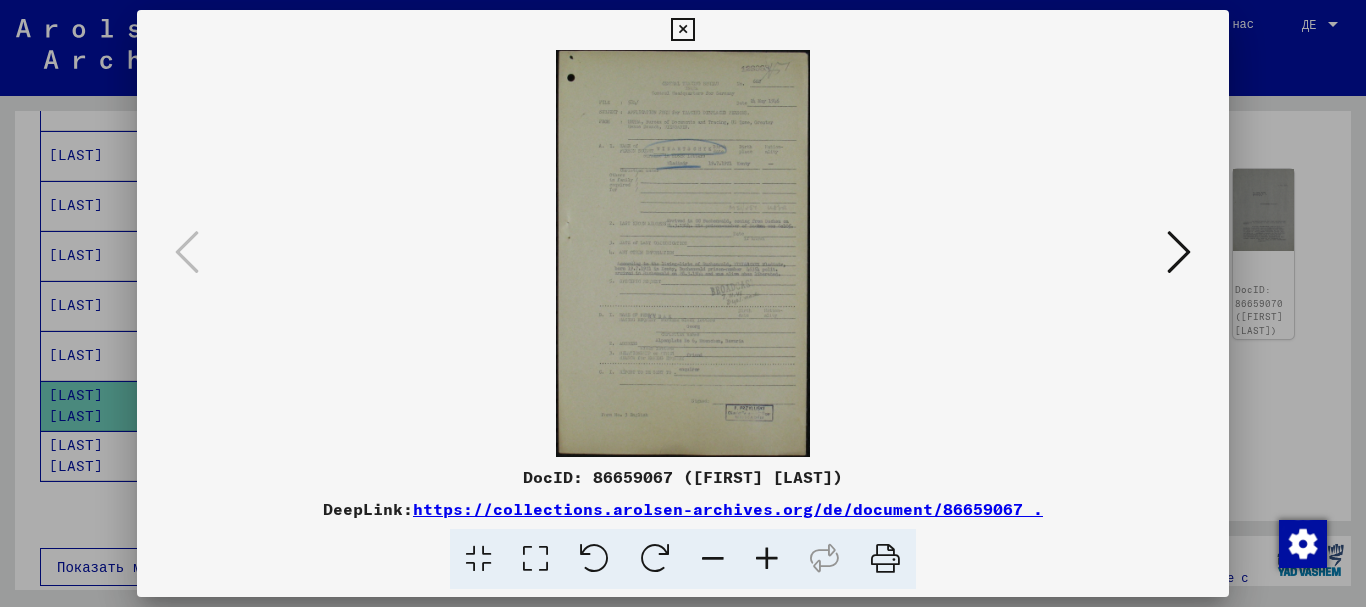 click at bounding box center (1179, 253) 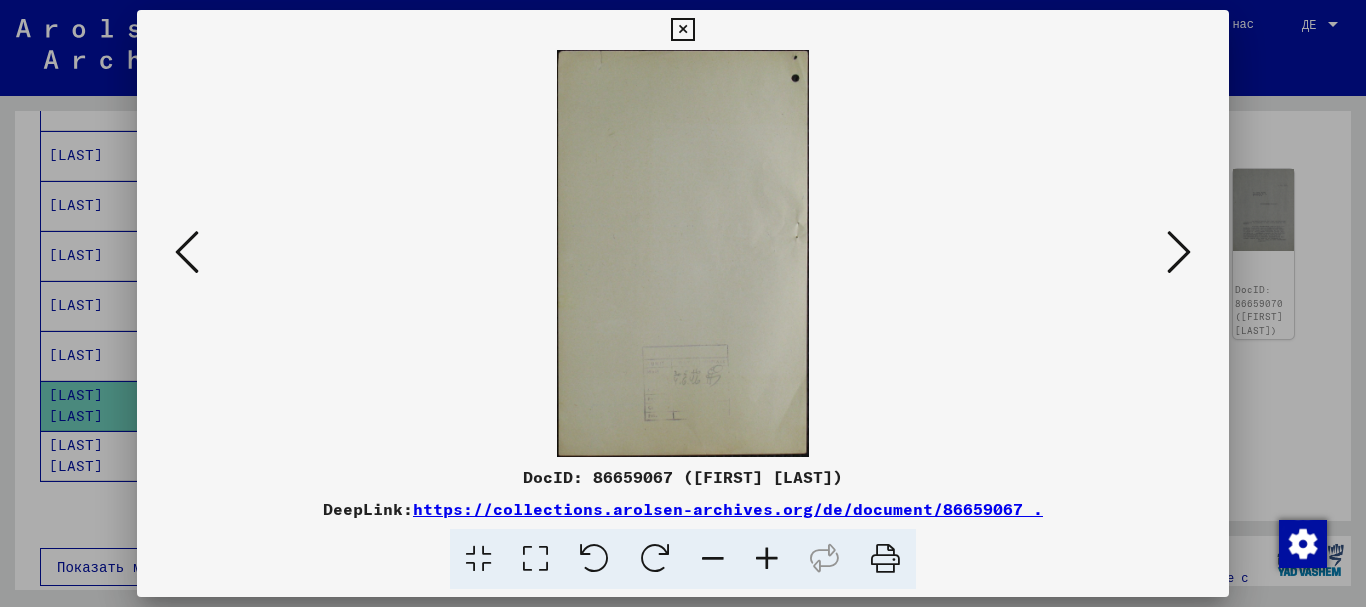 click at bounding box center [683, 253] 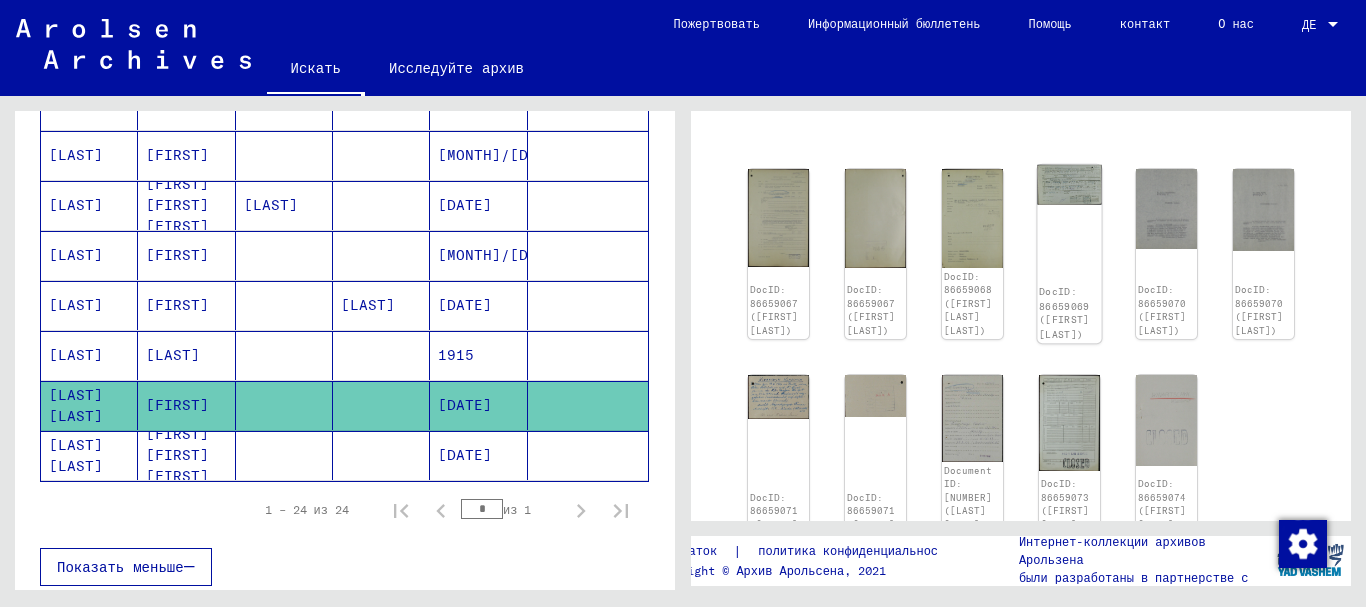 click on "DocID: 86659069 ([FIRST] [LAST])" 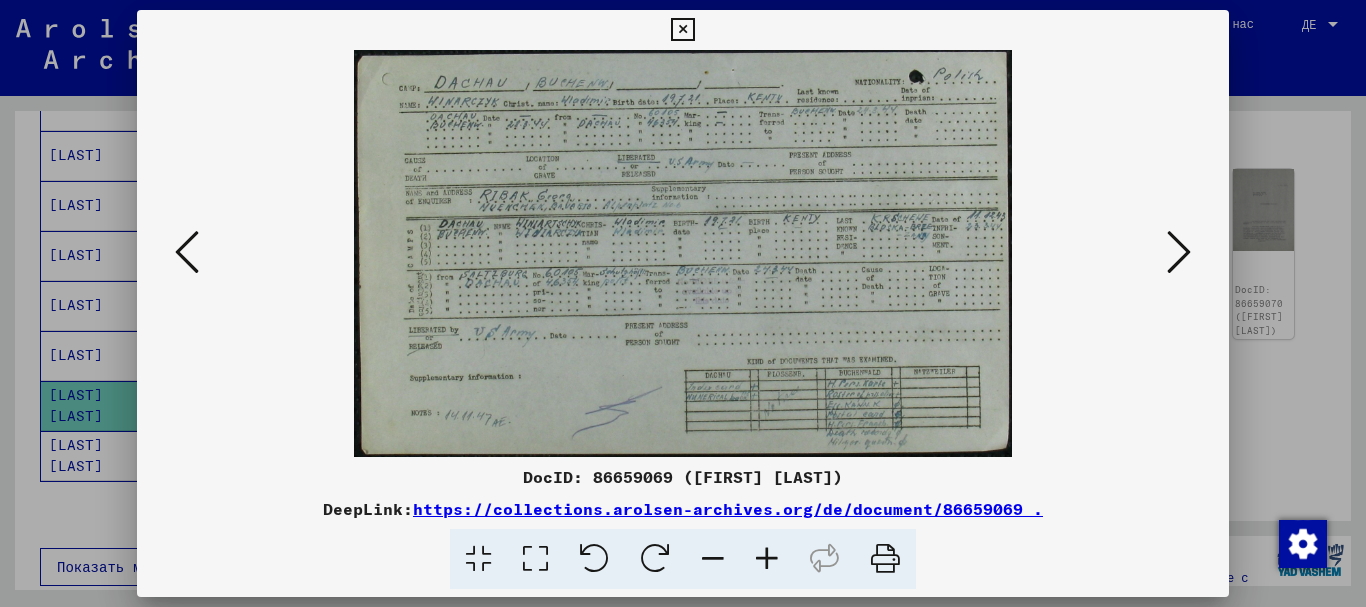 click at bounding box center [1179, 252] 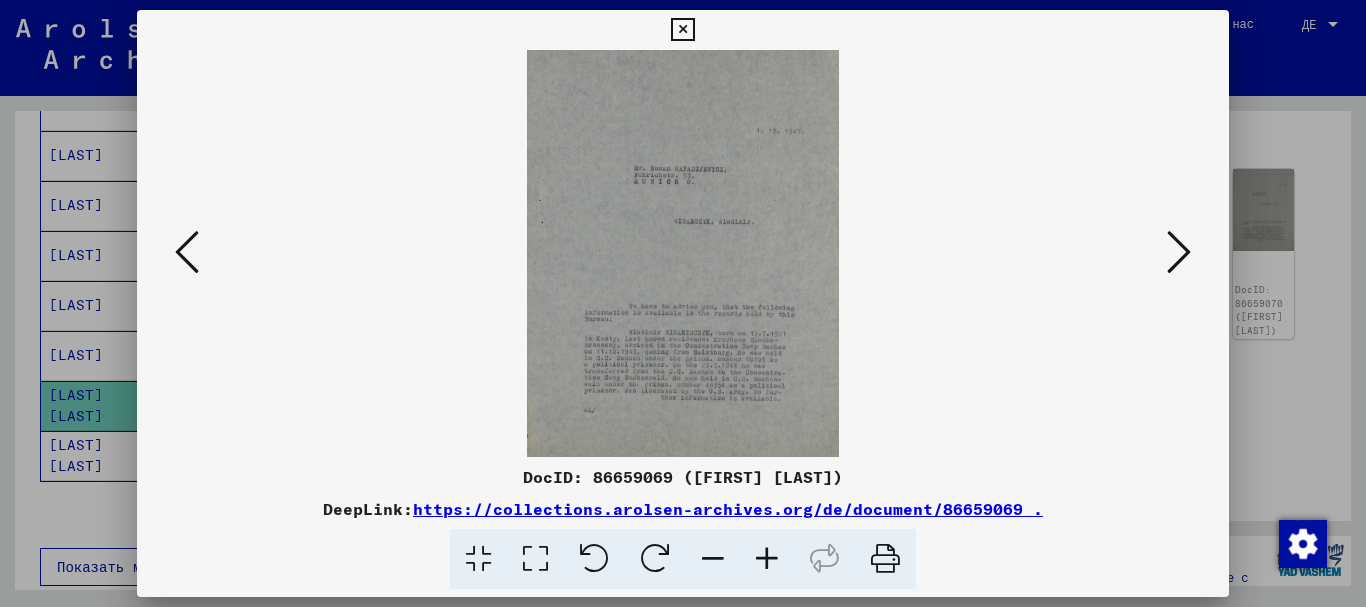 click at bounding box center [1179, 252] 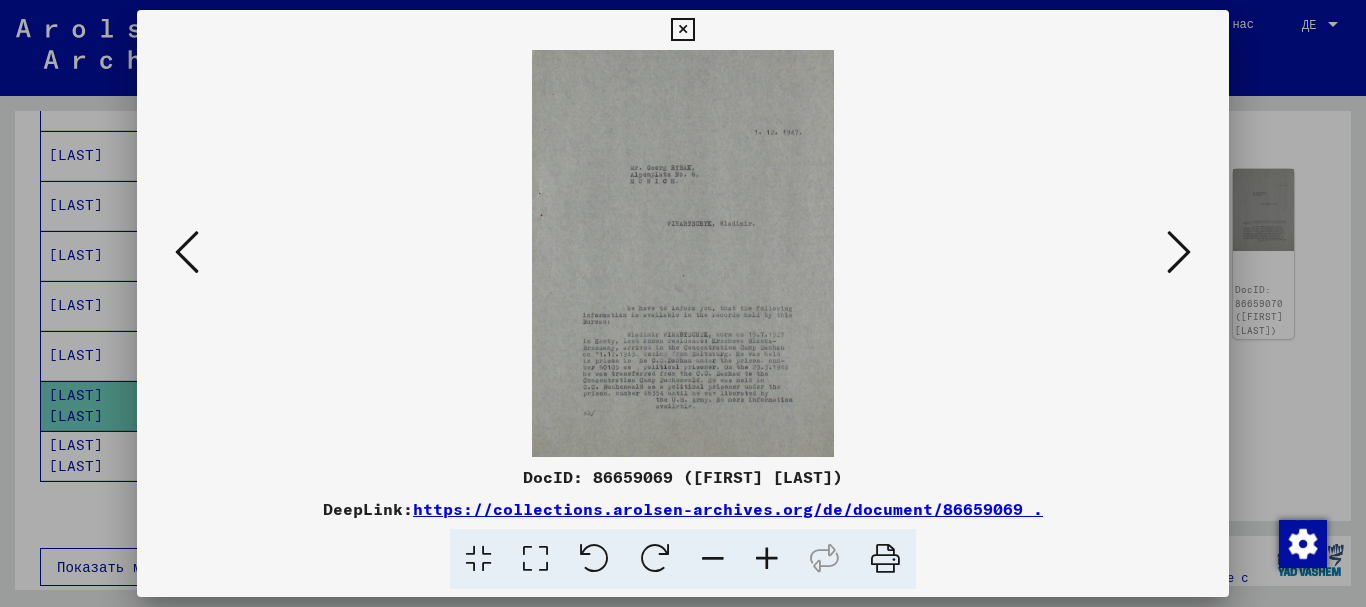 click at bounding box center [1179, 252] 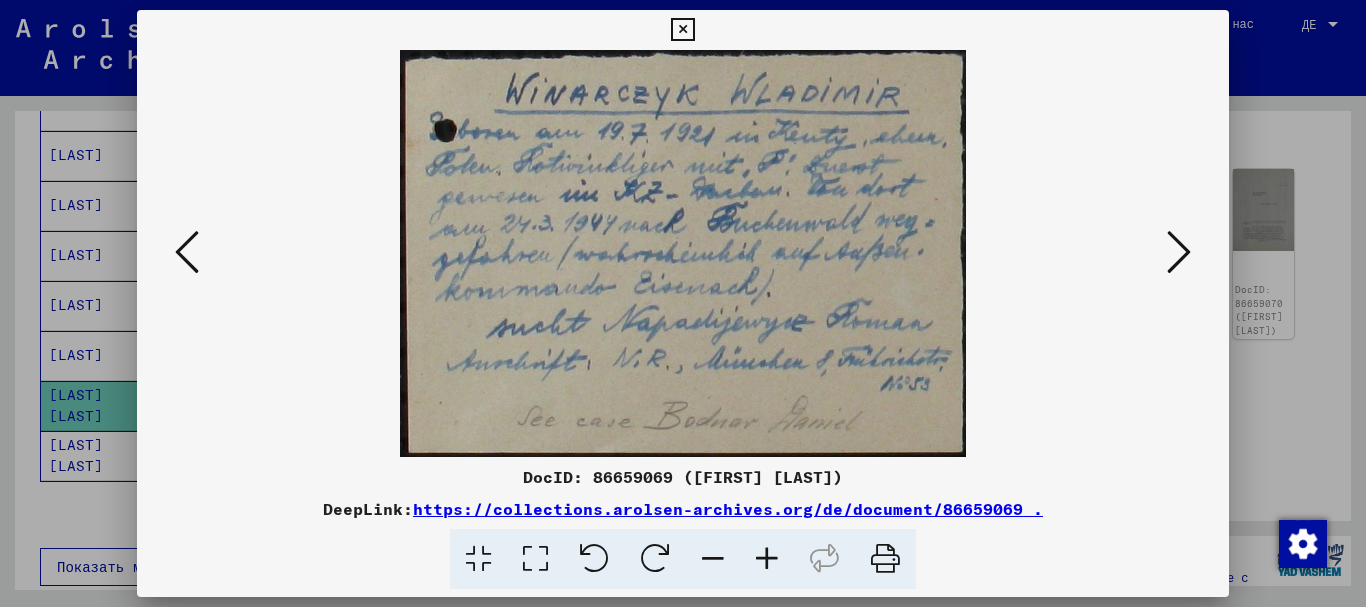 click at bounding box center [1179, 252] 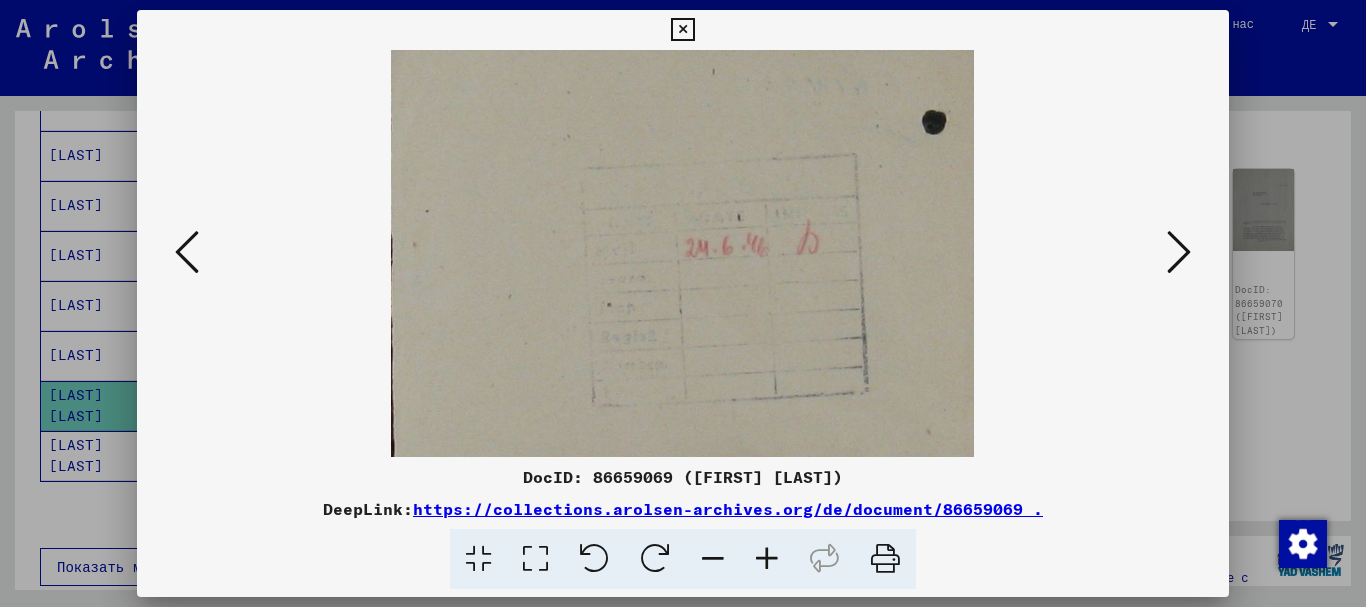 click at bounding box center [1179, 252] 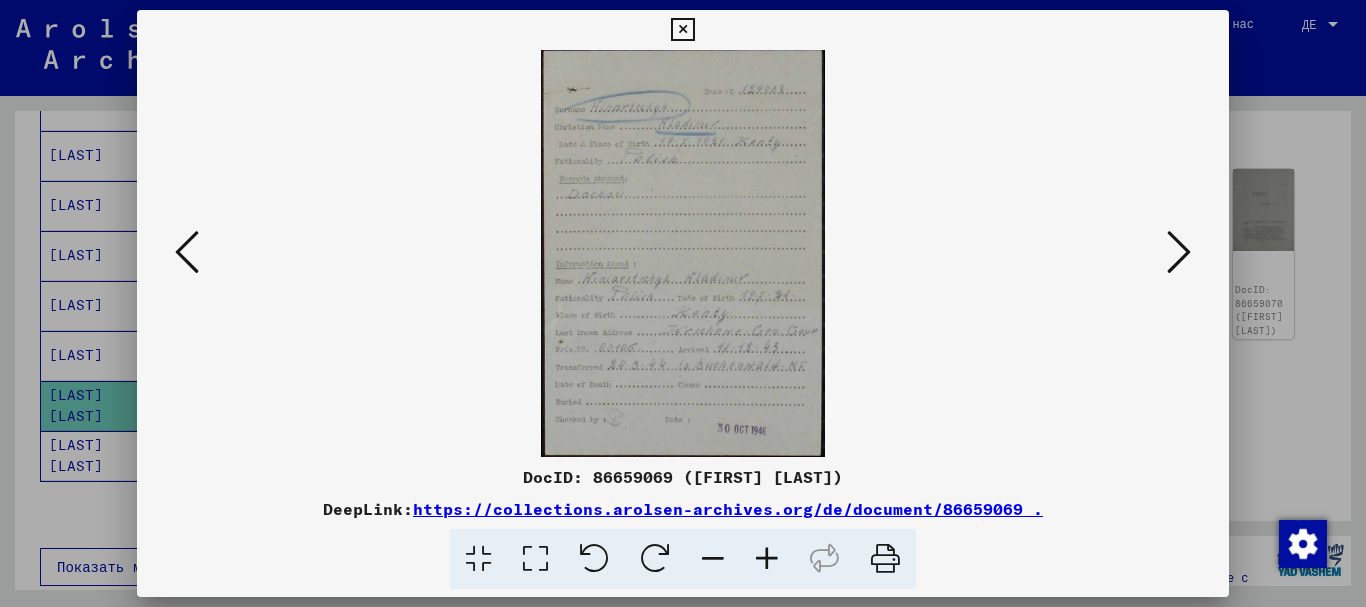 click at bounding box center [1179, 253] 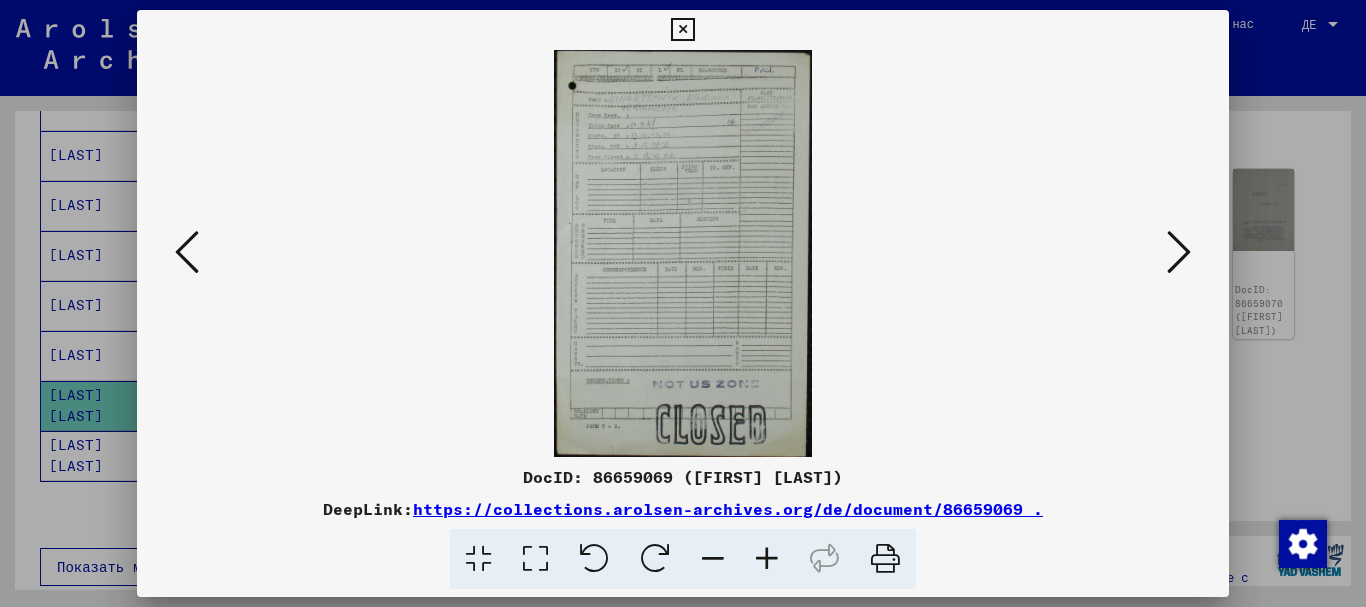 click at bounding box center (1179, 252) 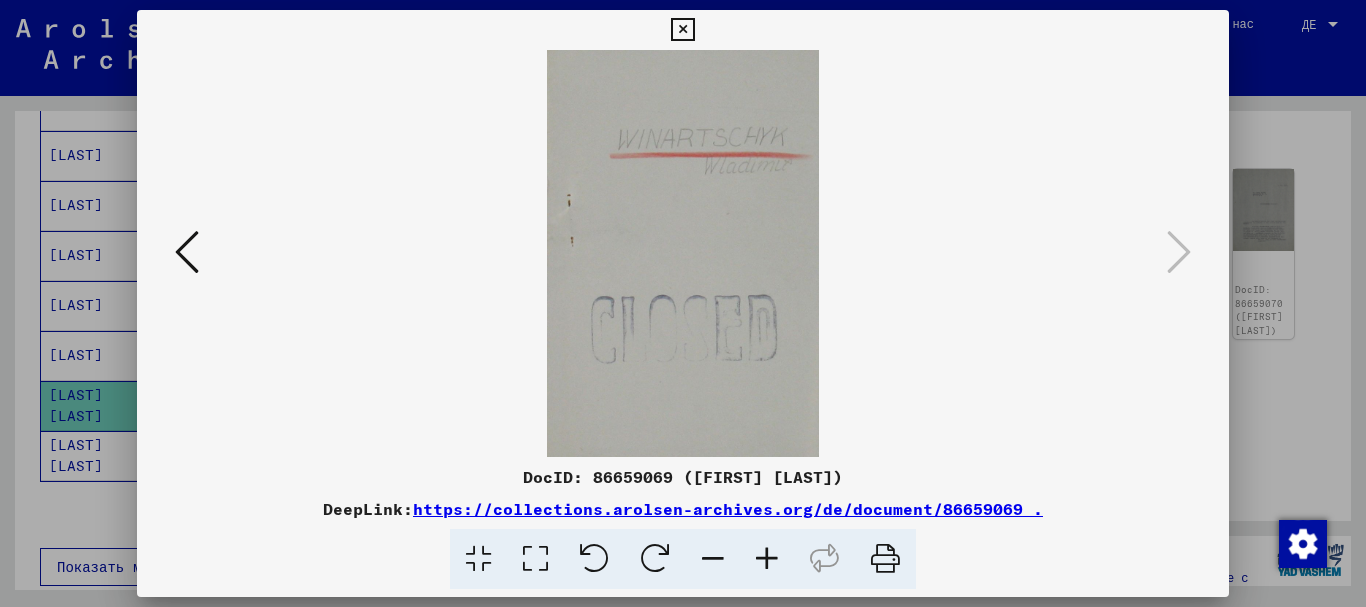 click at bounding box center (683, 253) 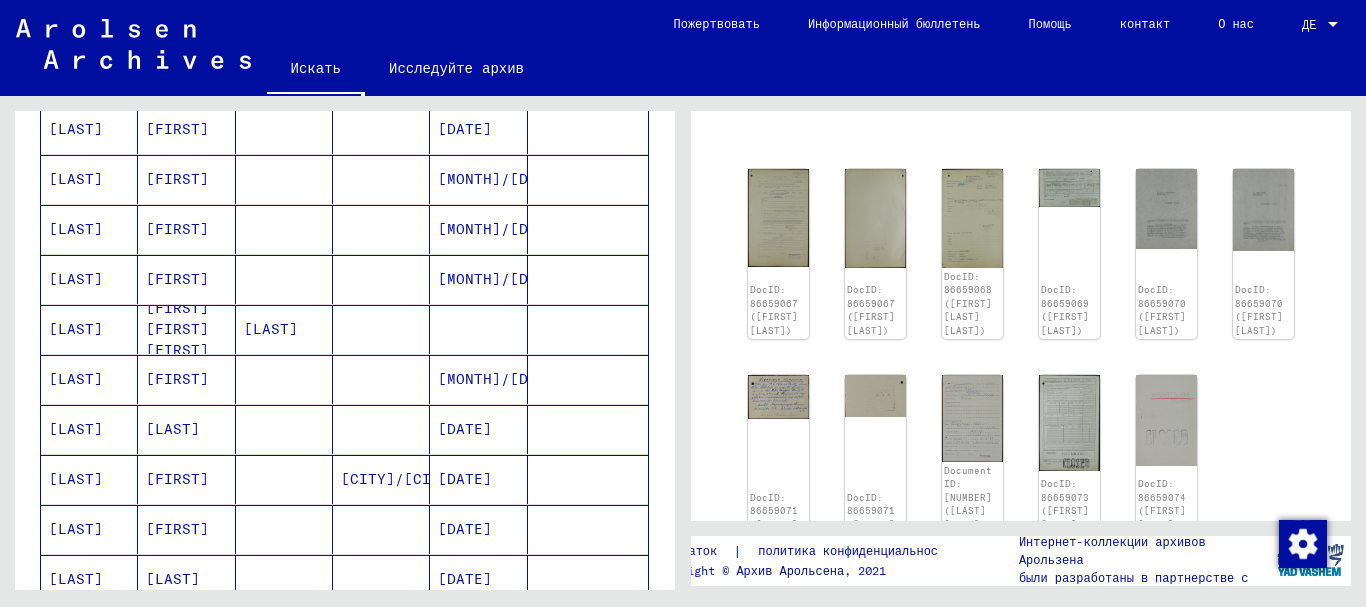 scroll, scrollTop: 200, scrollLeft: 0, axis: vertical 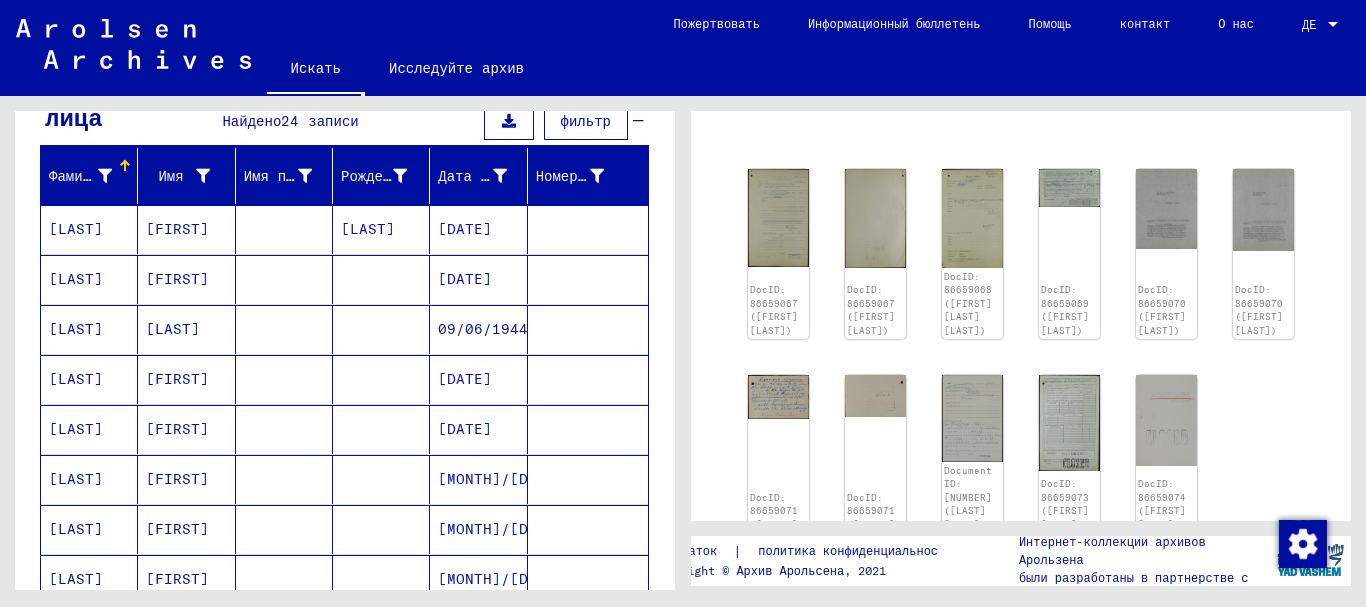 click on "[LAST]" 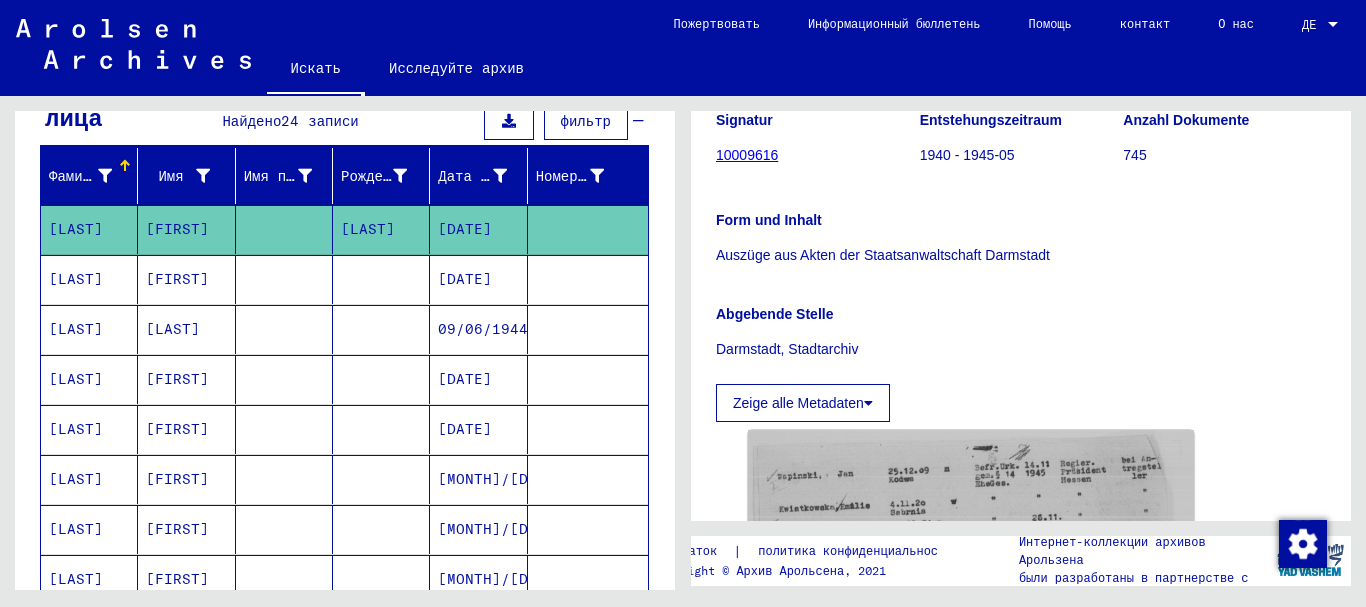 scroll, scrollTop: 300, scrollLeft: 0, axis: vertical 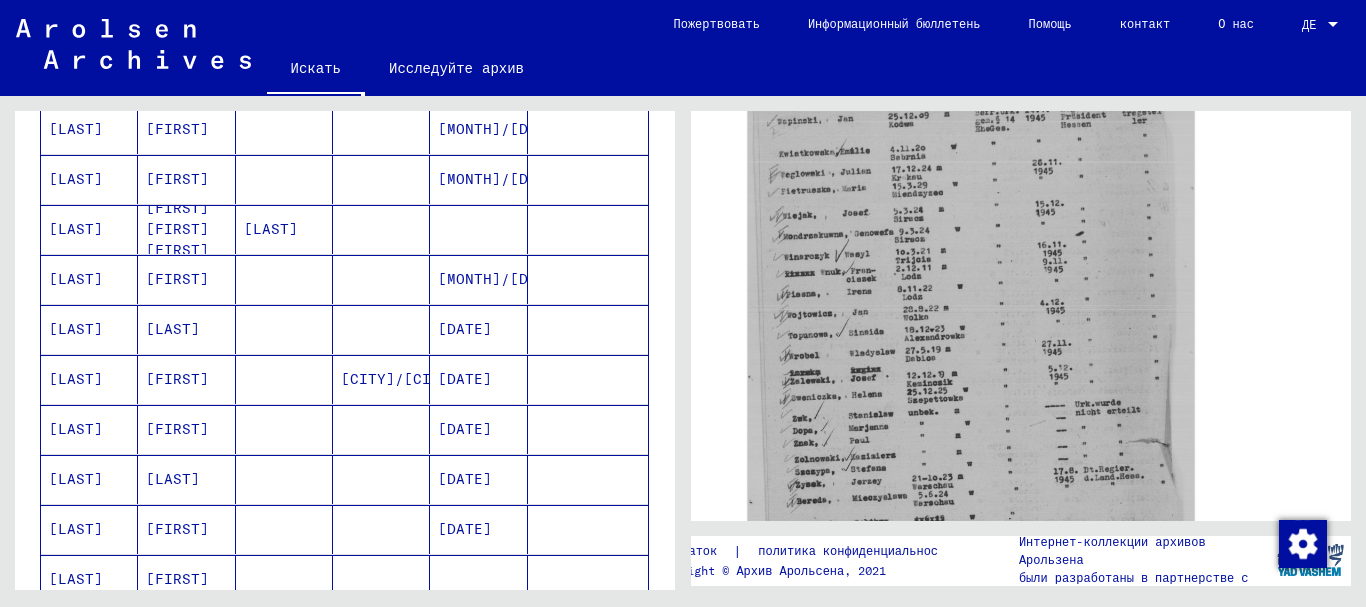 click on "[CITY]/[CITY]" 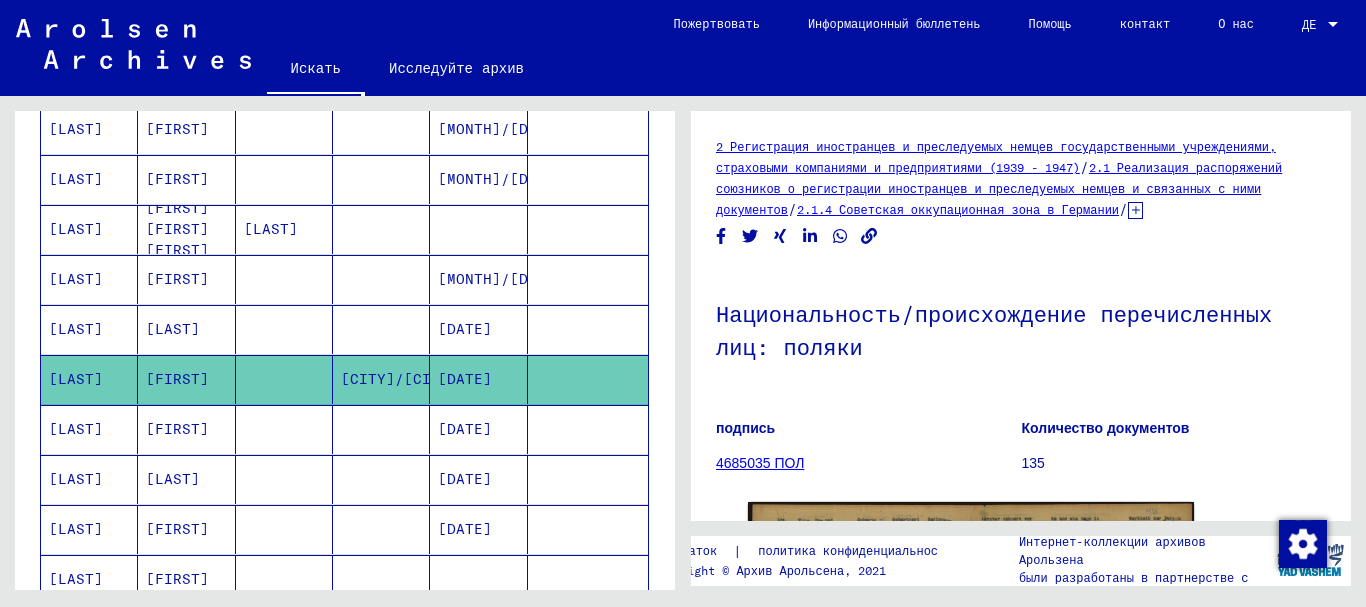 scroll, scrollTop: 0, scrollLeft: 0, axis: both 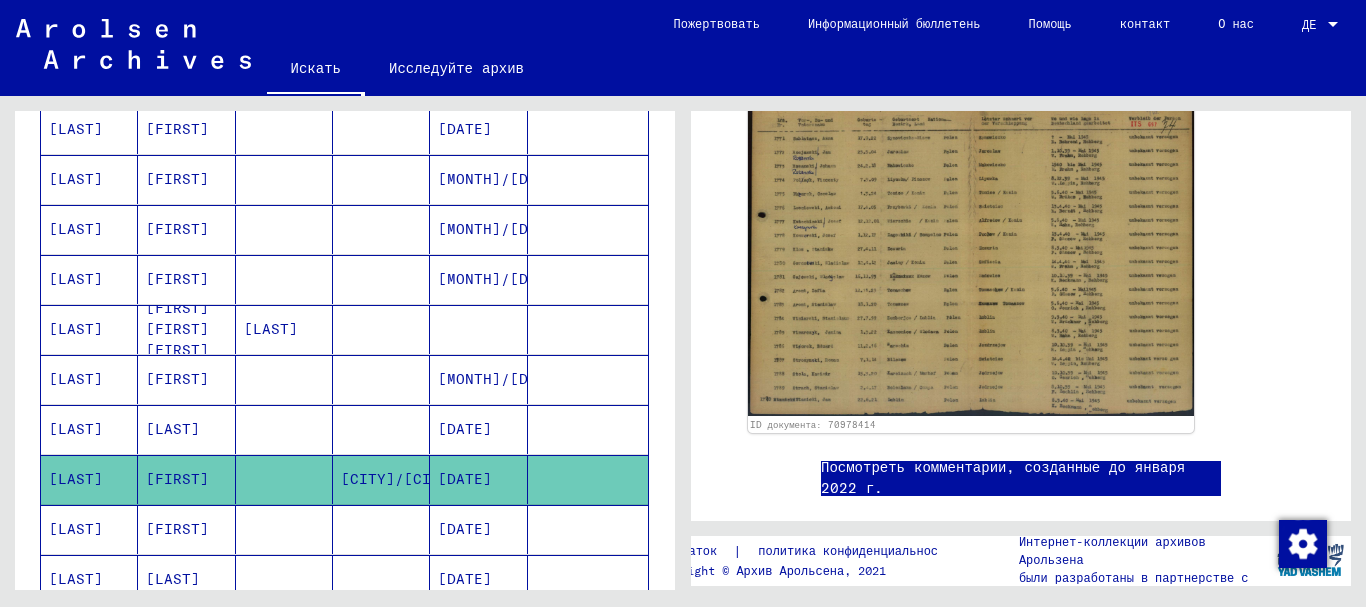 click on "[MONTH]/[DAY]/[YEAR]" at bounding box center [528, 279] 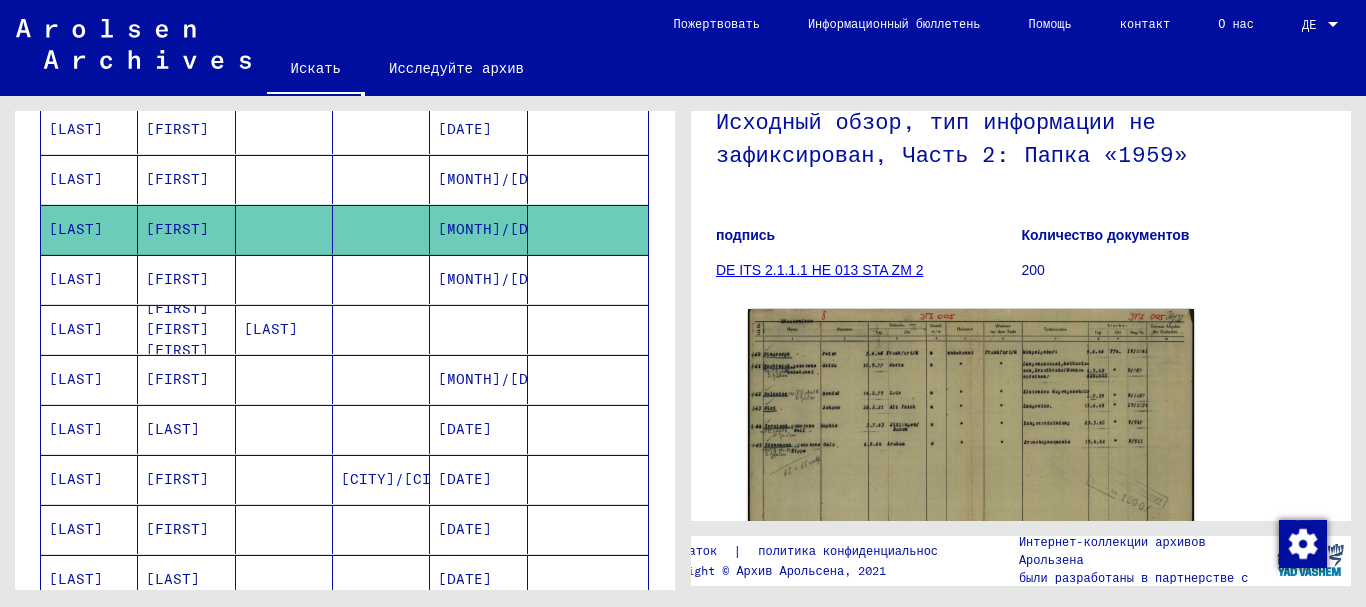 scroll, scrollTop: 200, scrollLeft: 0, axis: vertical 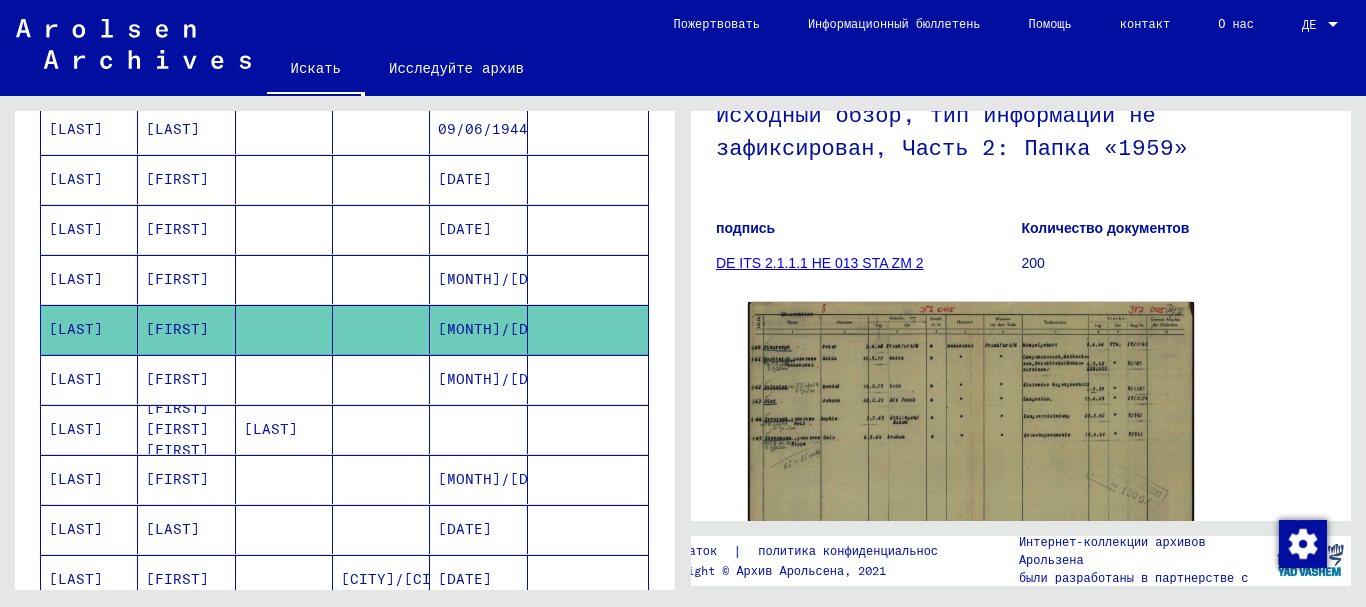 click on "[FIRST]" at bounding box center [186, 279] 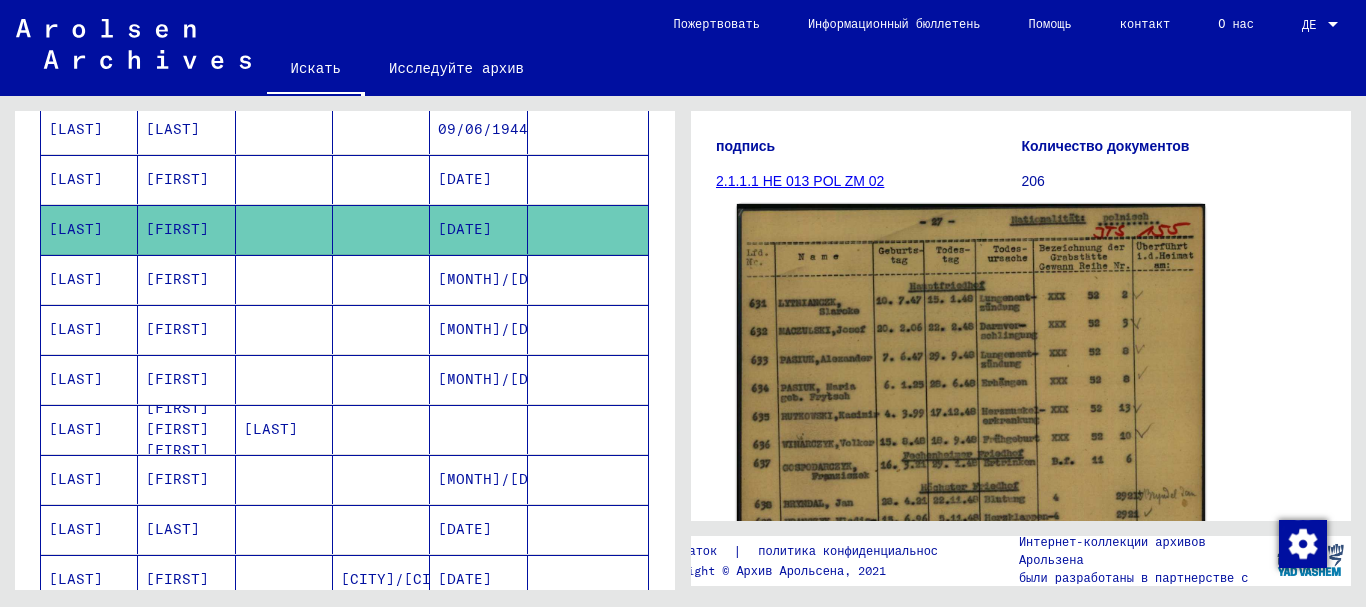 scroll, scrollTop: 300, scrollLeft: 0, axis: vertical 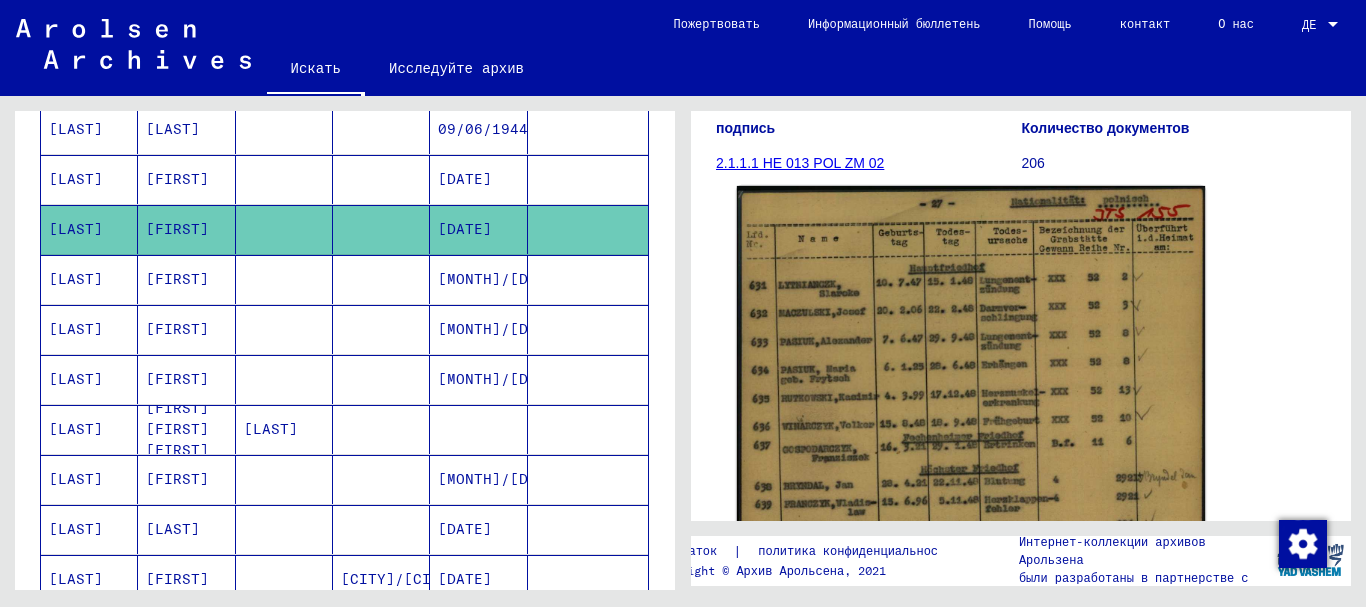 click 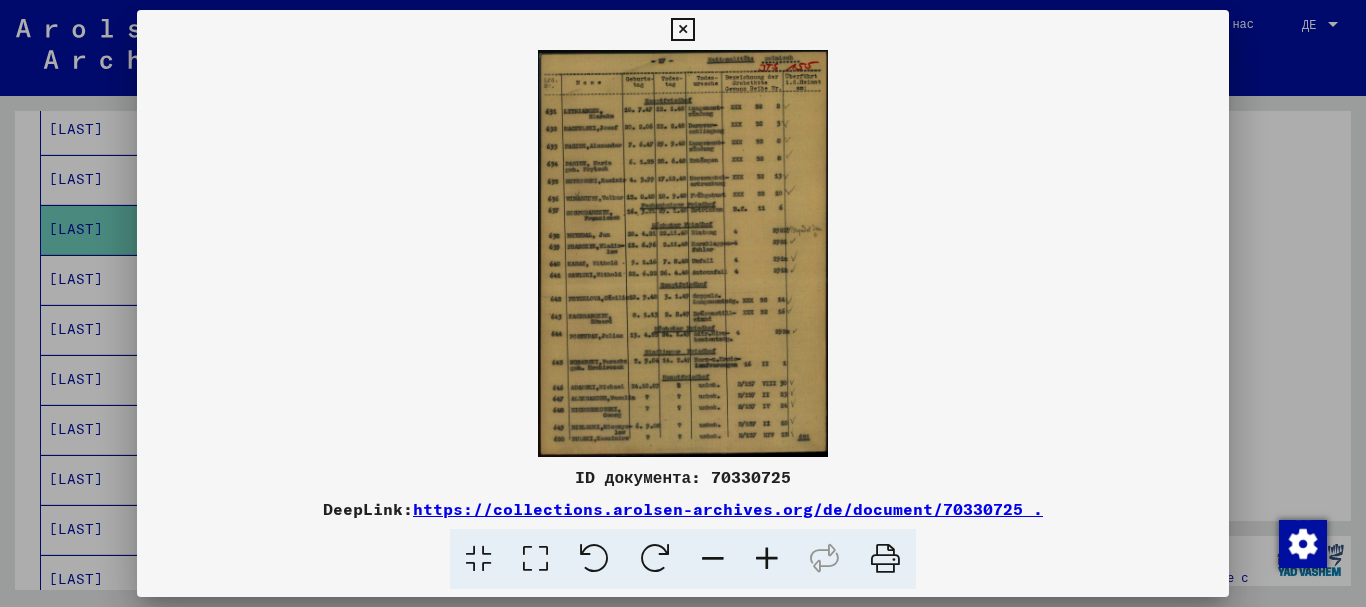 scroll, scrollTop: 0, scrollLeft: 0, axis: both 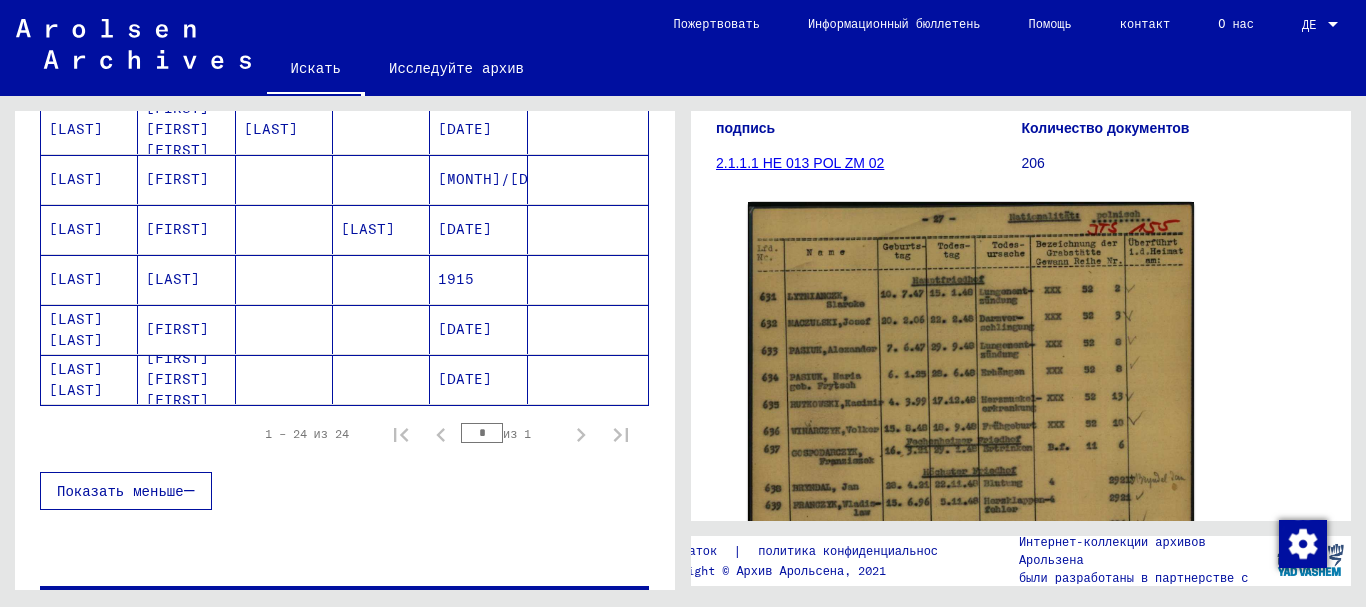 click on "[FIRST] [FIRST] [FIRST]" 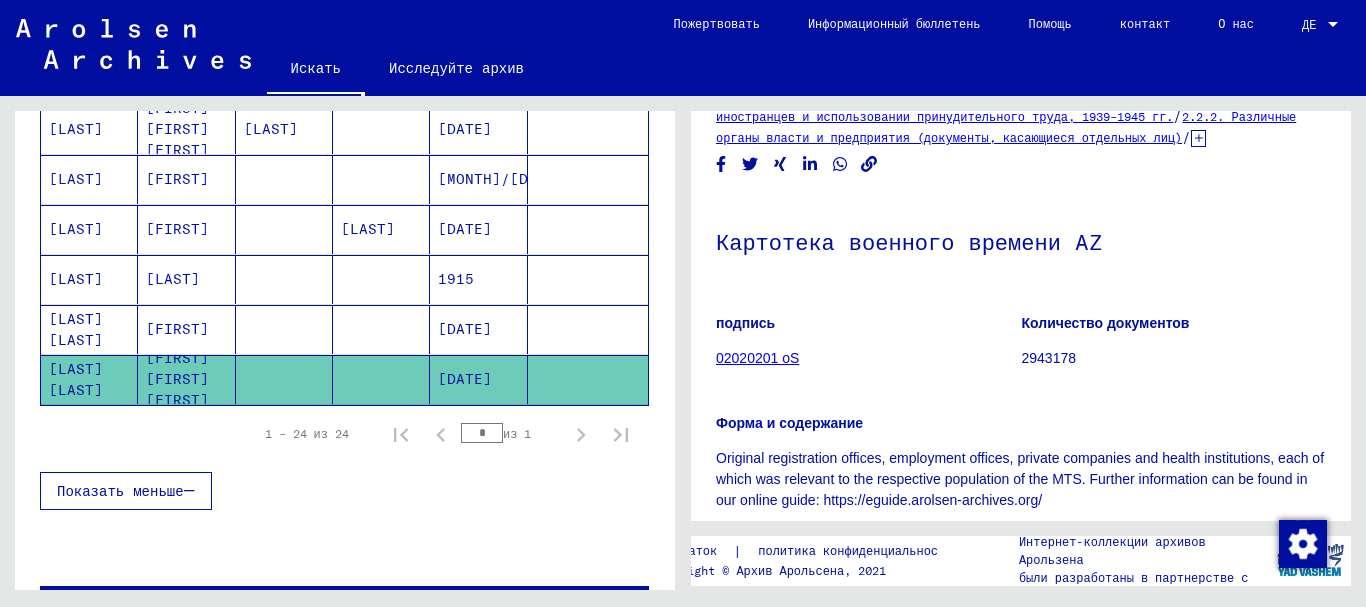 scroll, scrollTop: 200, scrollLeft: 0, axis: vertical 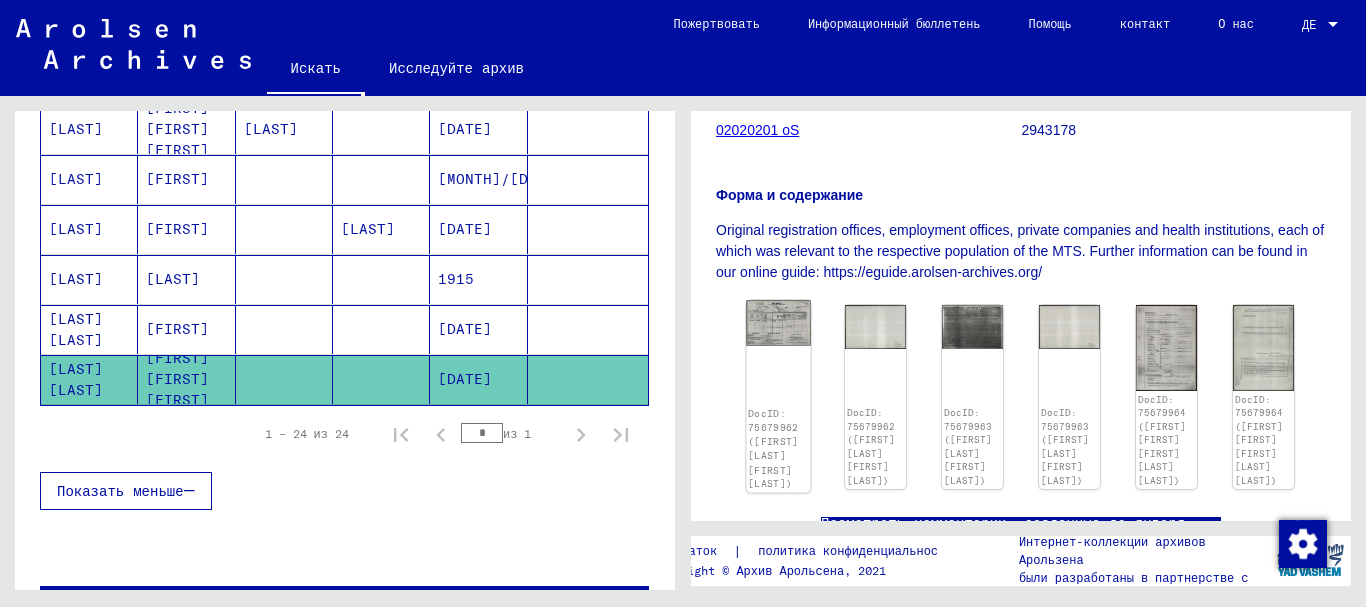 click 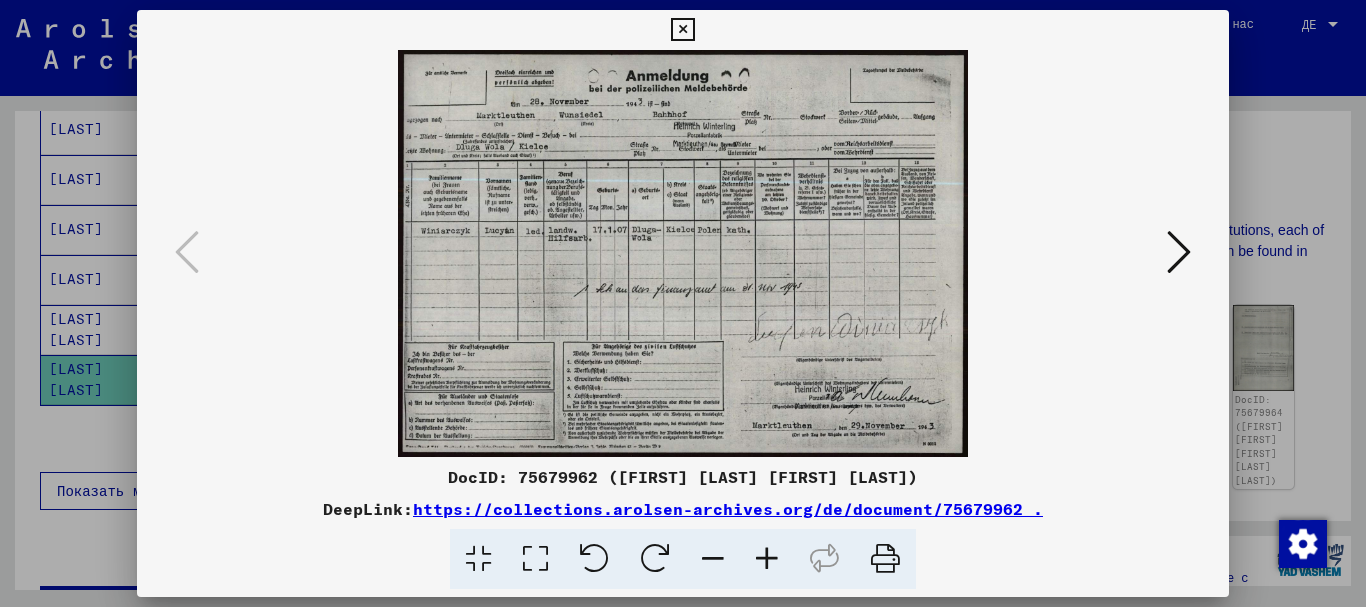 click at bounding box center [683, 253] 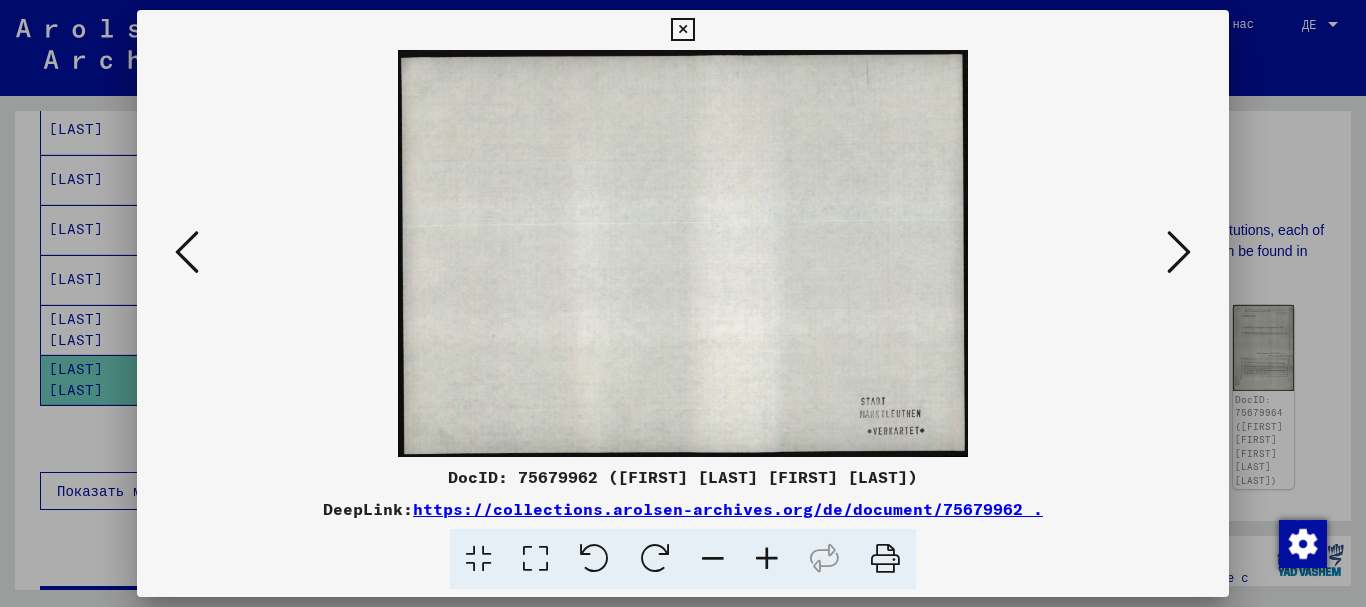 click at bounding box center [1179, 253] 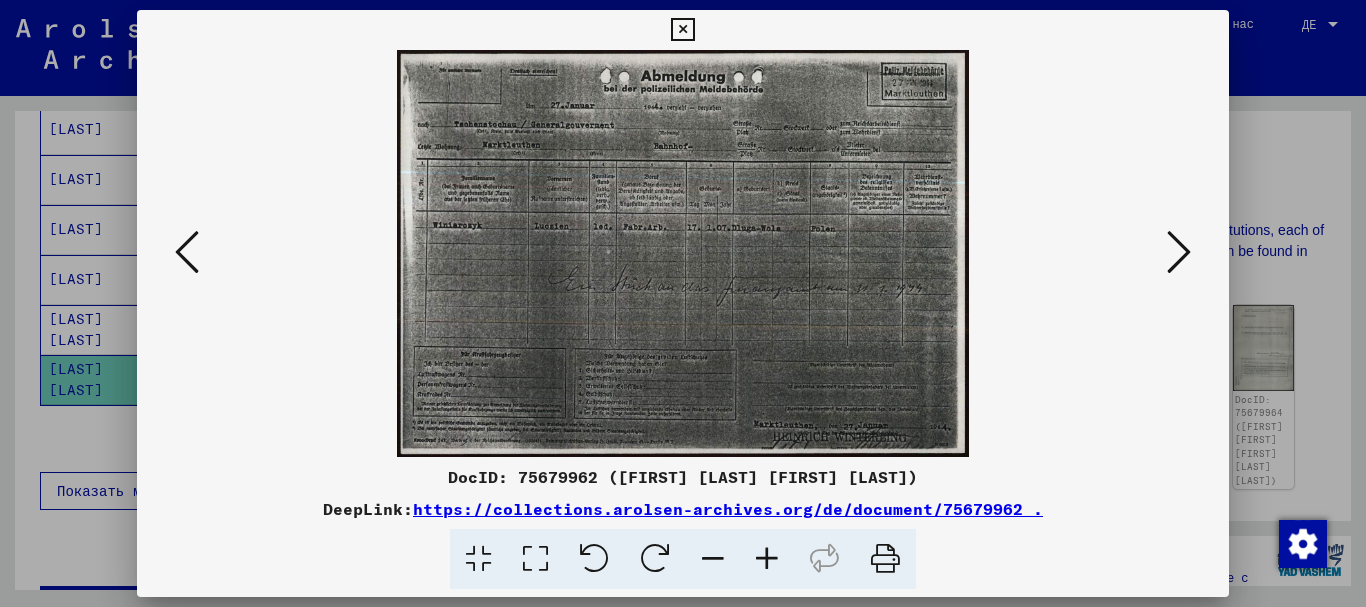 click at bounding box center [1179, 253] 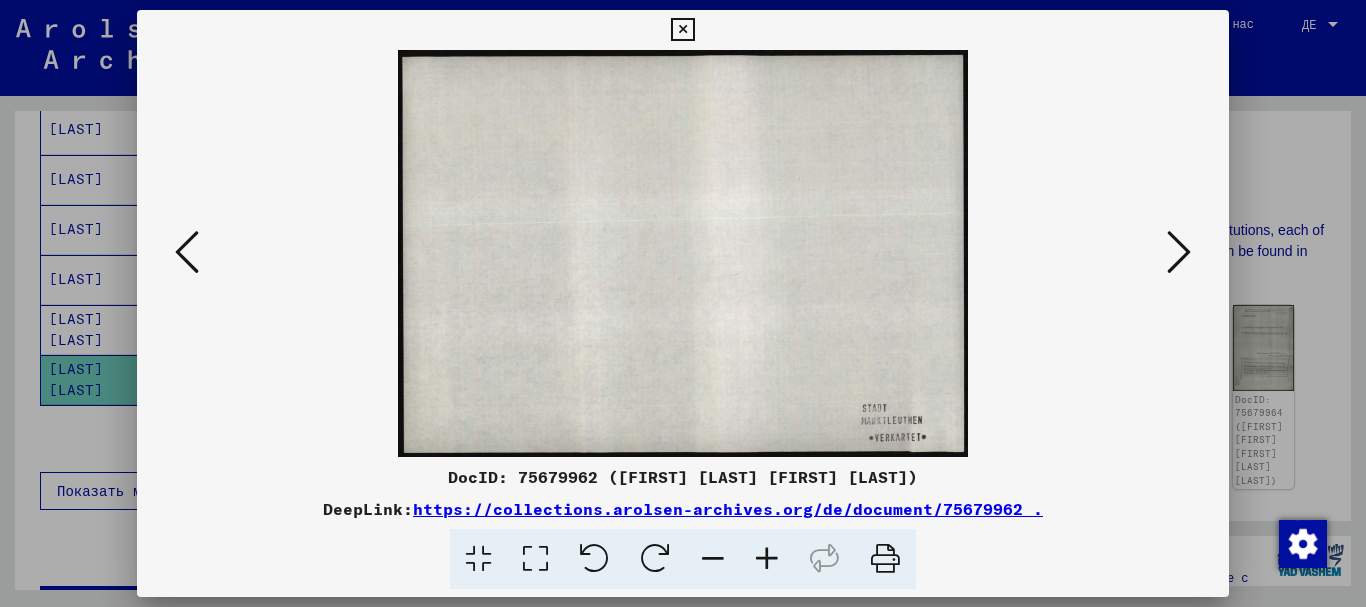 click at bounding box center [1179, 252] 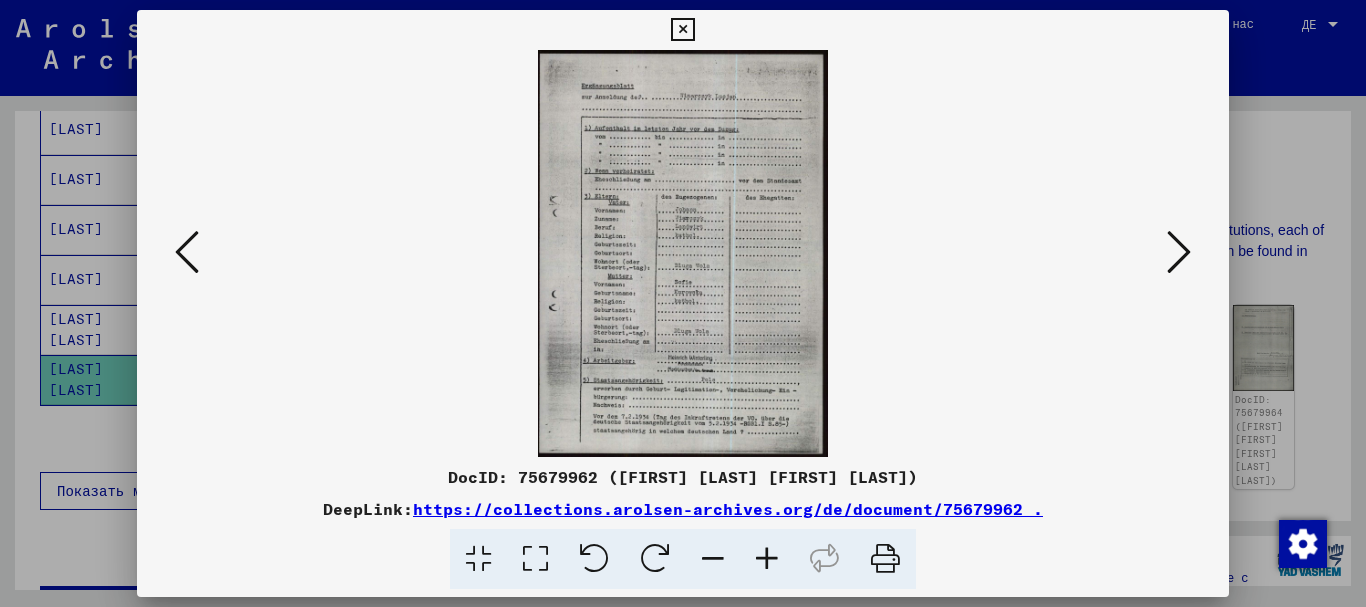 click at bounding box center [1179, 252] 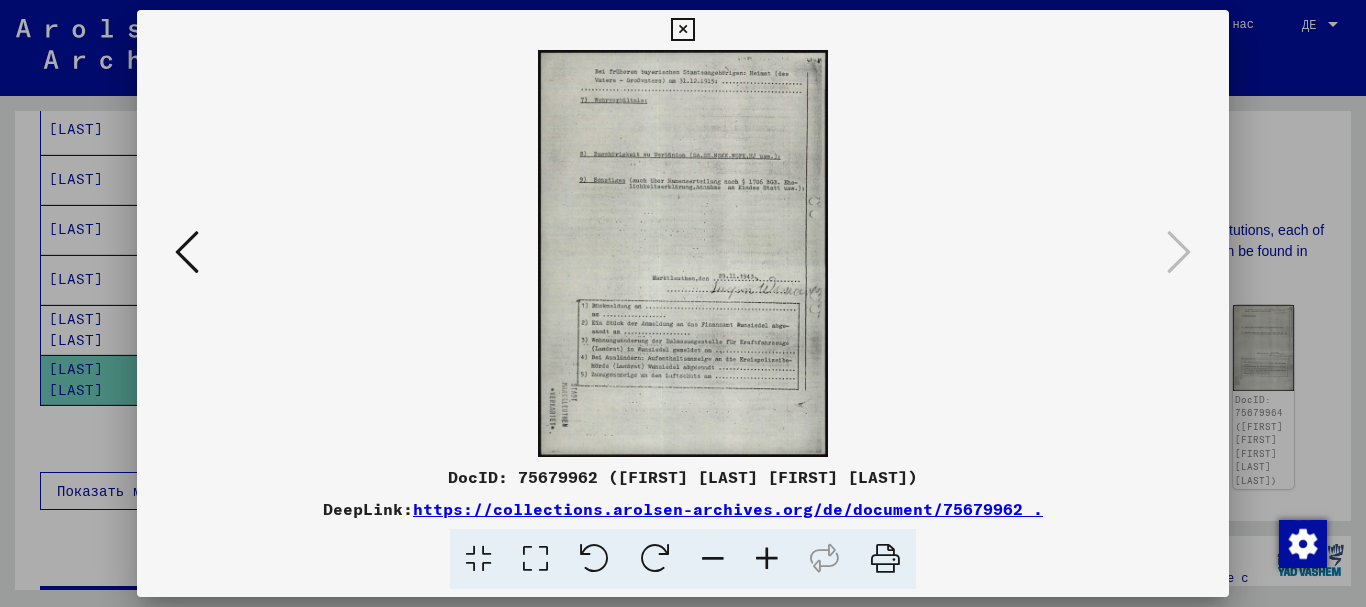click at bounding box center (683, 303) 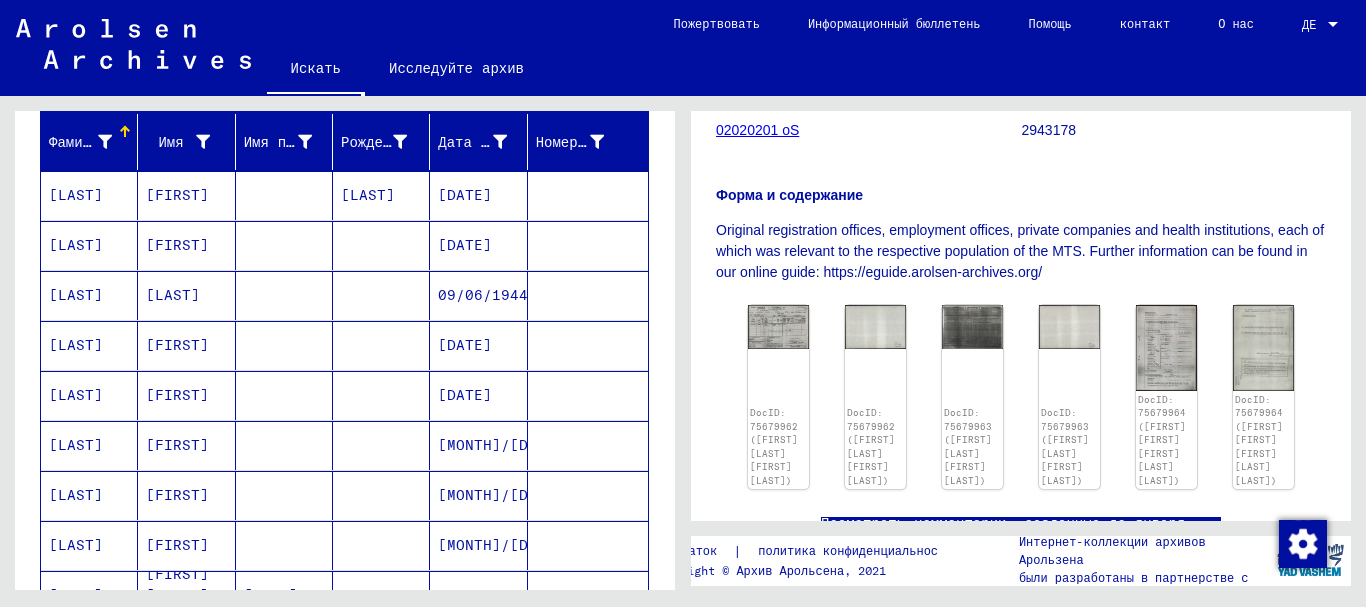 scroll, scrollTop: 100, scrollLeft: 0, axis: vertical 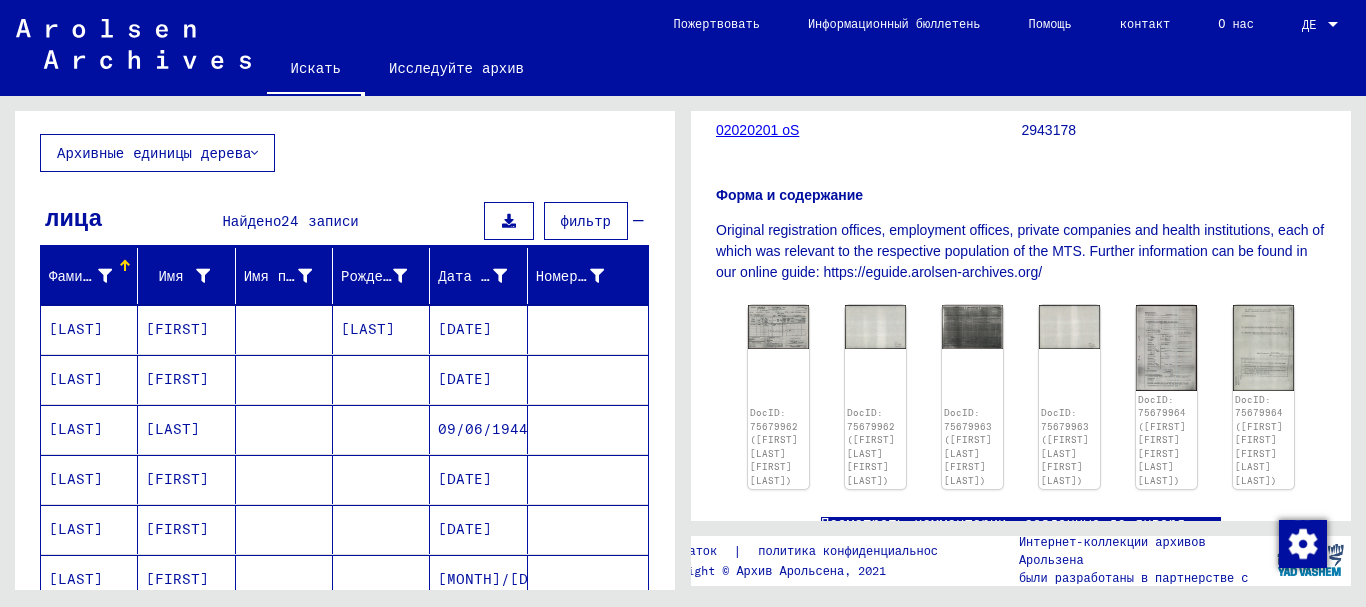click on "[FIRST]" at bounding box center (177, 379) 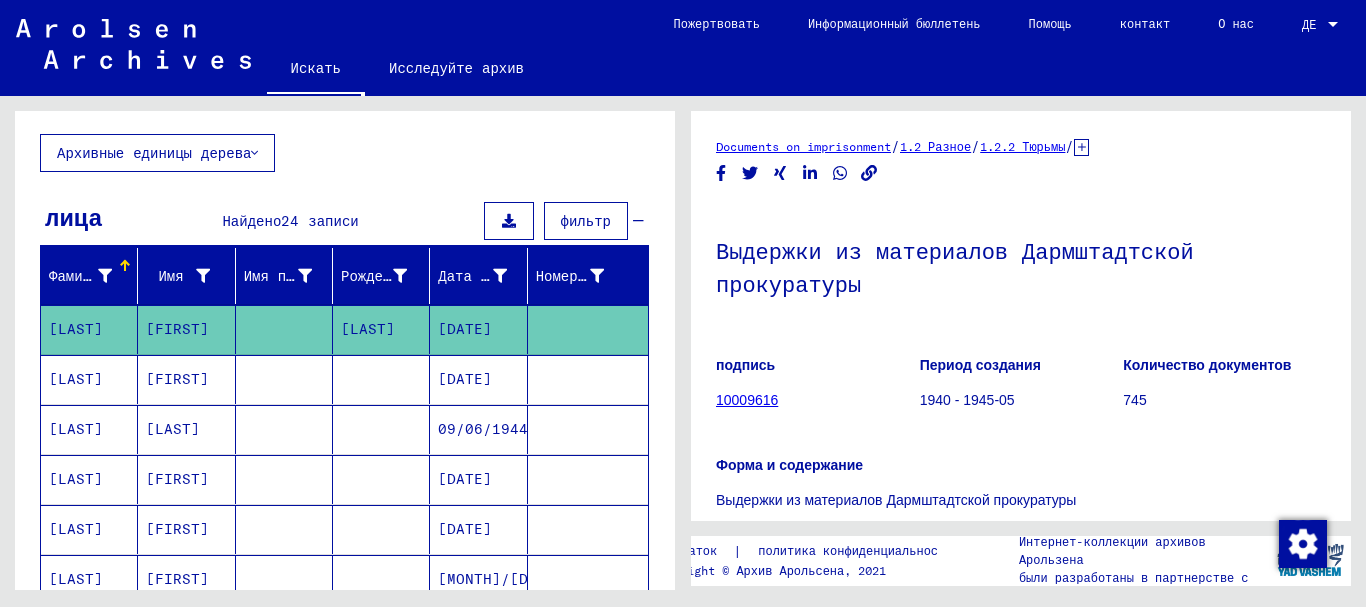 scroll, scrollTop: 0, scrollLeft: 0, axis: both 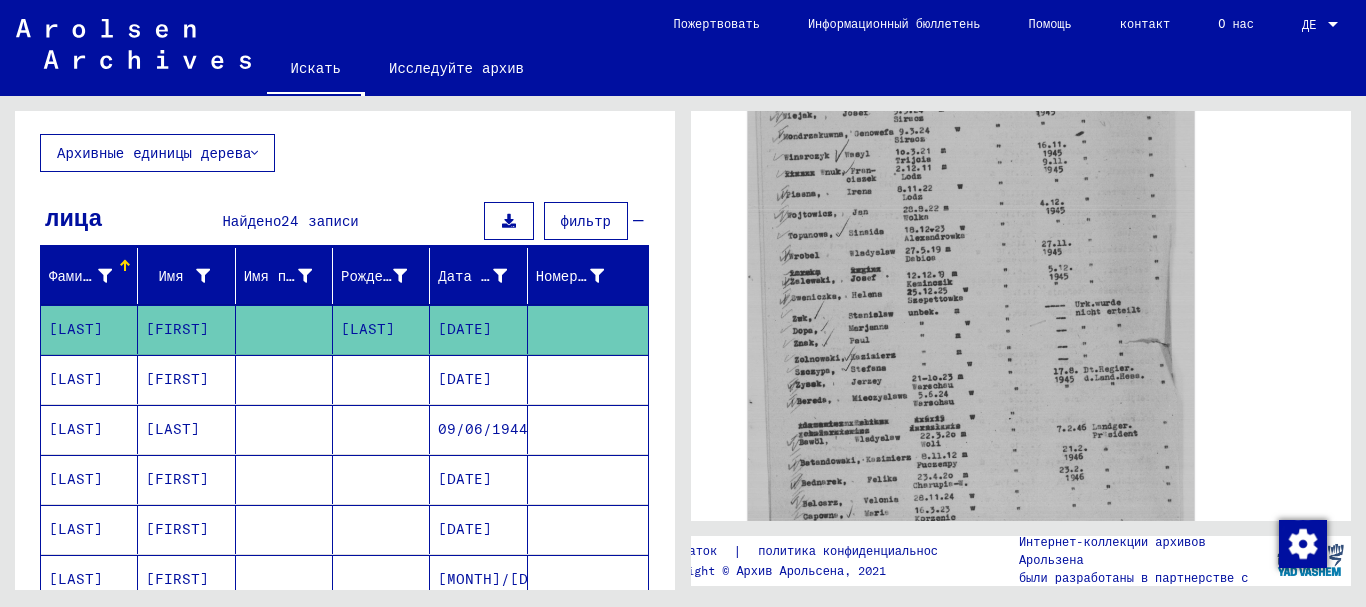 drag, startPoint x: 908, startPoint y: 285, endPoint x: 416, endPoint y: 363, distance: 498.14456 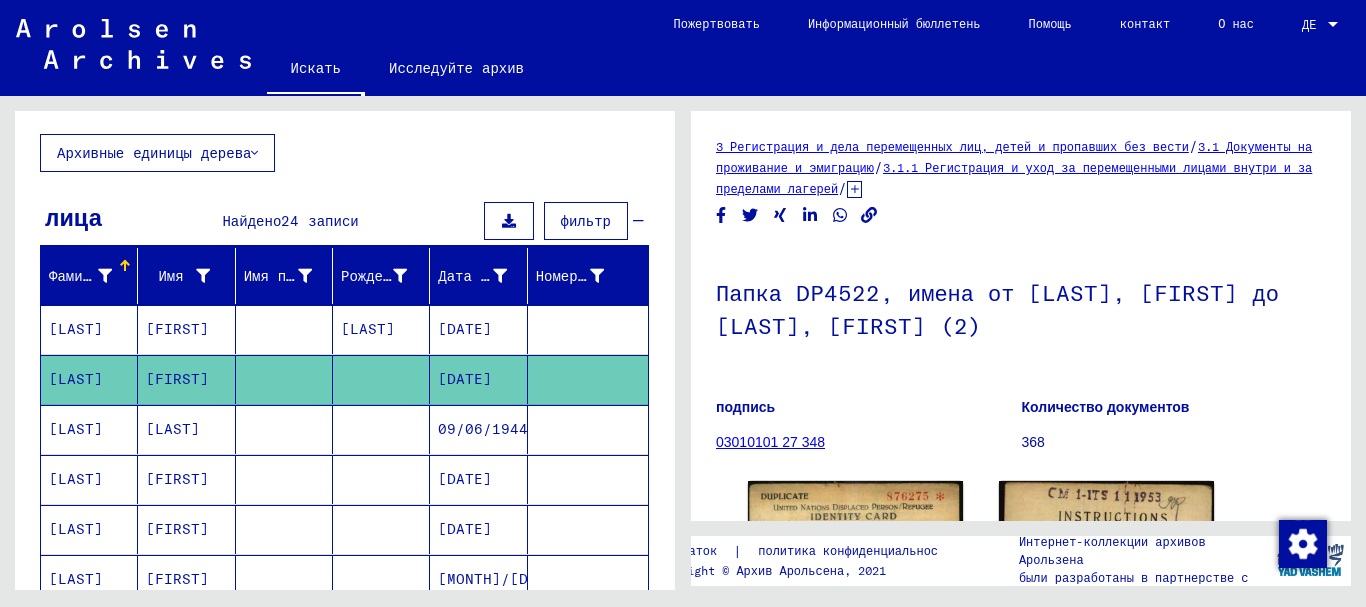 scroll, scrollTop: 0, scrollLeft: 0, axis: both 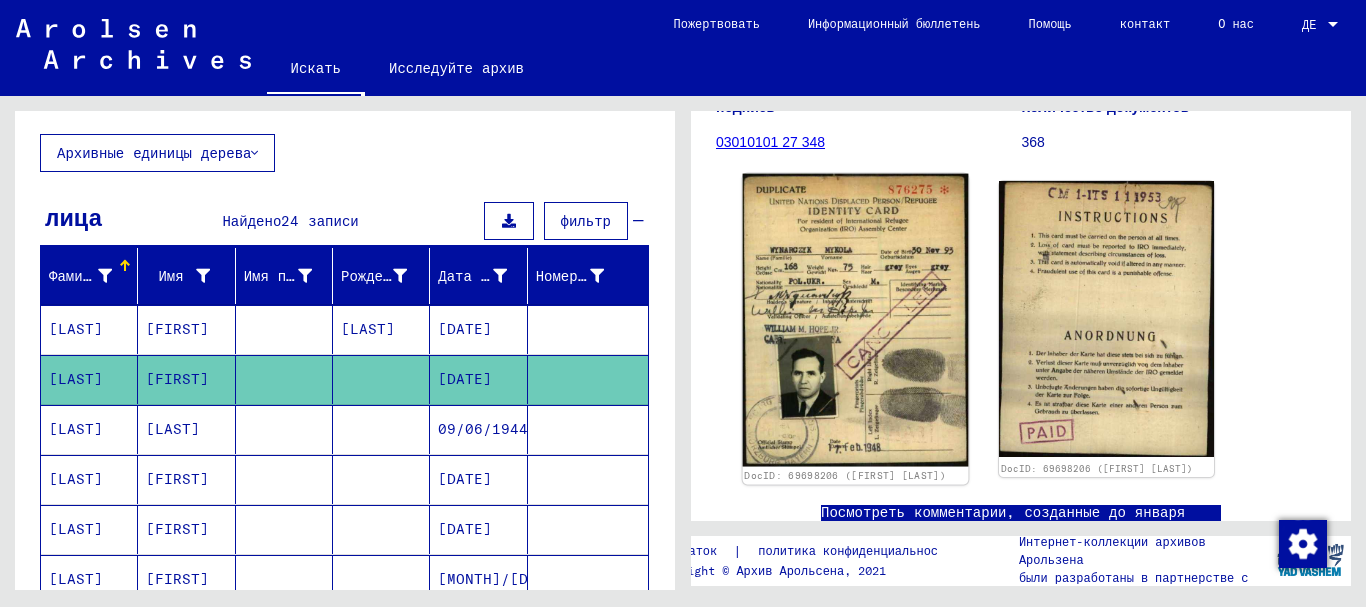 click 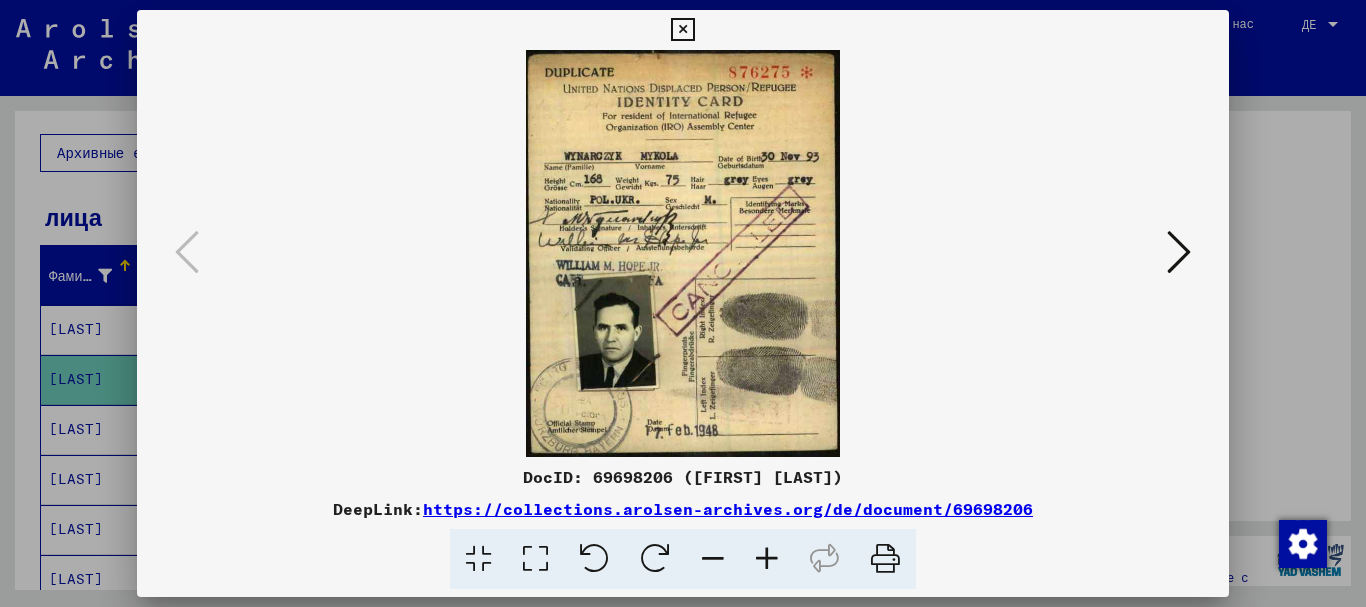 click at bounding box center (1179, 253) 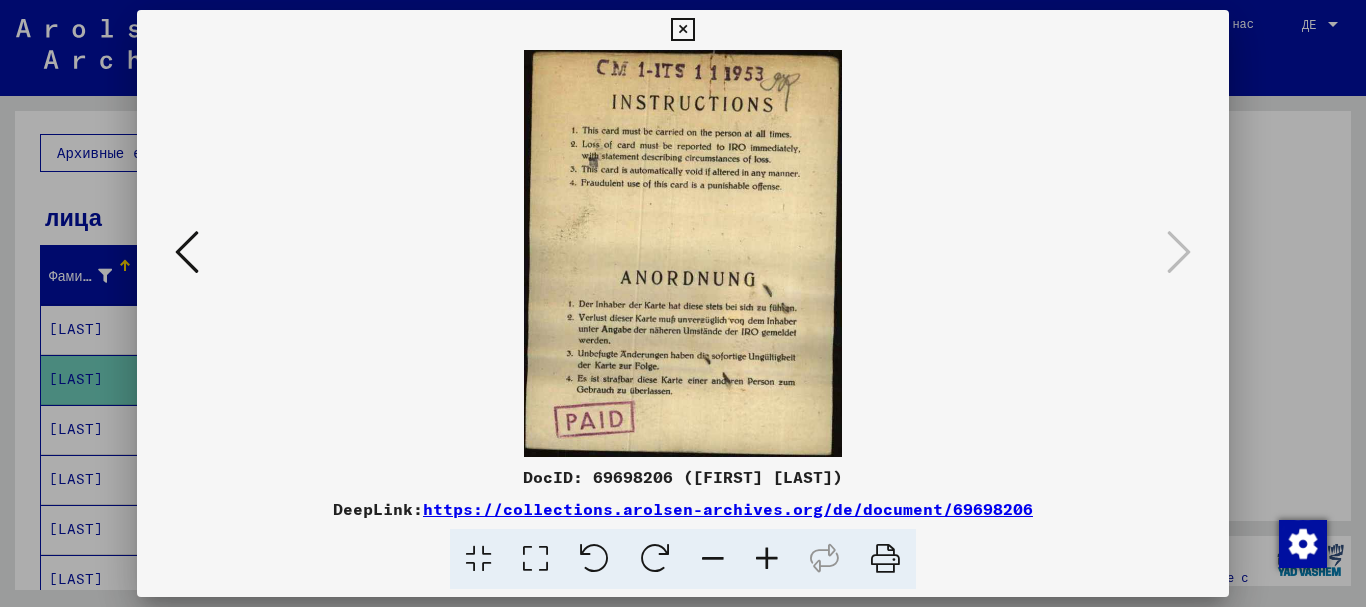 click at bounding box center (187, 252) 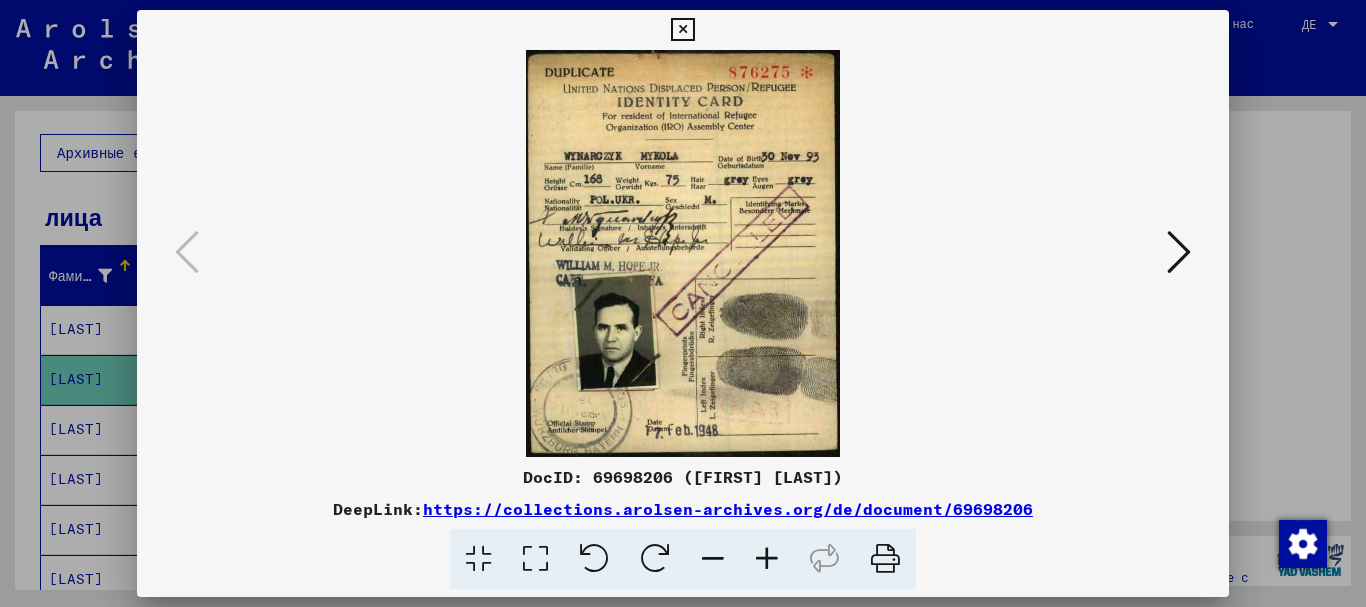 click at bounding box center [1179, 253] 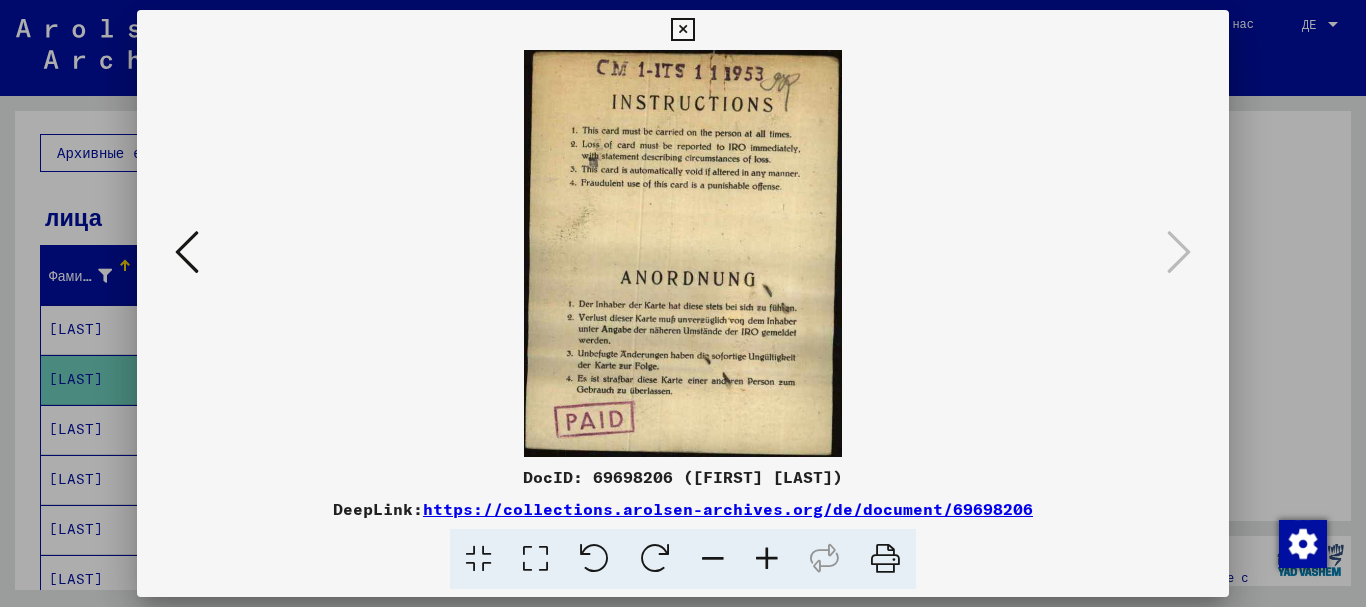 click at bounding box center (683, 303) 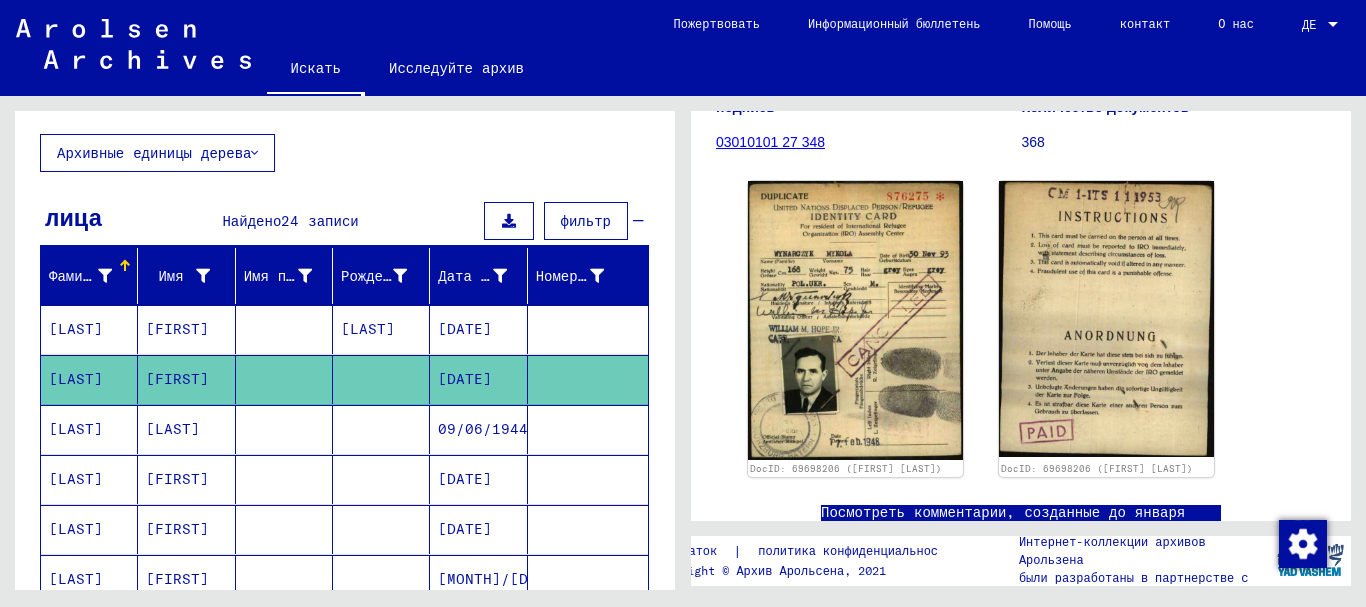 click on "[LAST]" at bounding box center [186, 479] 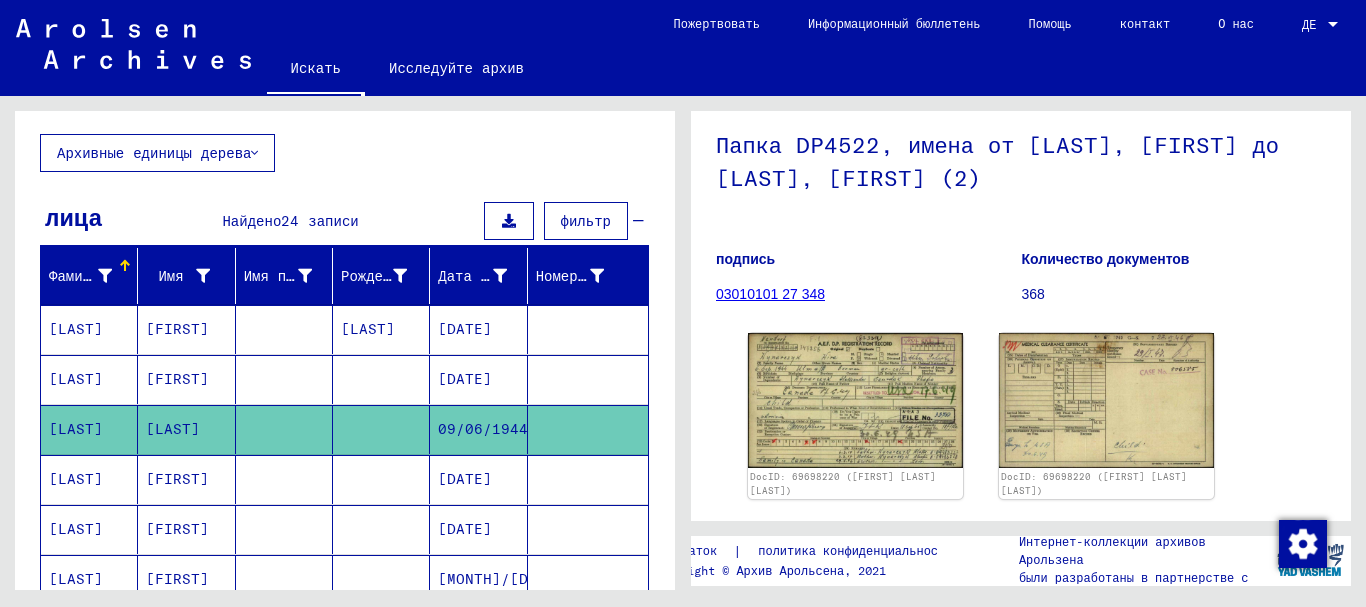 scroll, scrollTop: 200, scrollLeft: 0, axis: vertical 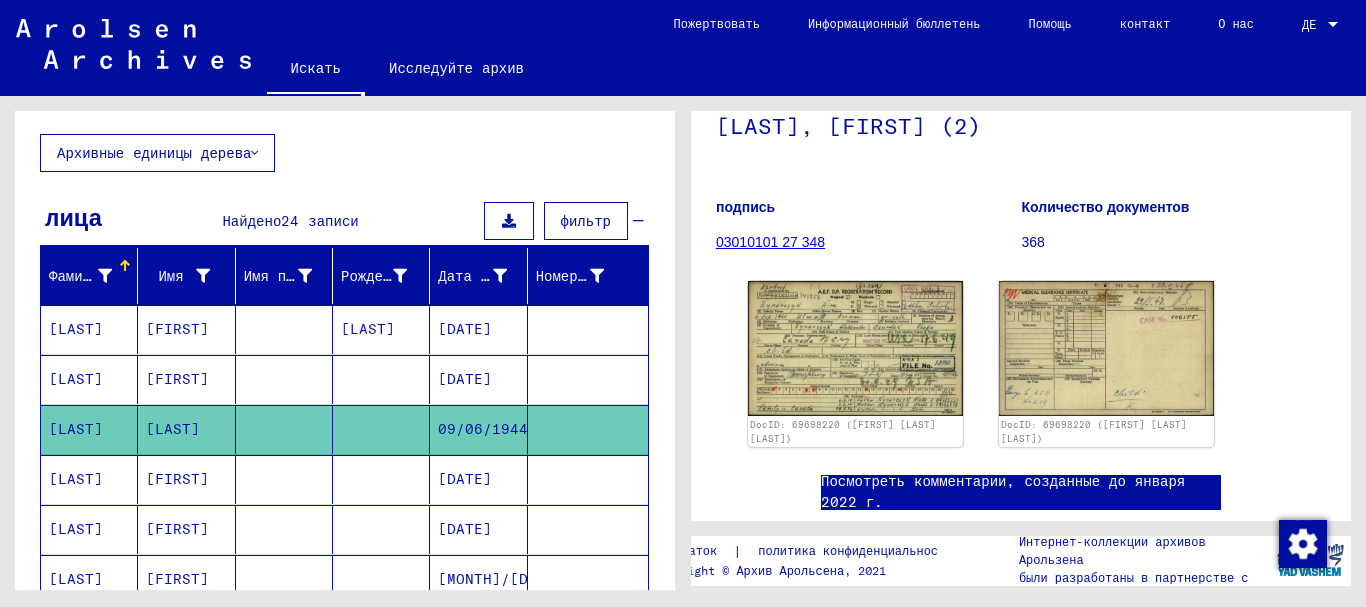 click on "[FIRST]" at bounding box center (177, 529) 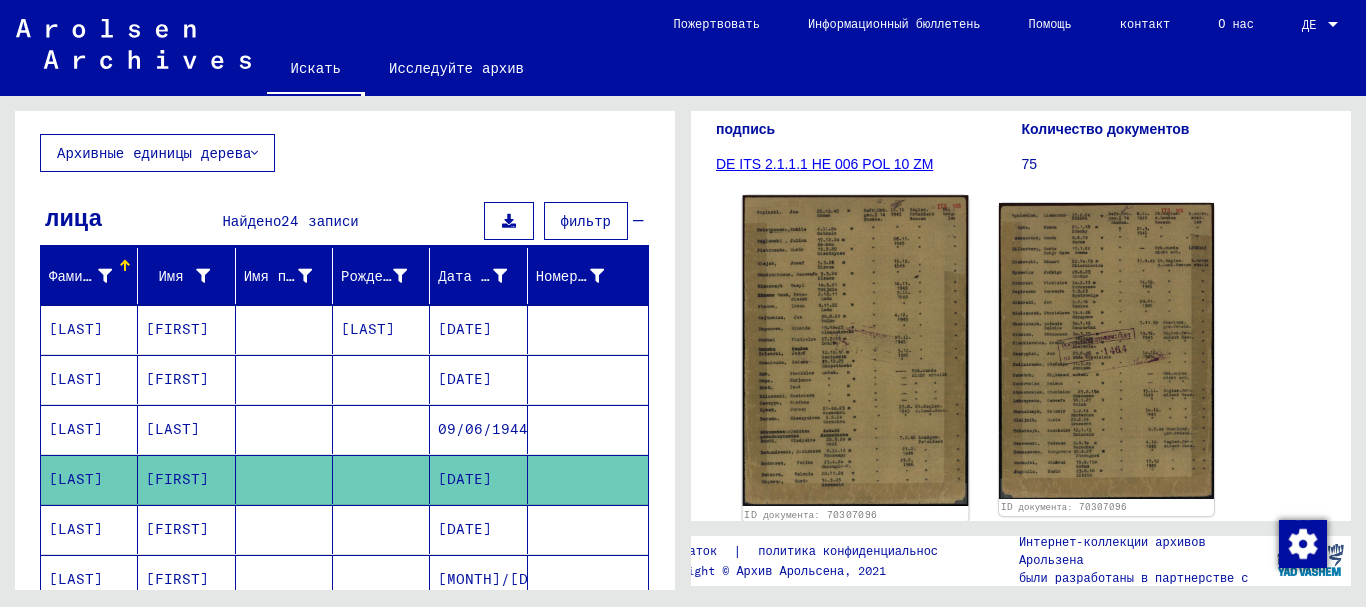 scroll, scrollTop: 400, scrollLeft: 0, axis: vertical 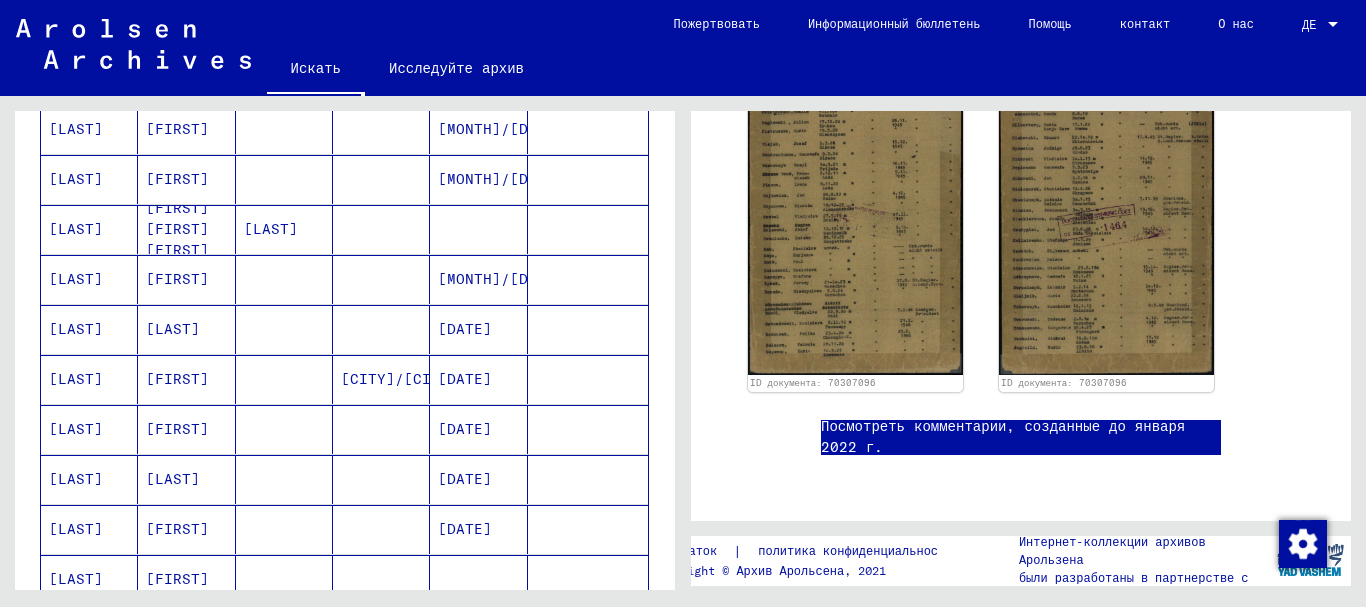 click on "[FIRST]" at bounding box center [186, 429] 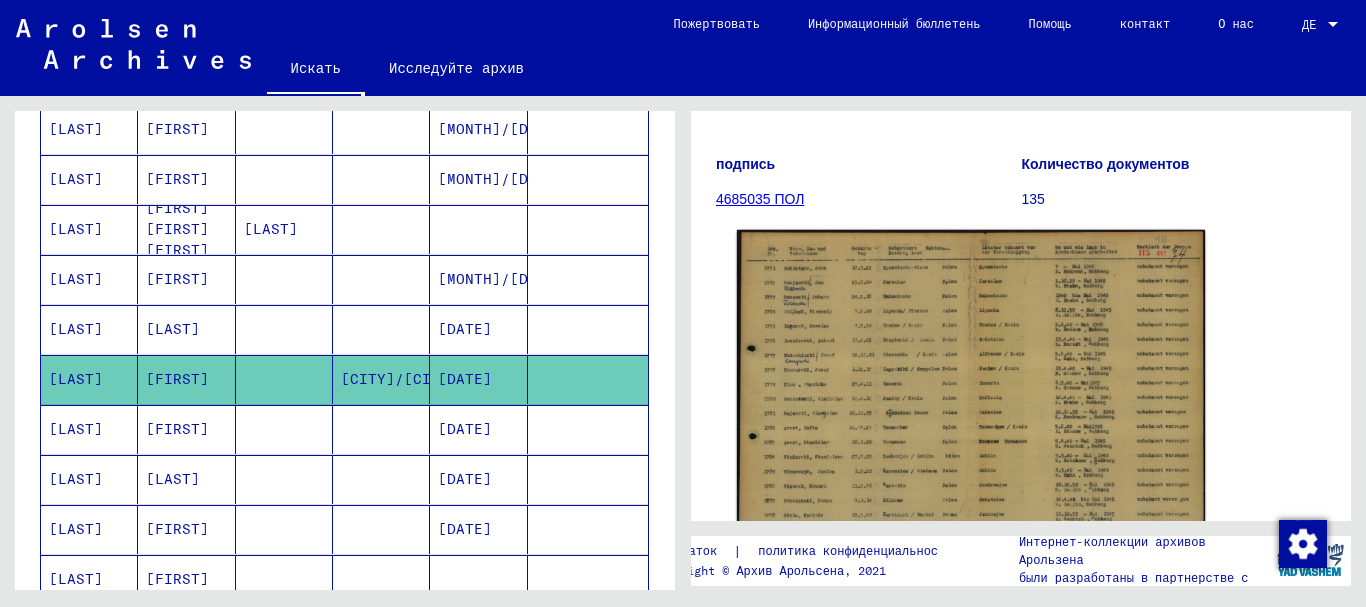 scroll, scrollTop: 400, scrollLeft: 0, axis: vertical 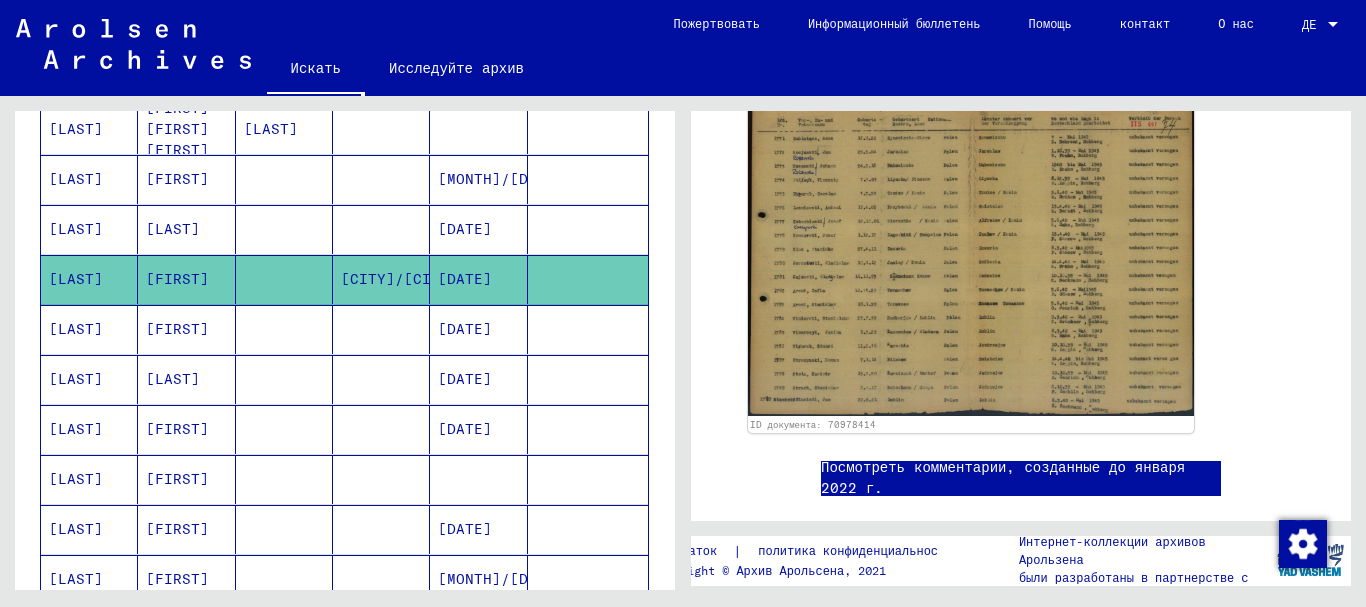 click on "[FIRST]" at bounding box center (186, 379) 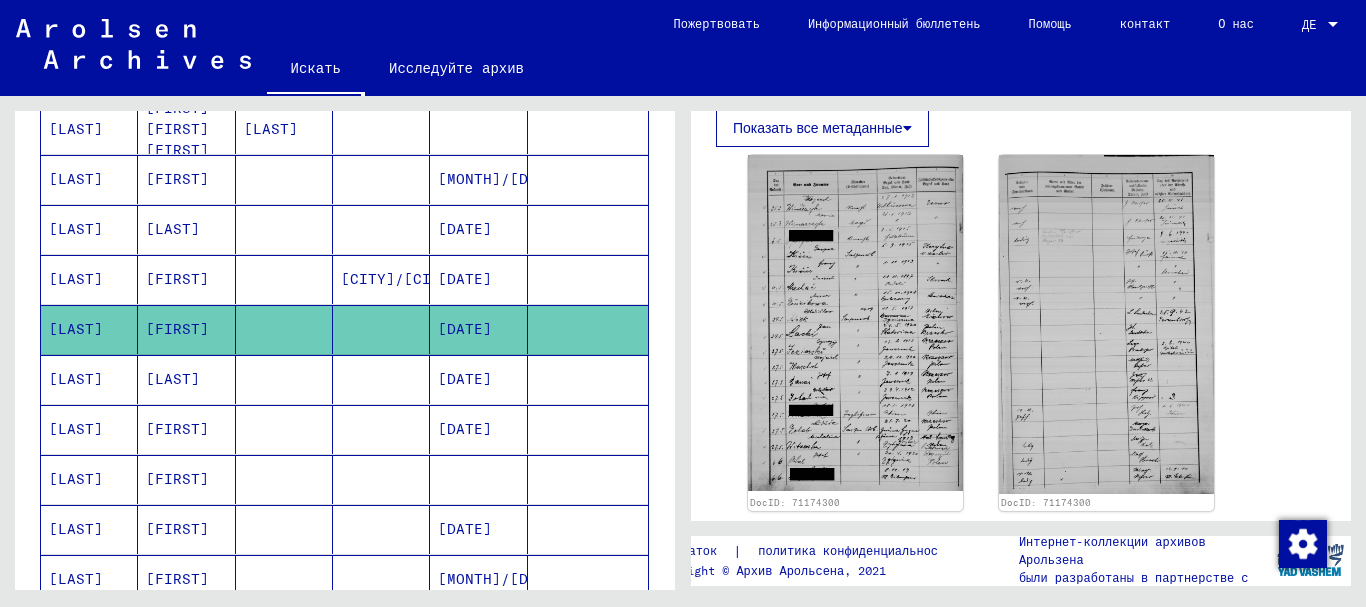 scroll, scrollTop: 600, scrollLeft: 0, axis: vertical 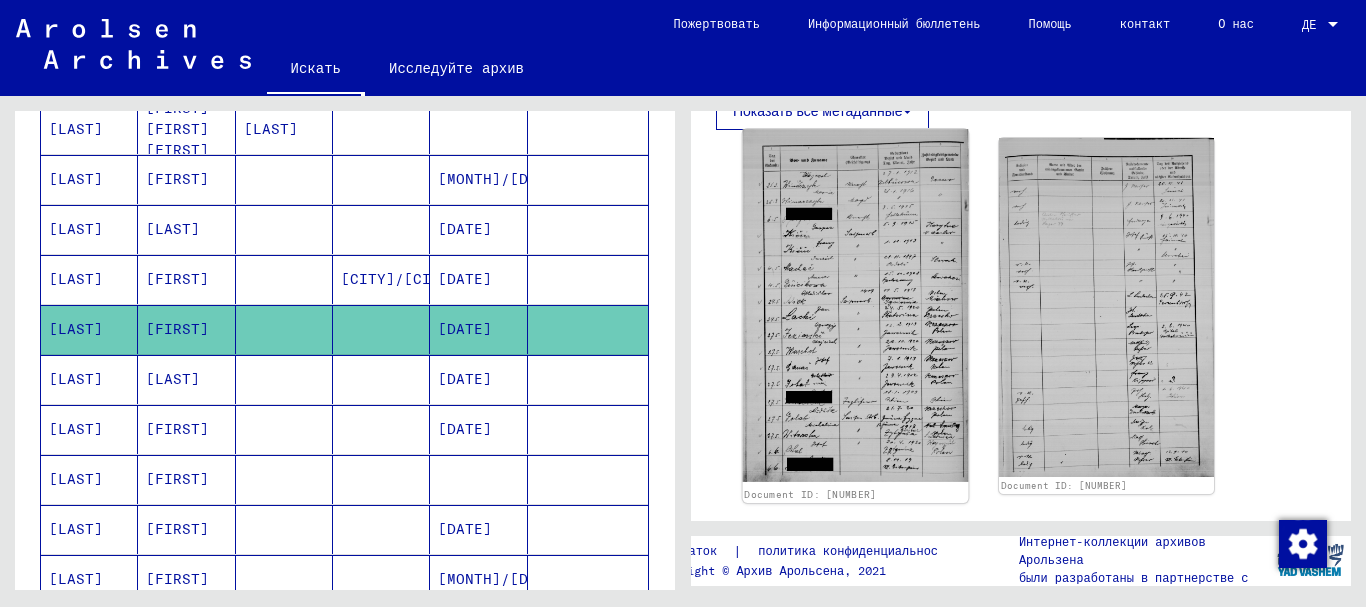 click 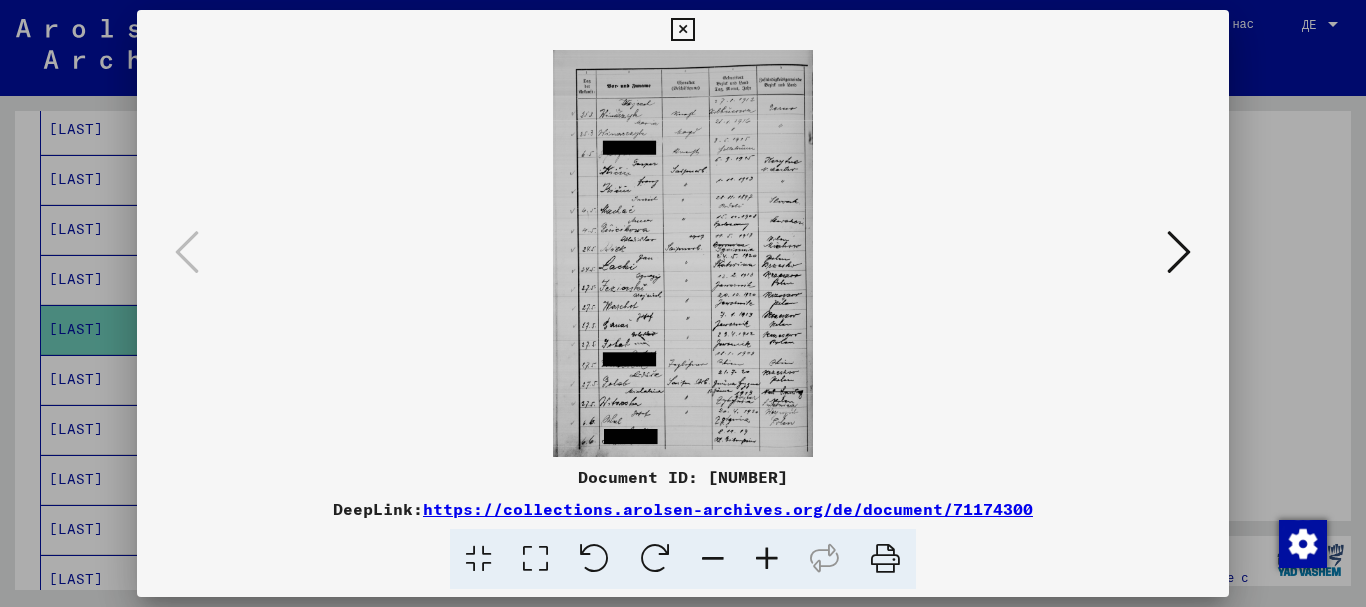 scroll, scrollTop: 0, scrollLeft: 0, axis: both 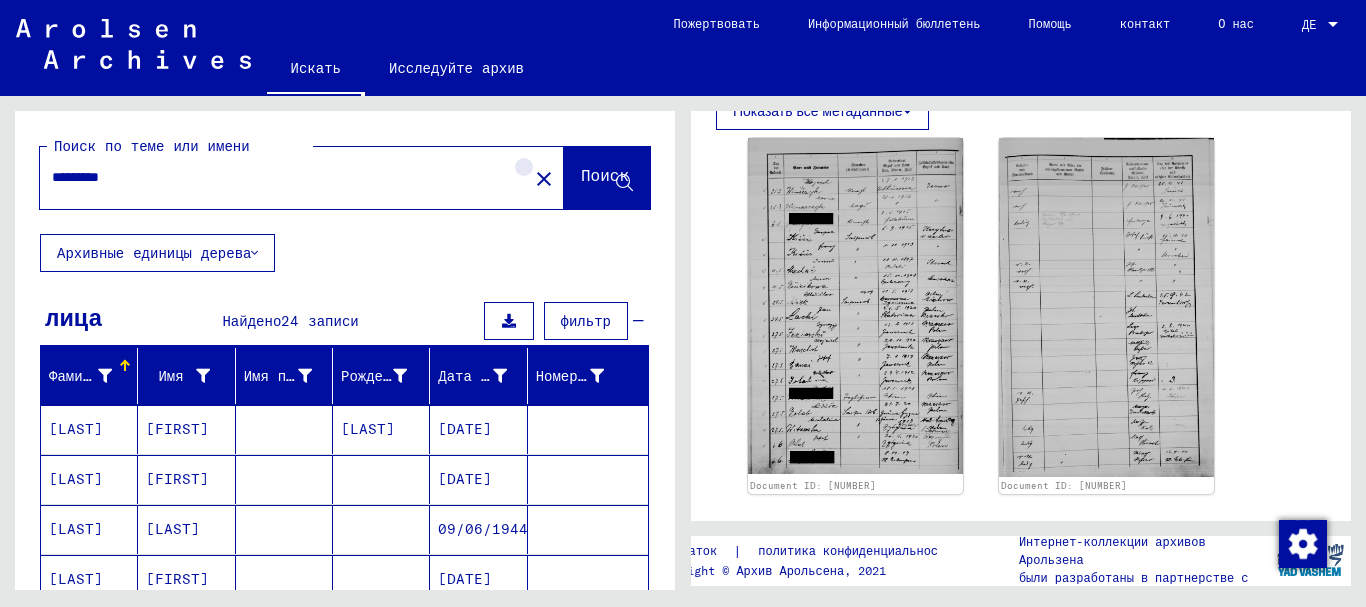 click on "close" 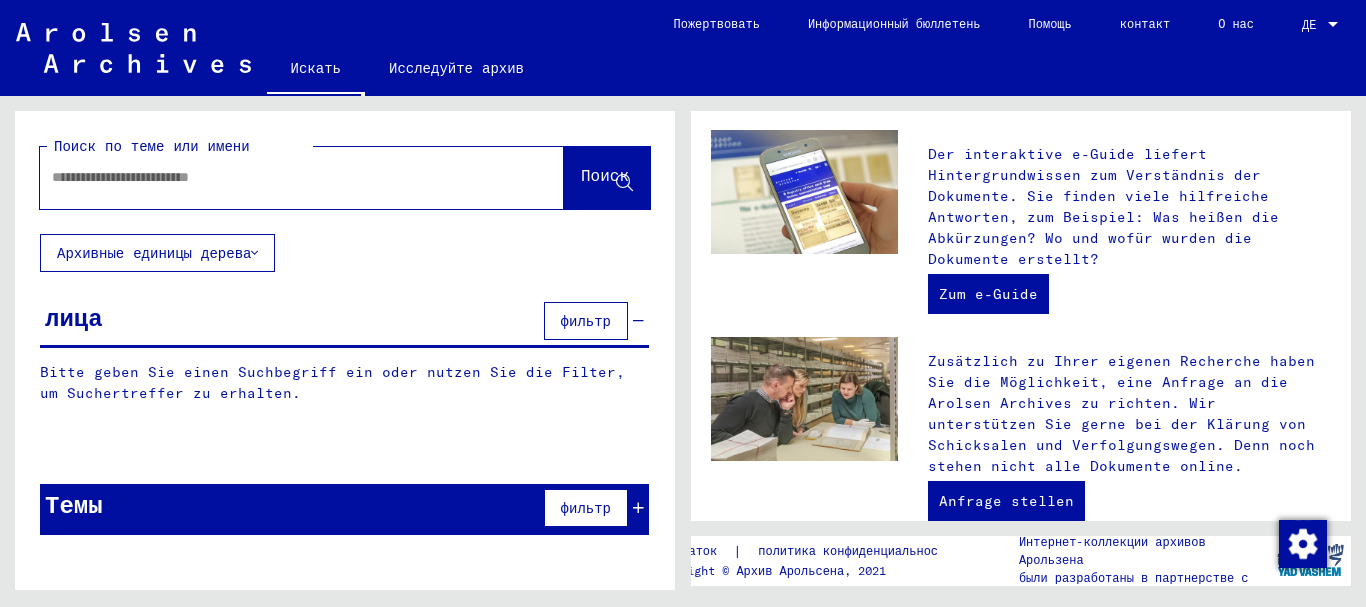 scroll, scrollTop: 0, scrollLeft: 0, axis: both 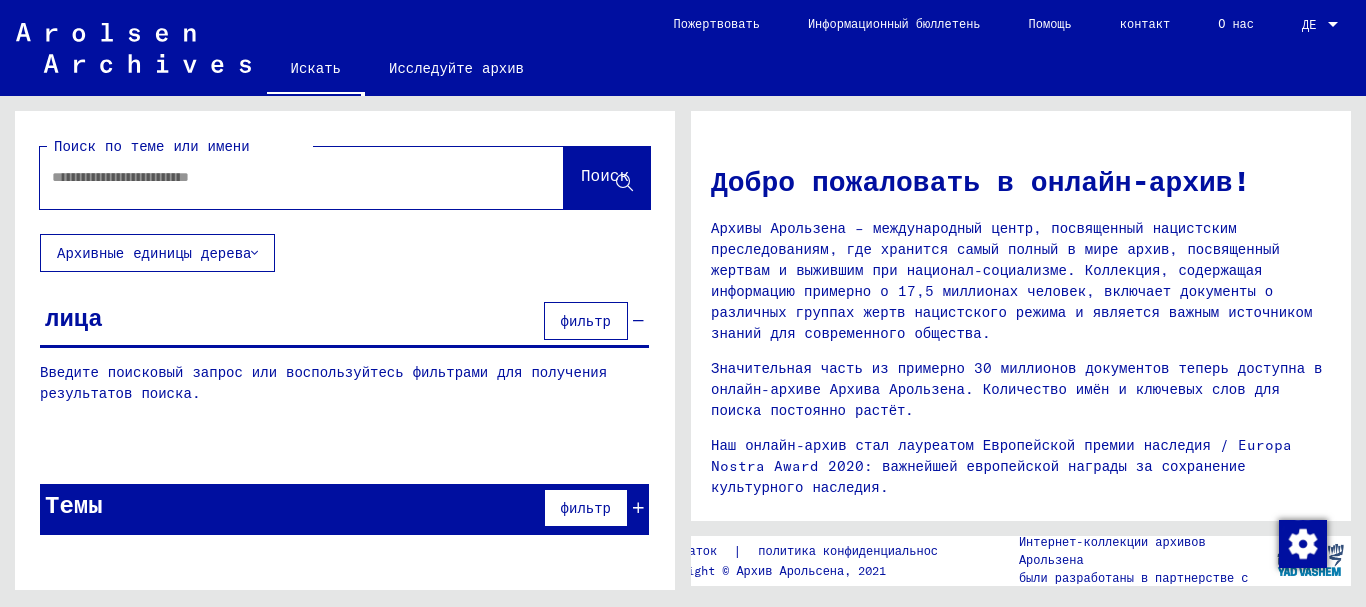 click at bounding box center [278, 177] 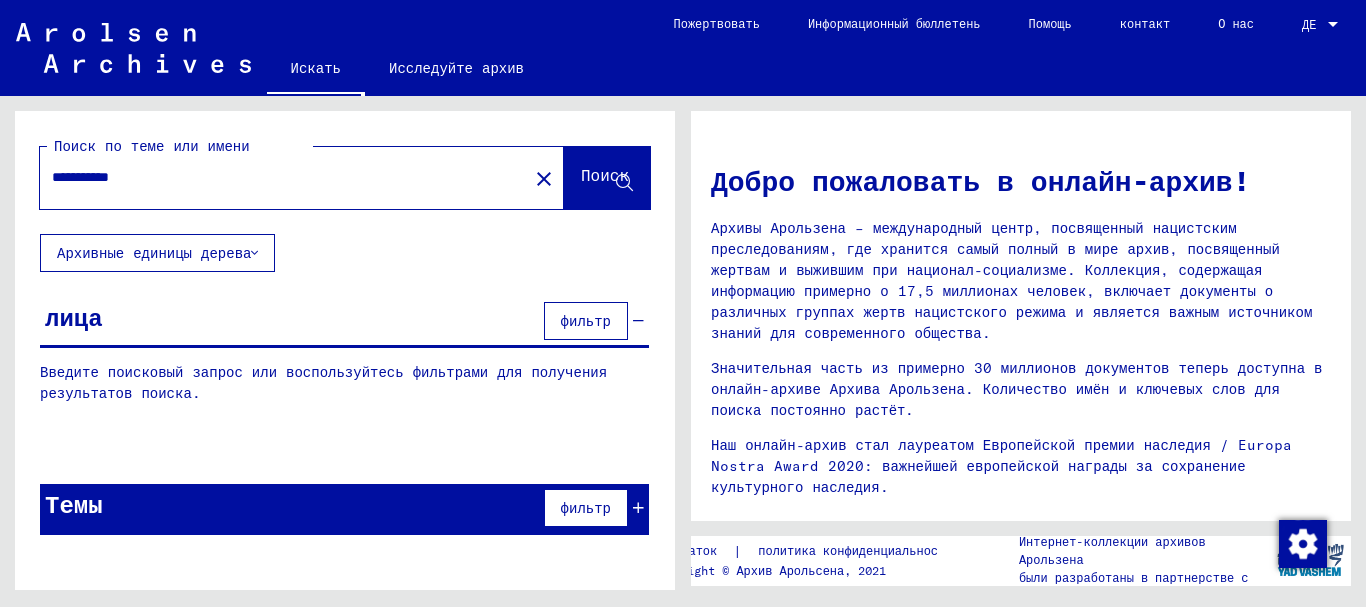 click on "Поиск" 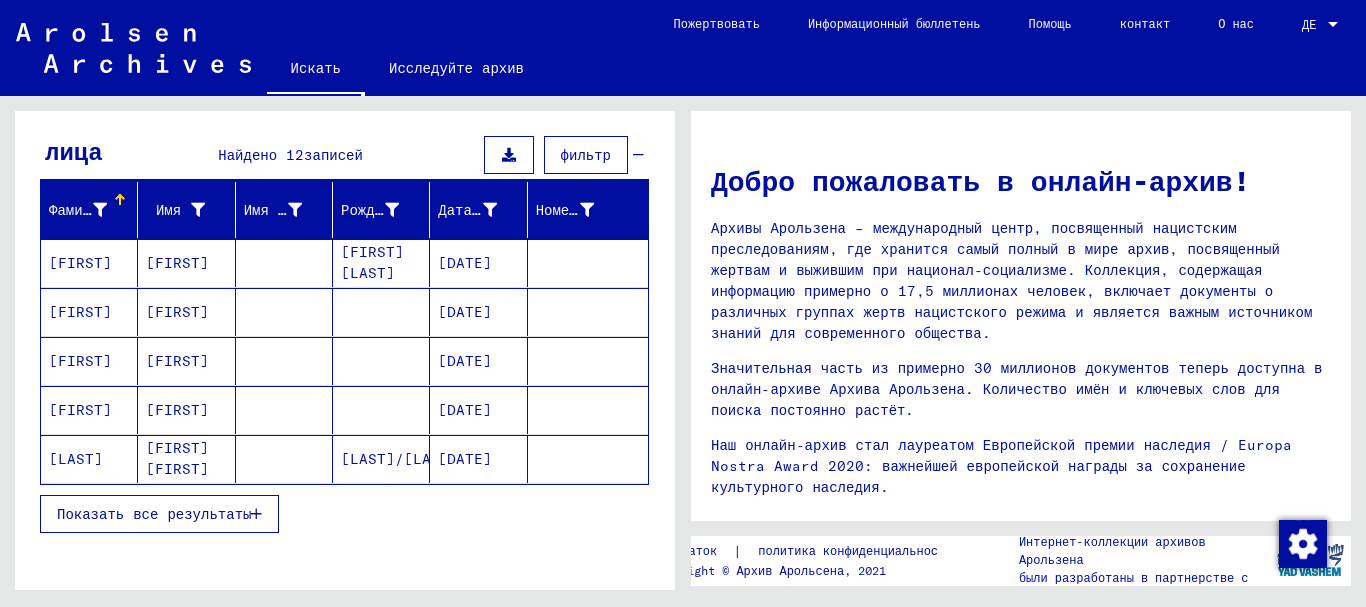 scroll, scrollTop: 200, scrollLeft: 0, axis: vertical 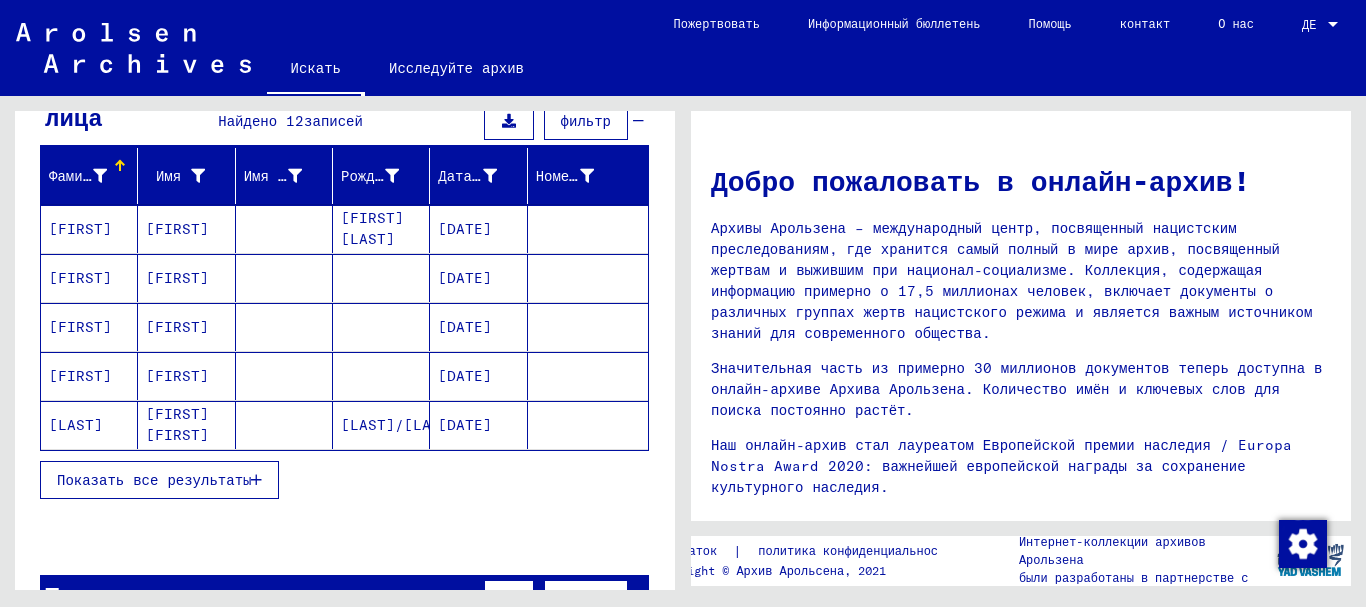 click on "Показать все результаты" at bounding box center [154, 480] 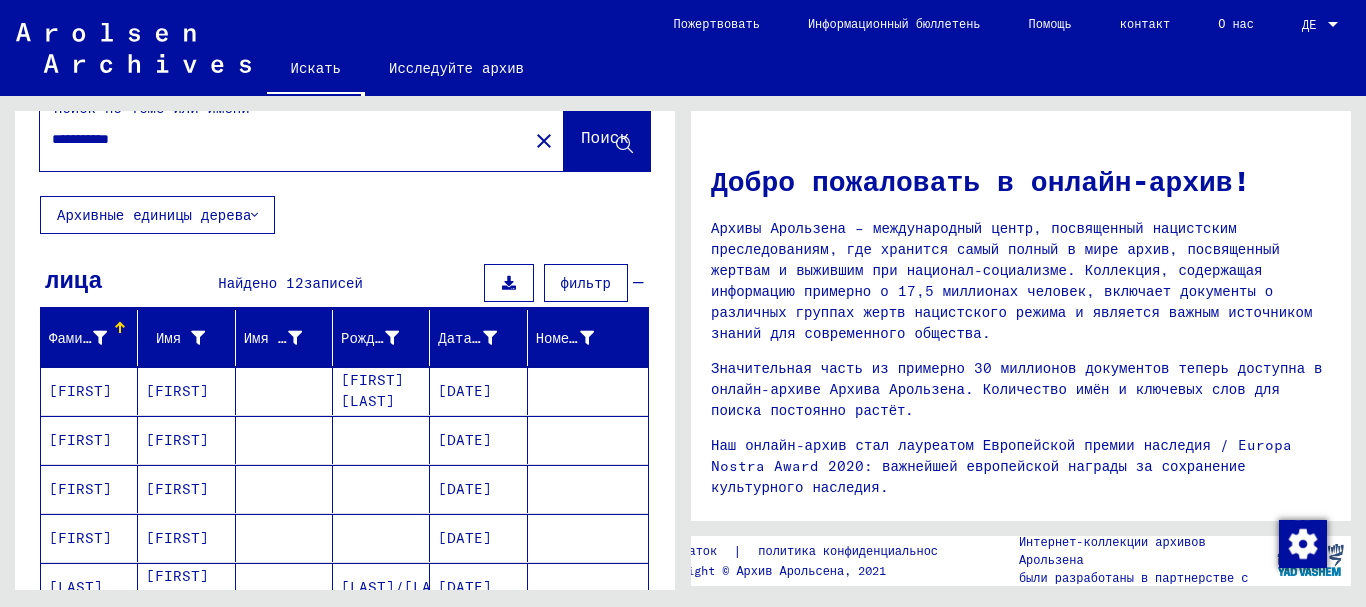 scroll, scrollTop: 0, scrollLeft: 0, axis: both 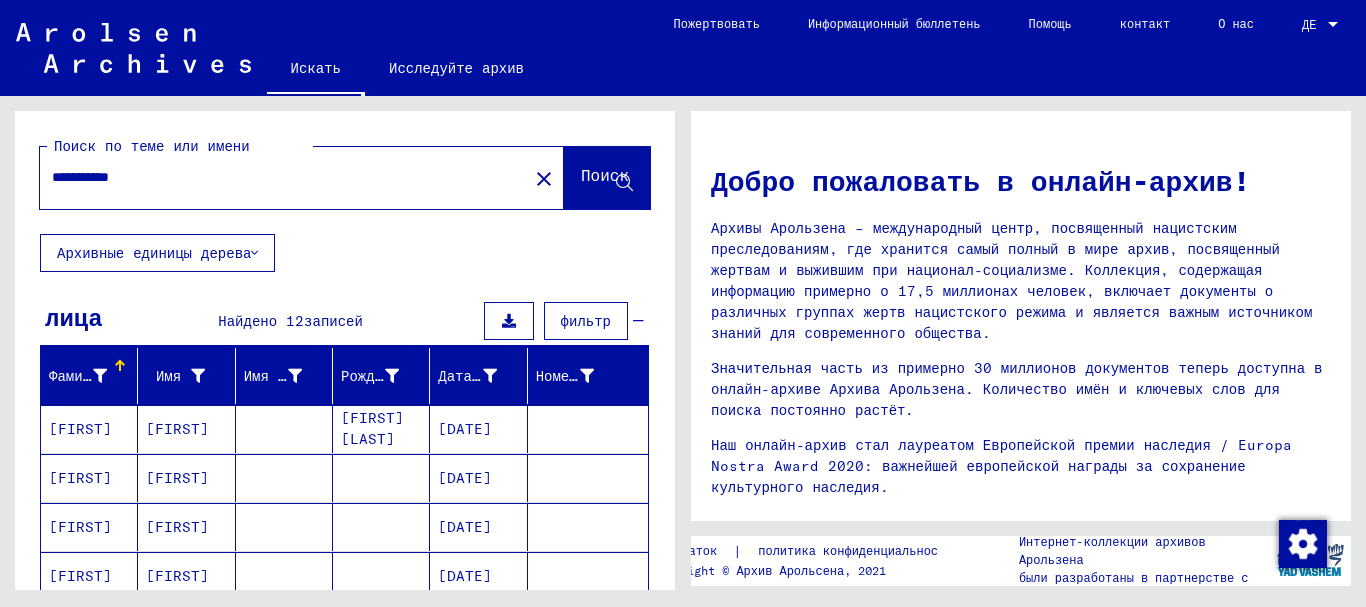 click on "**********" at bounding box center (278, 177) 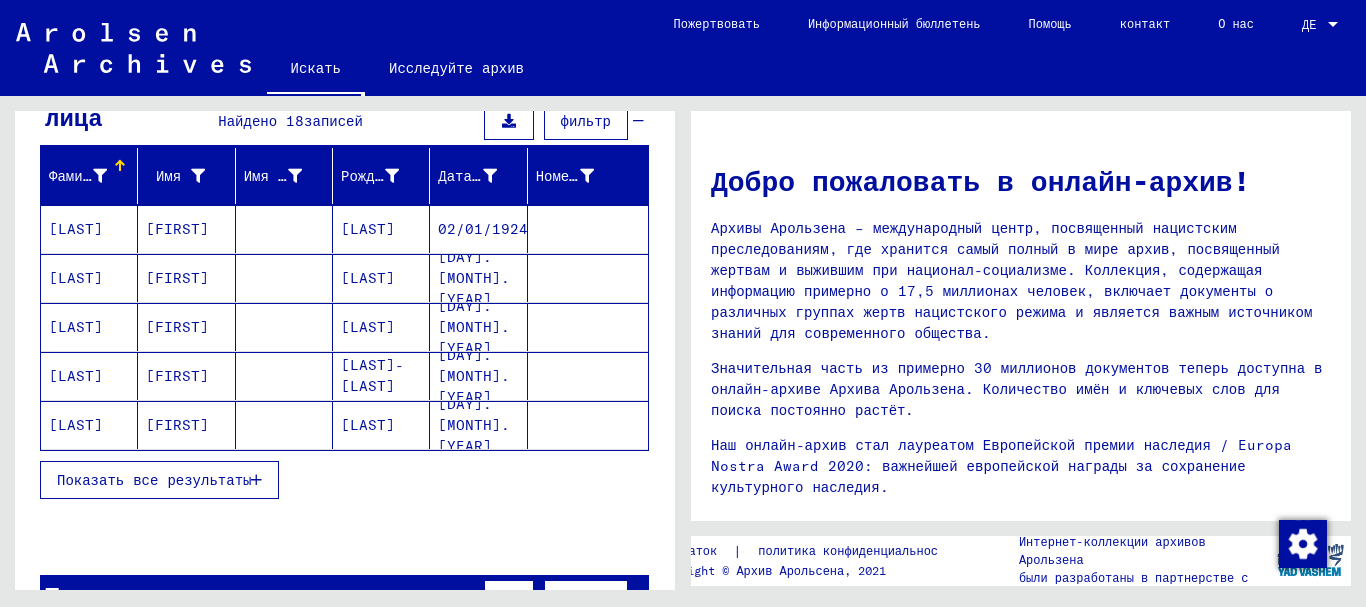 scroll, scrollTop: 0, scrollLeft: 0, axis: both 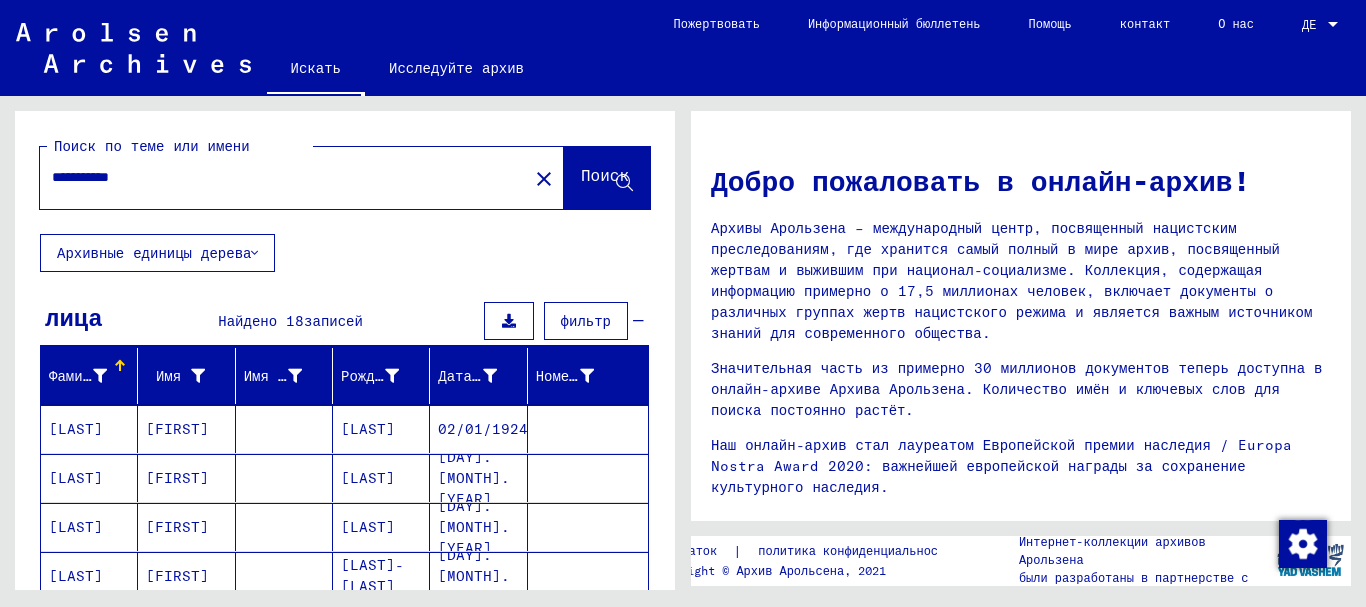 drag, startPoint x: 236, startPoint y: 183, endPoint x: 86, endPoint y: 168, distance: 150.74814 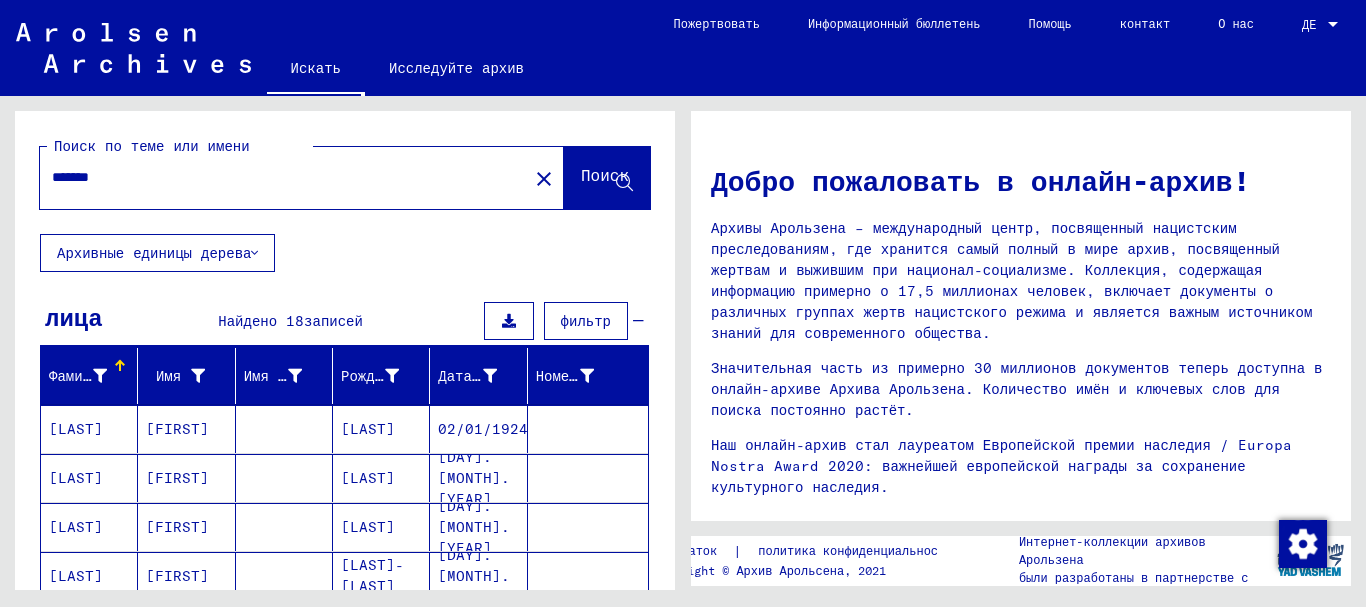 type on "*******" 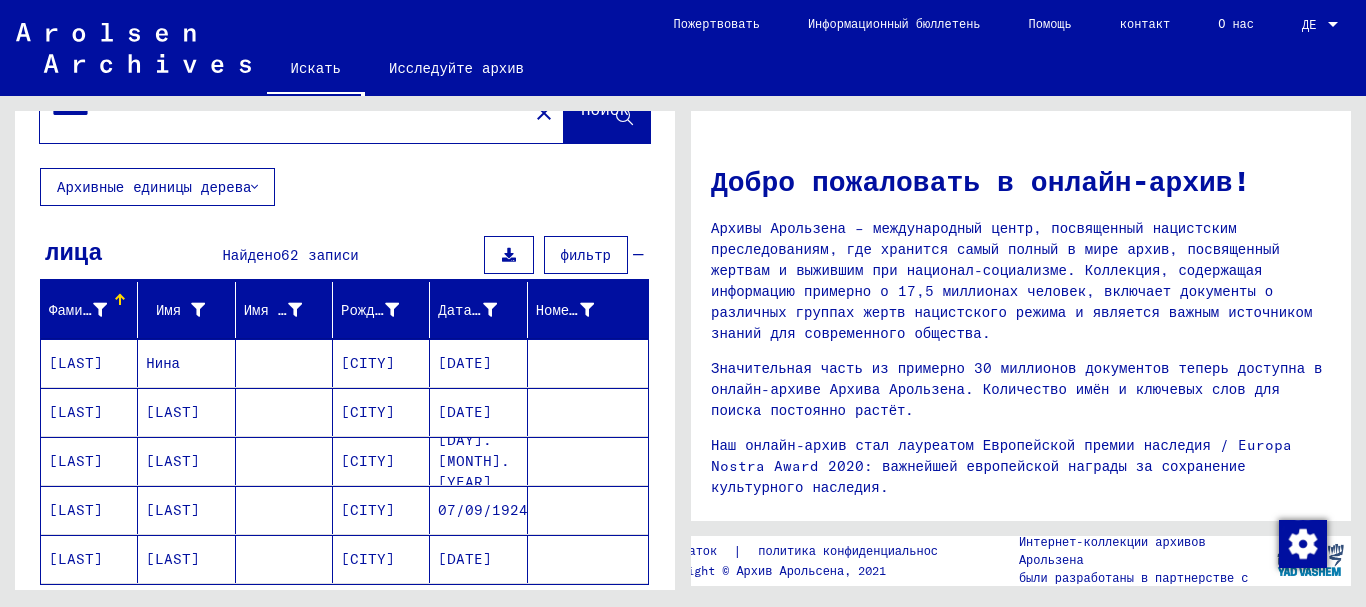 scroll, scrollTop: 200, scrollLeft: 0, axis: vertical 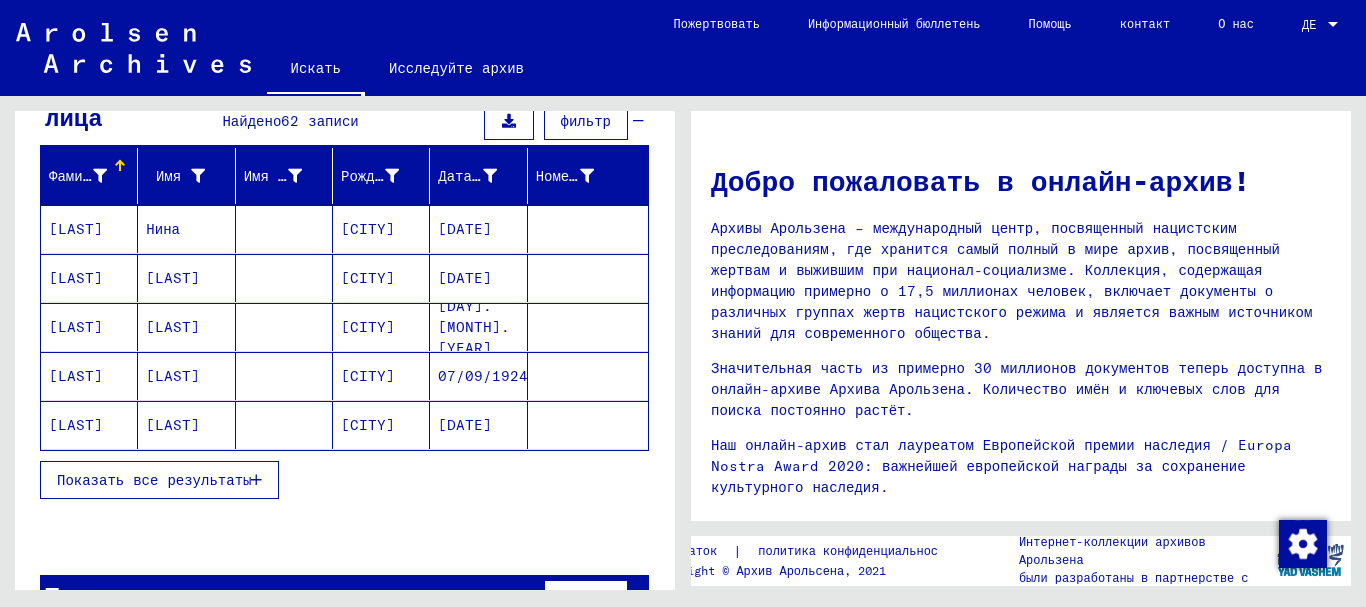 click on "Показать все результаты" at bounding box center (159, 480) 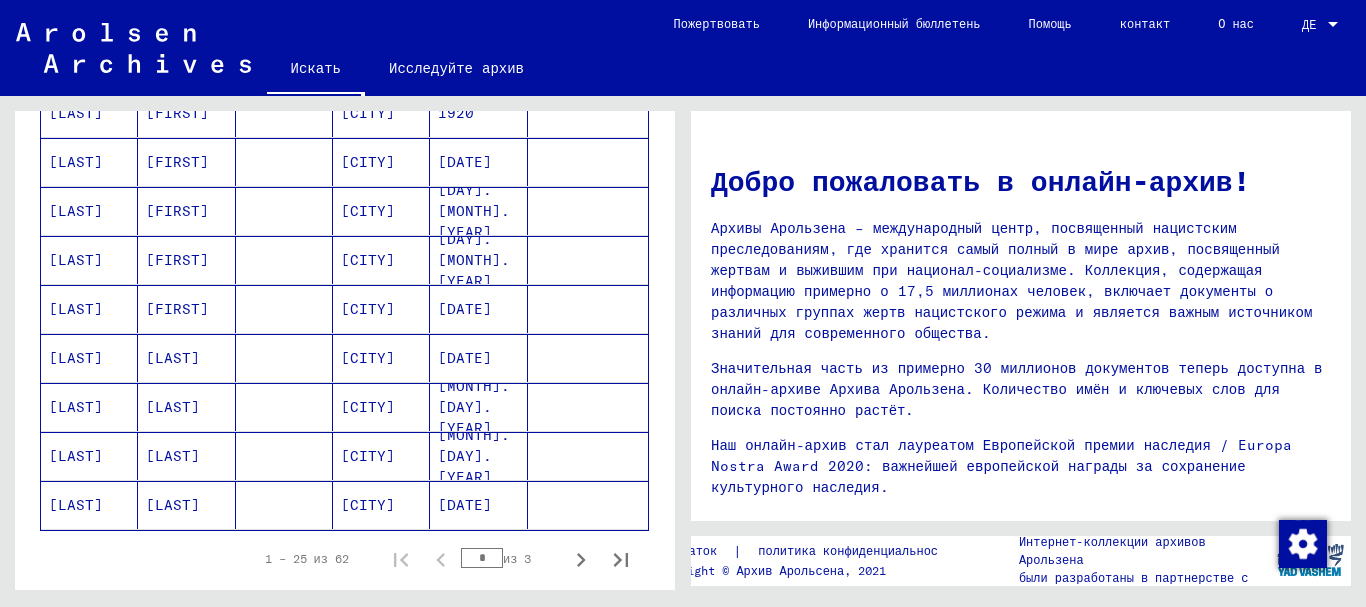 scroll, scrollTop: 1200, scrollLeft: 0, axis: vertical 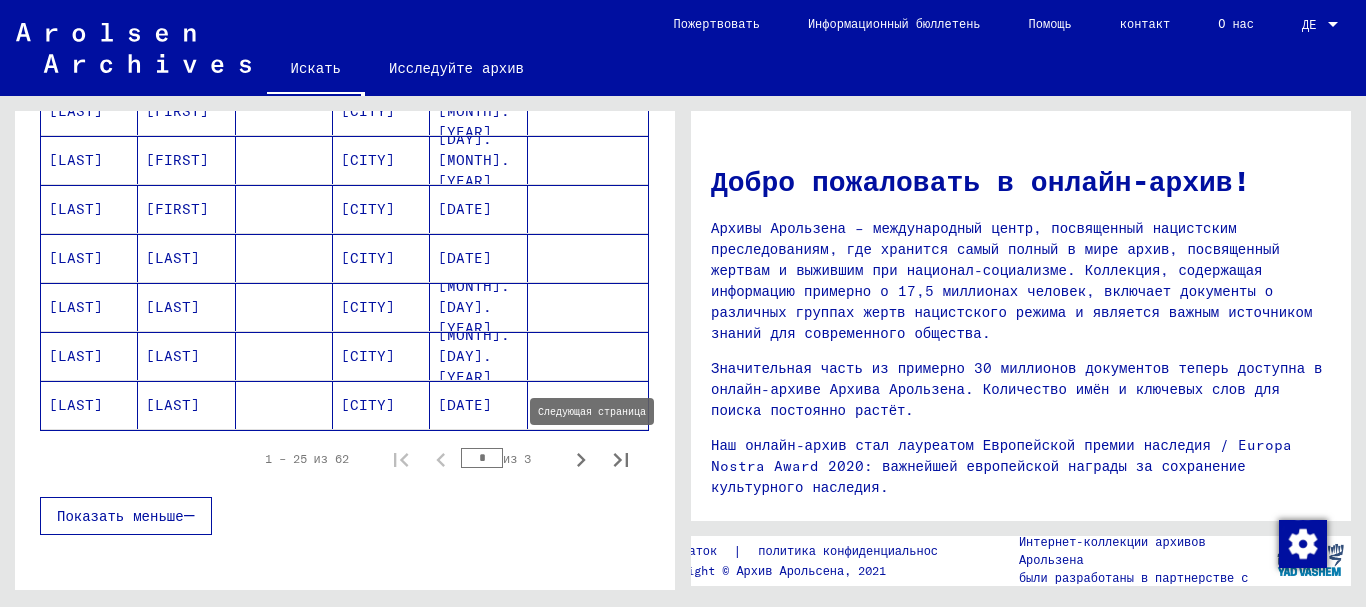 click 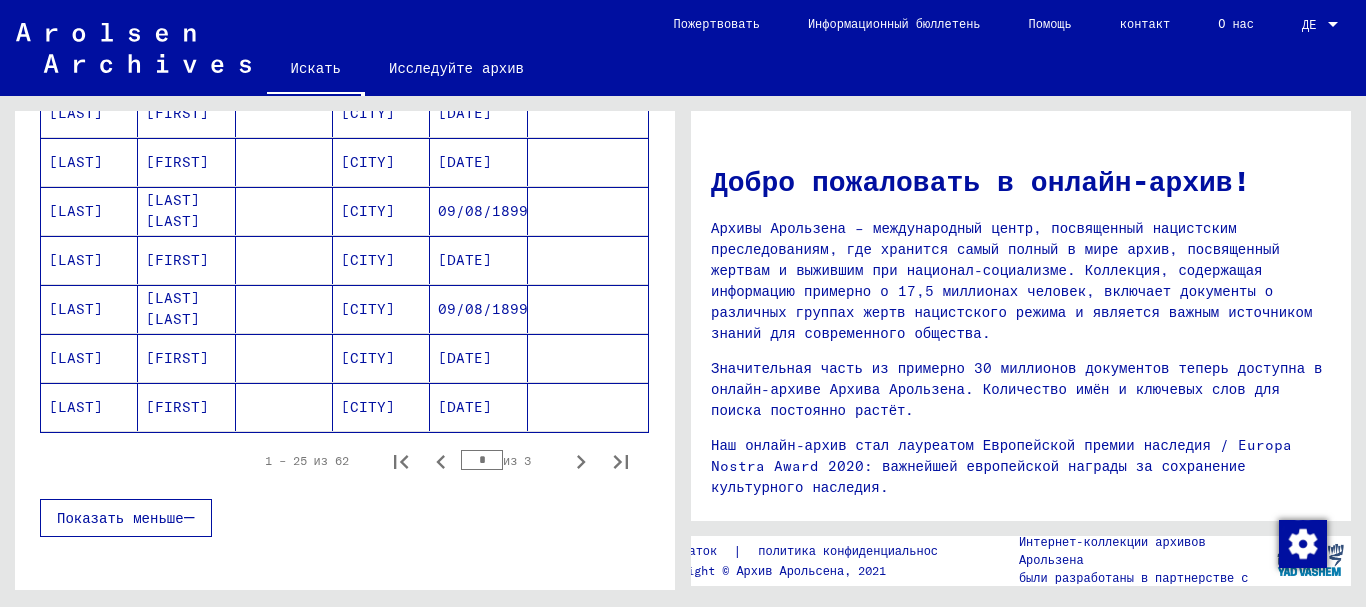 scroll, scrollTop: 1200, scrollLeft: 0, axis: vertical 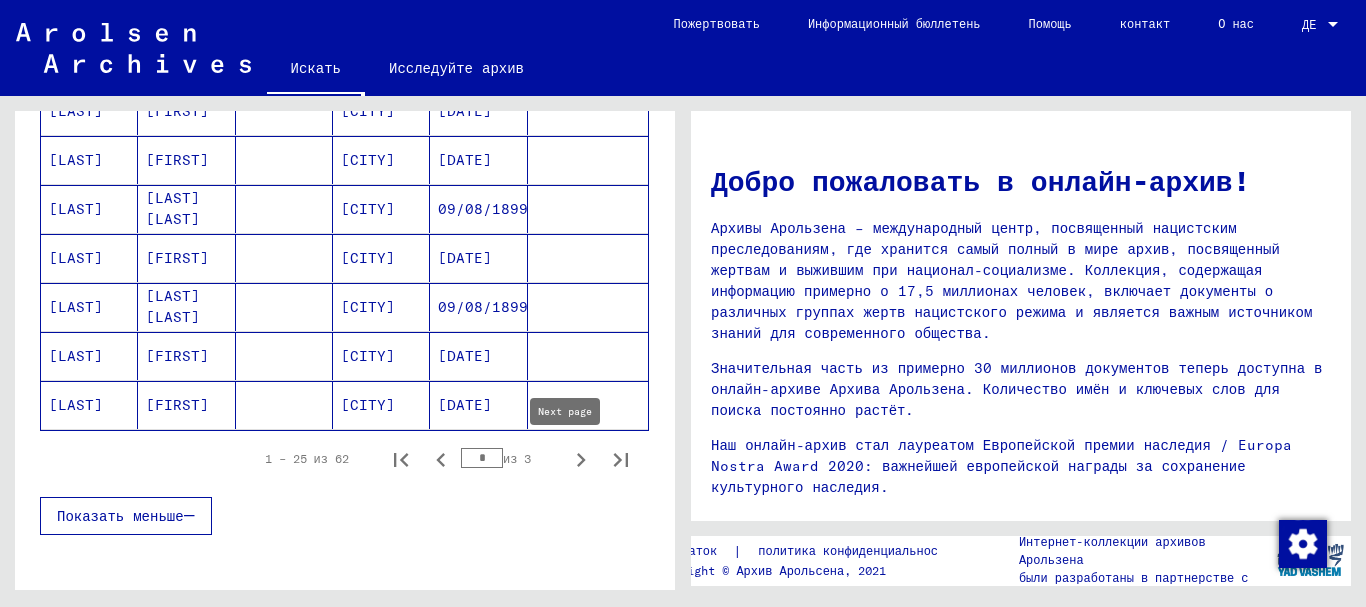 click 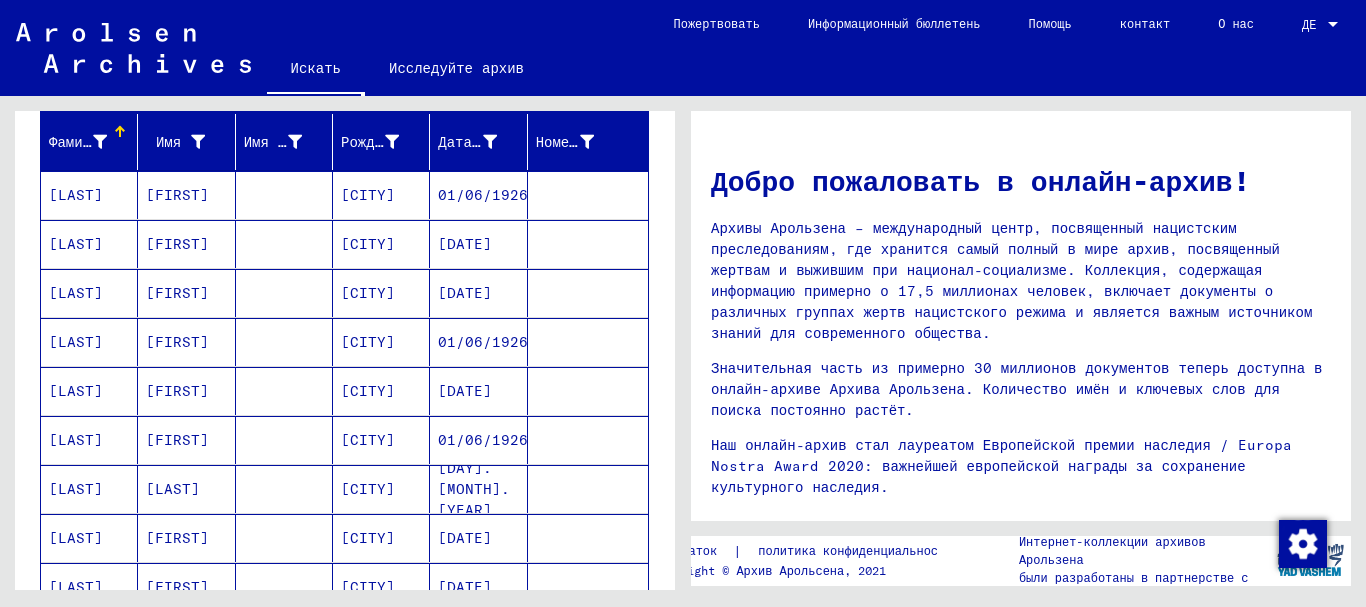 scroll, scrollTop: 0, scrollLeft: 0, axis: both 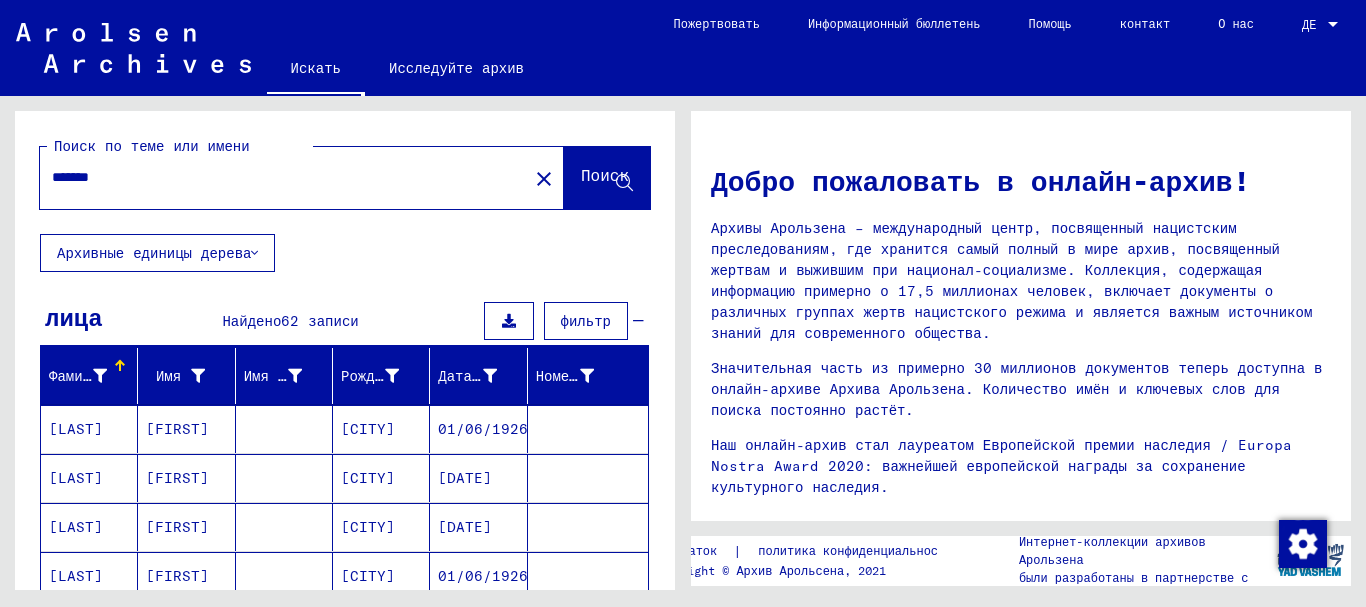 drag, startPoint x: 278, startPoint y: 172, endPoint x: 0, endPoint y: 107, distance: 285.4978 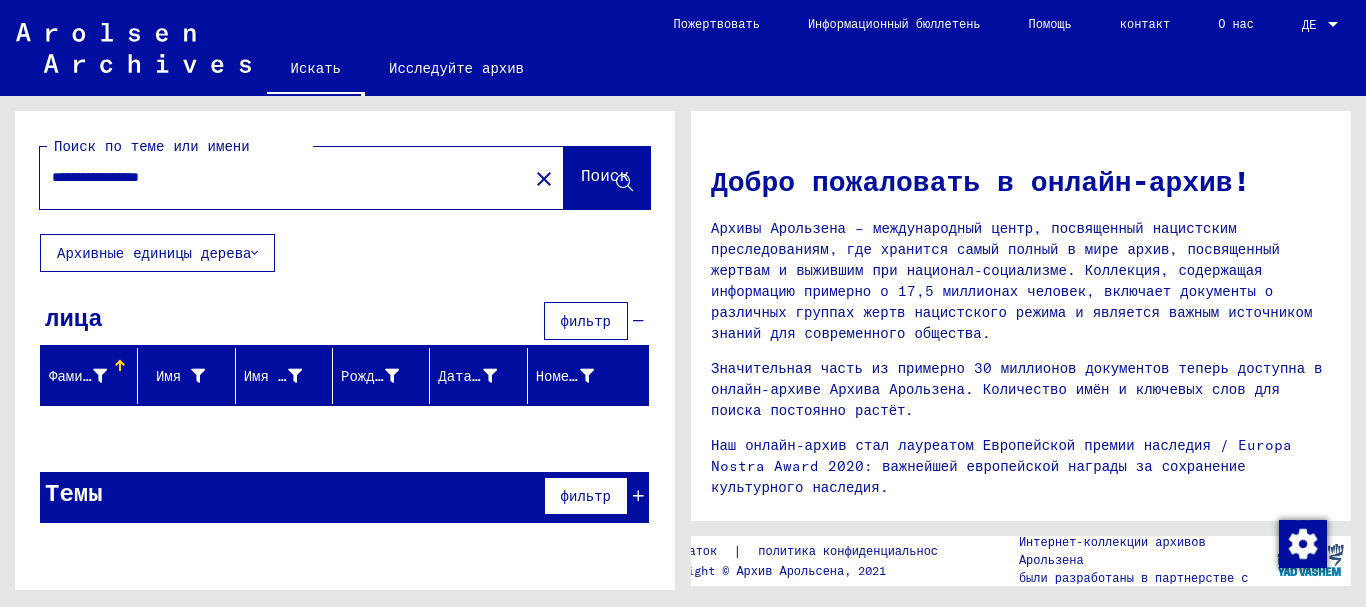 click on "ДЕ" at bounding box center [1313, 25] 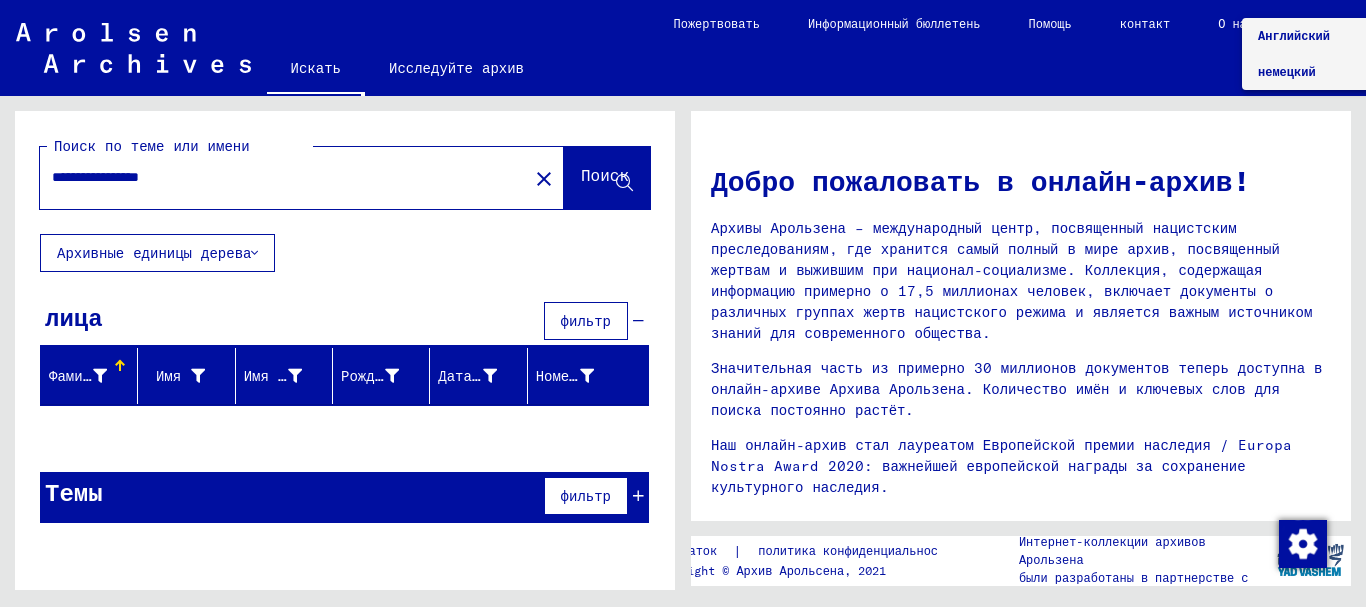 drag, startPoint x: 1308, startPoint y: 71, endPoint x: 1308, endPoint y: 47, distance: 24 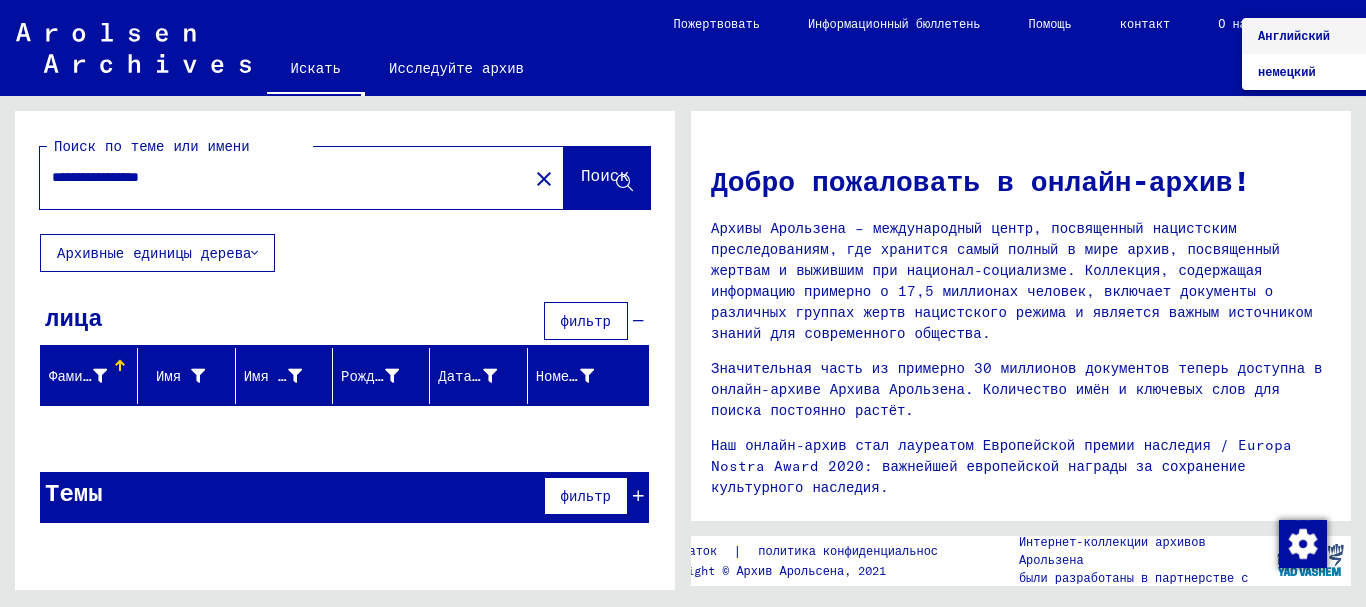 click on "Английский" at bounding box center (1310, 36) 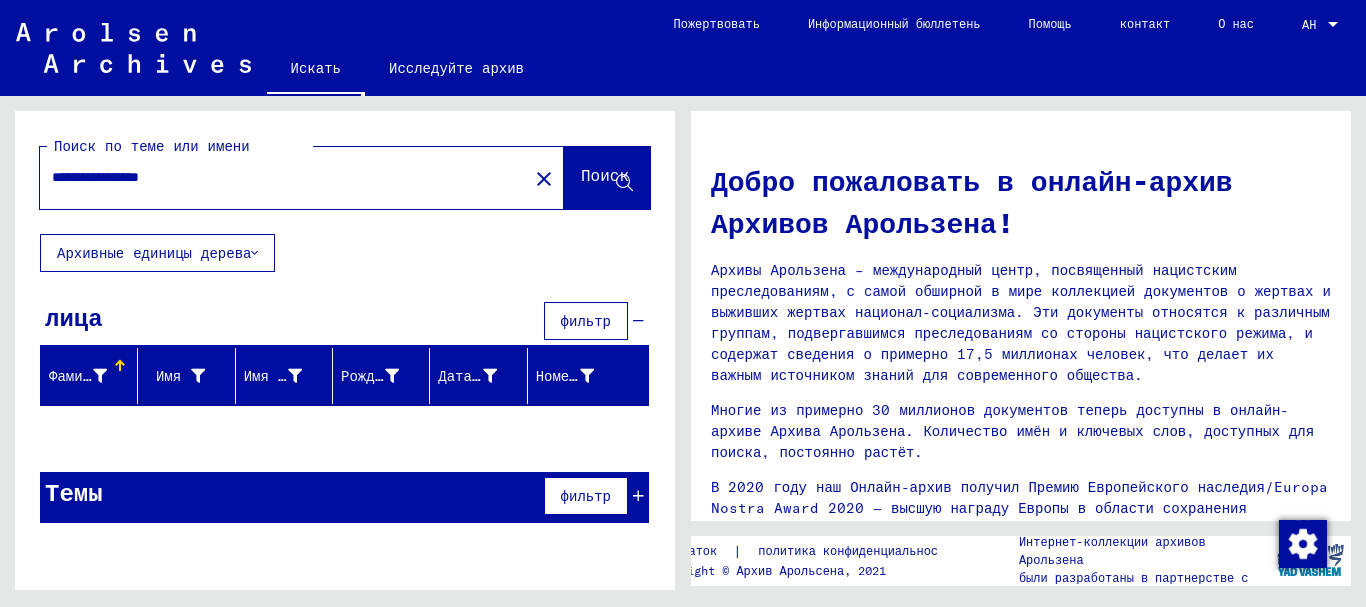 click on "**********" at bounding box center [278, 177] 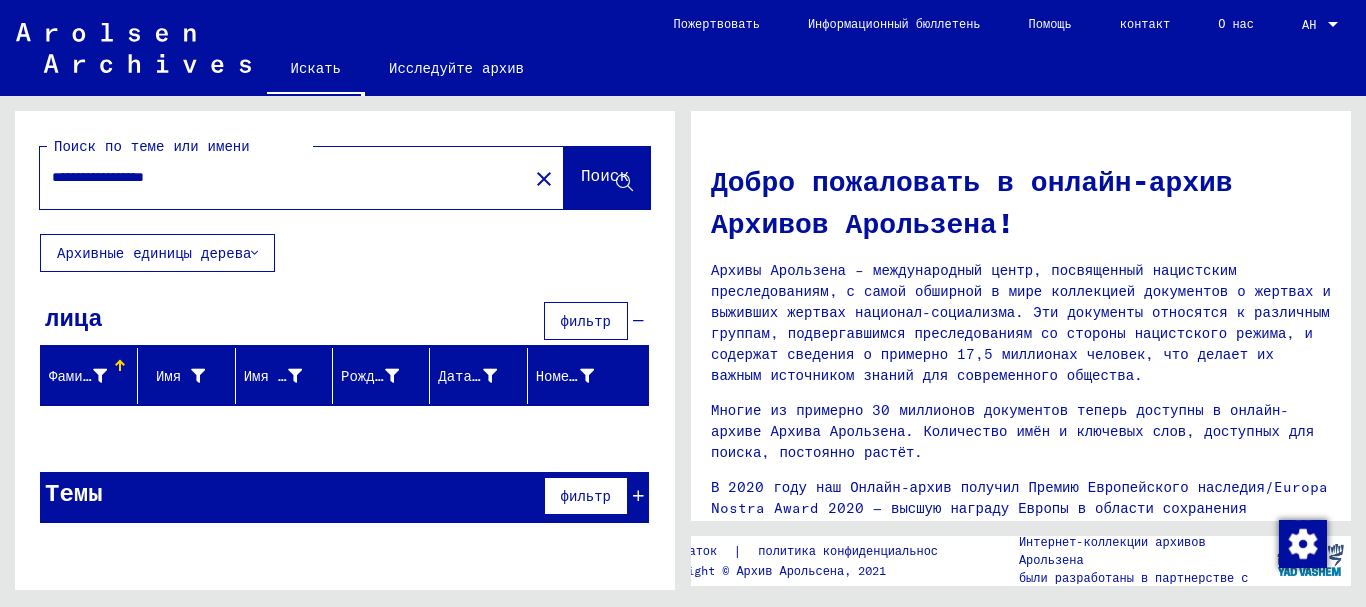 type on "**********" 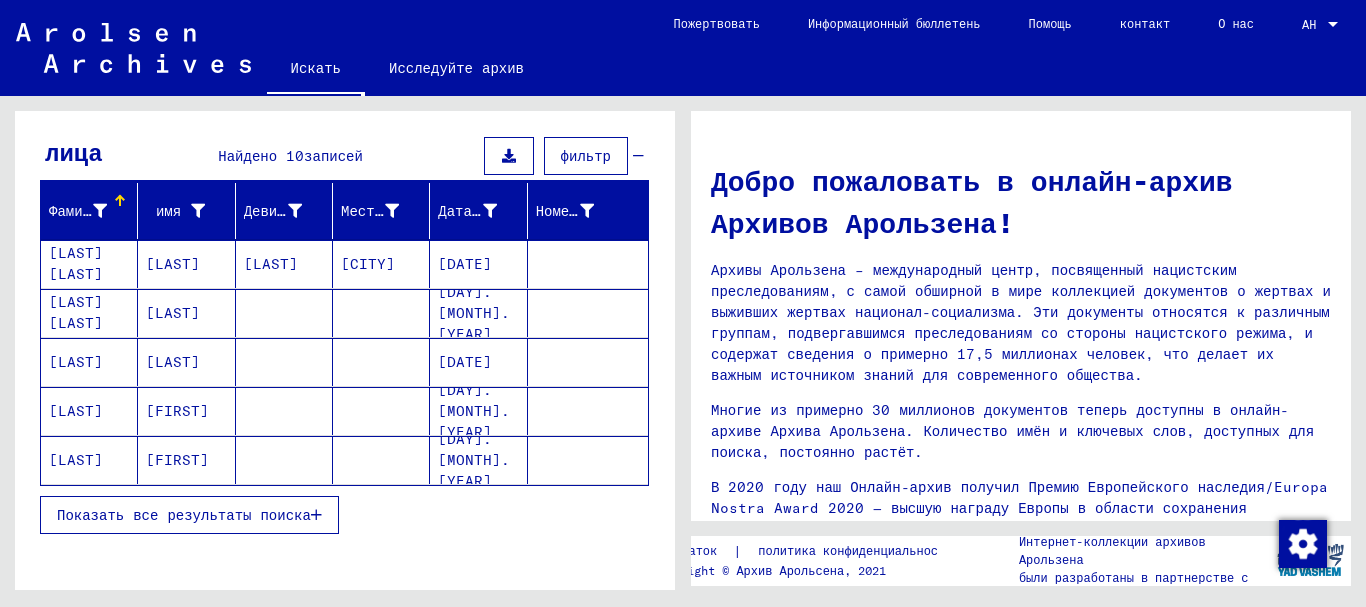 scroll, scrollTop: 200, scrollLeft: 0, axis: vertical 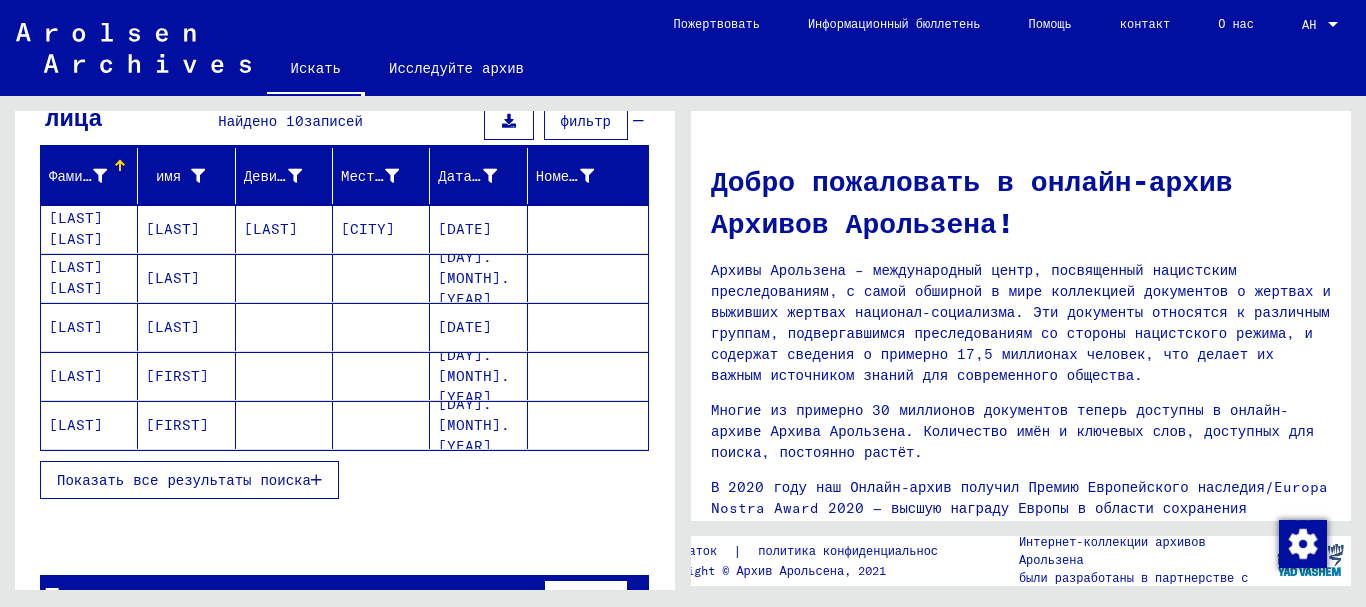 click on "Показать все результаты поиска" at bounding box center (184, 480) 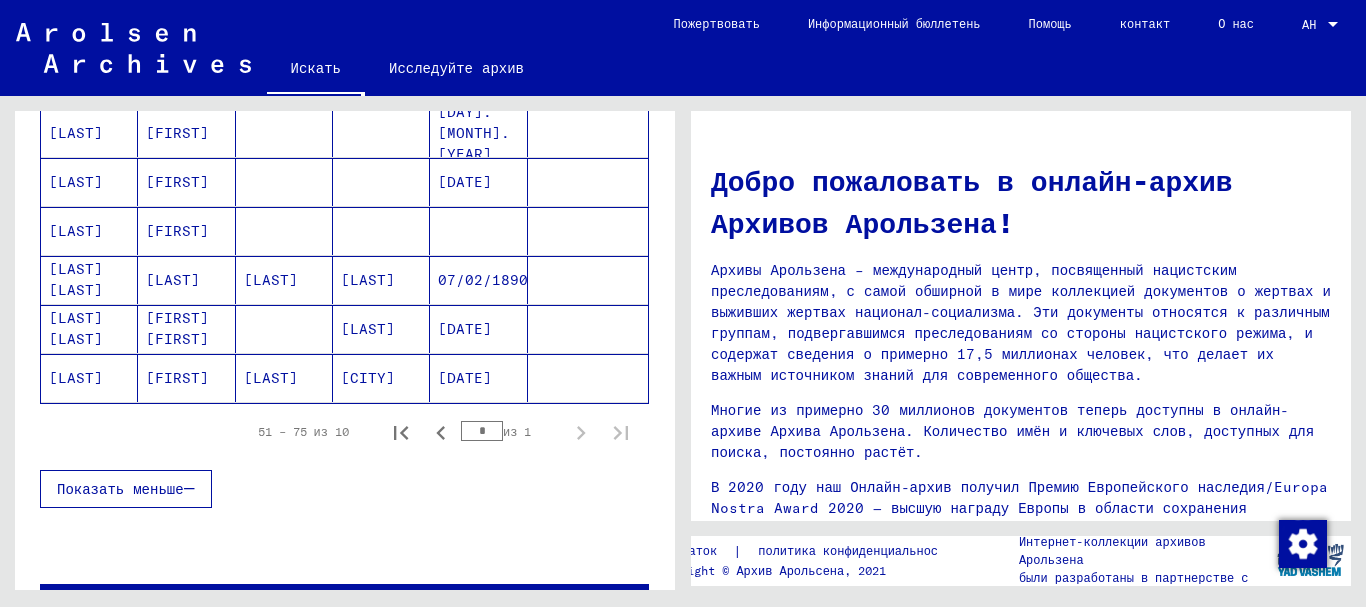 scroll, scrollTop: 500, scrollLeft: 0, axis: vertical 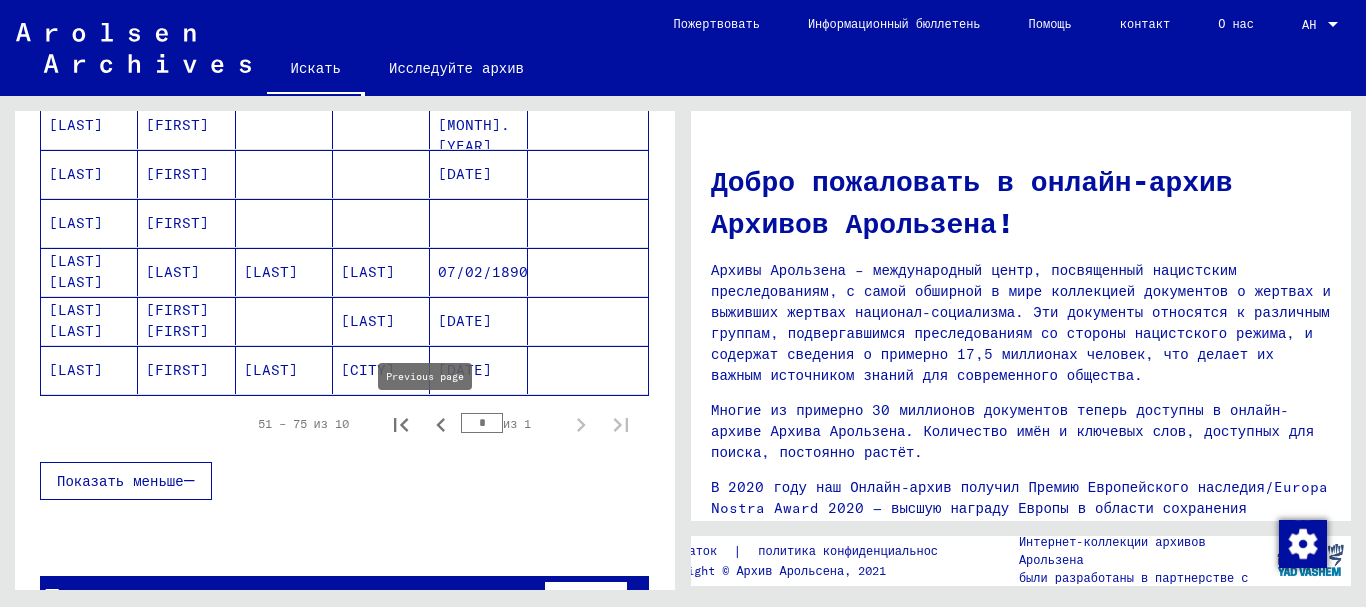 click at bounding box center (441, 424) 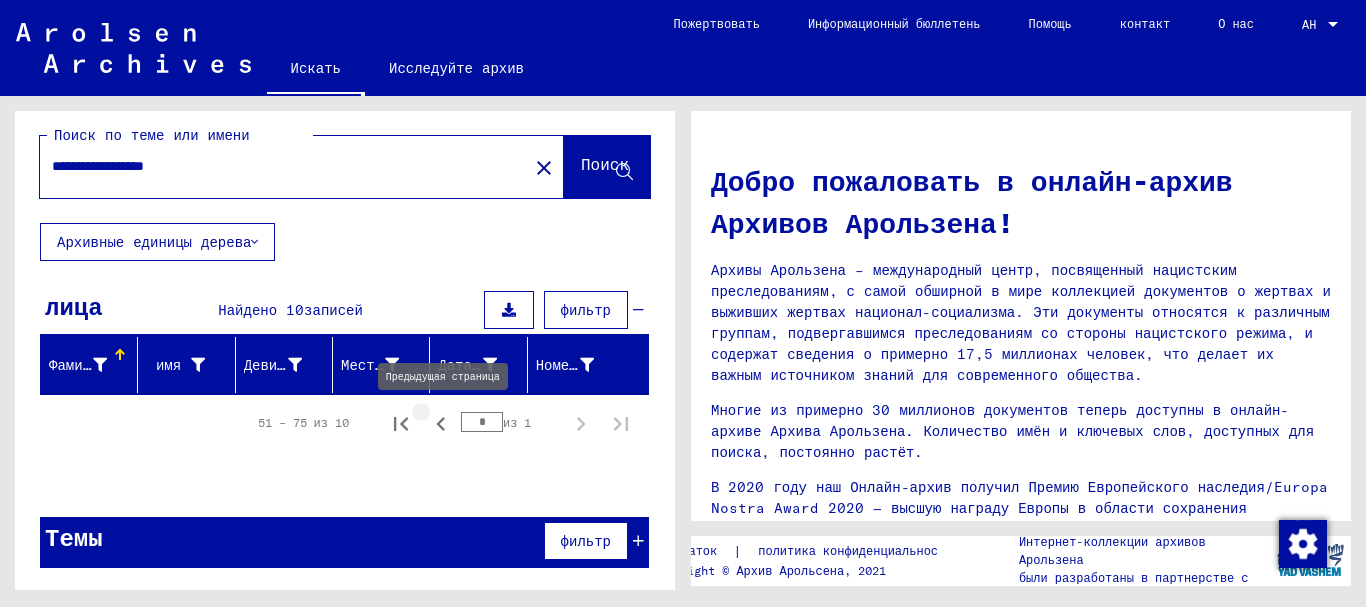 scroll, scrollTop: 11, scrollLeft: 0, axis: vertical 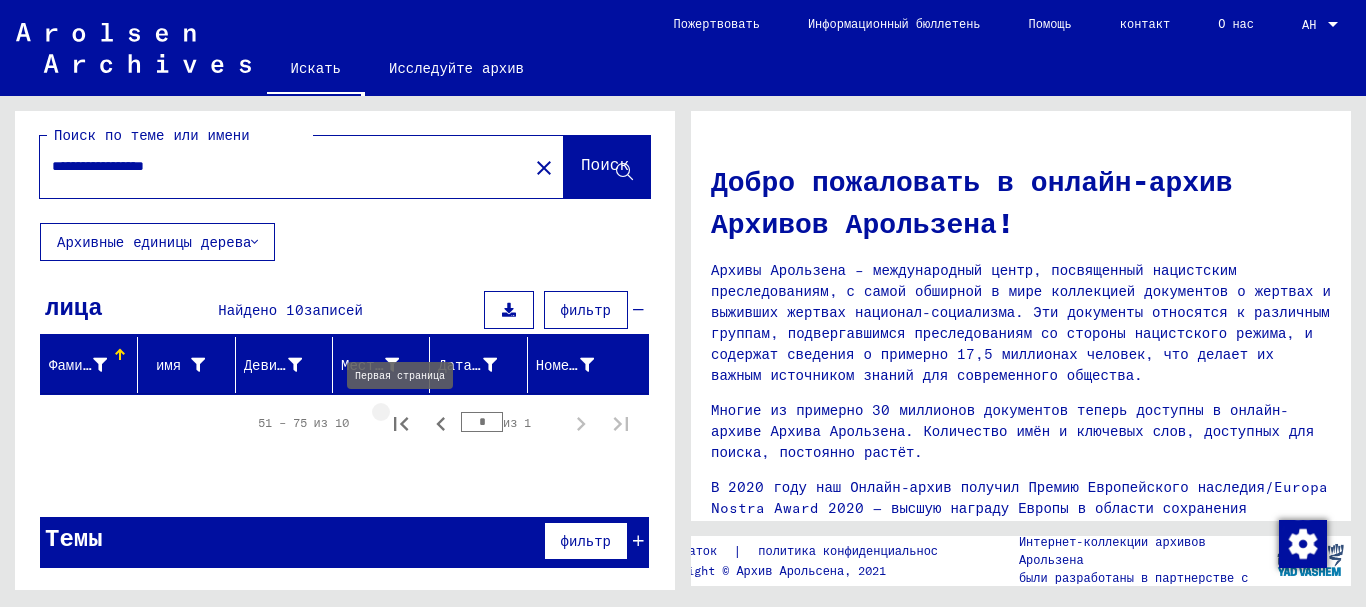 click at bounding box center (401, 423) 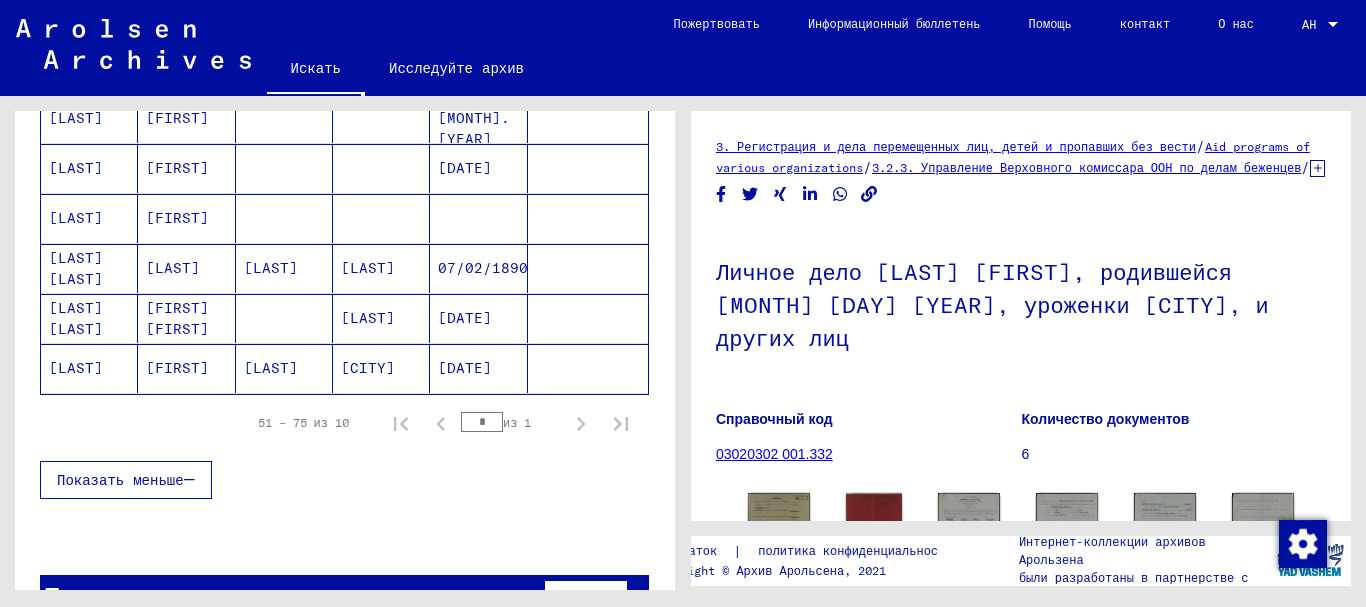 scroll, scrollTop: 250, scrollLeft: 0, axis: vertical 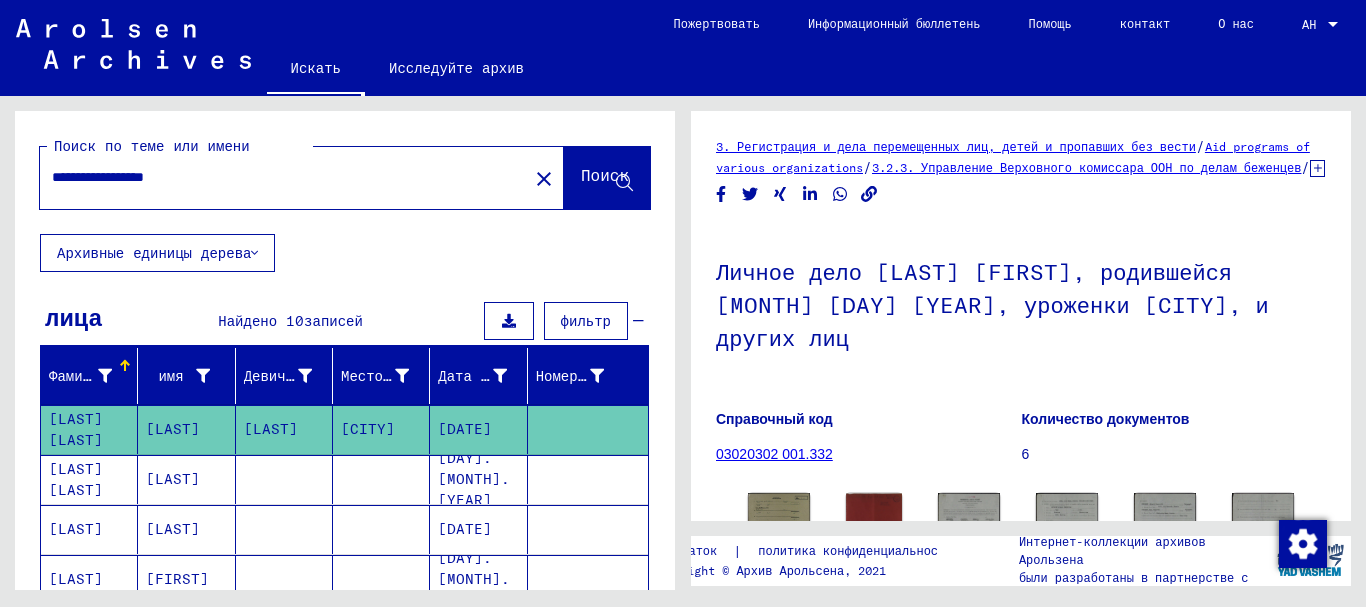 click on "**********" 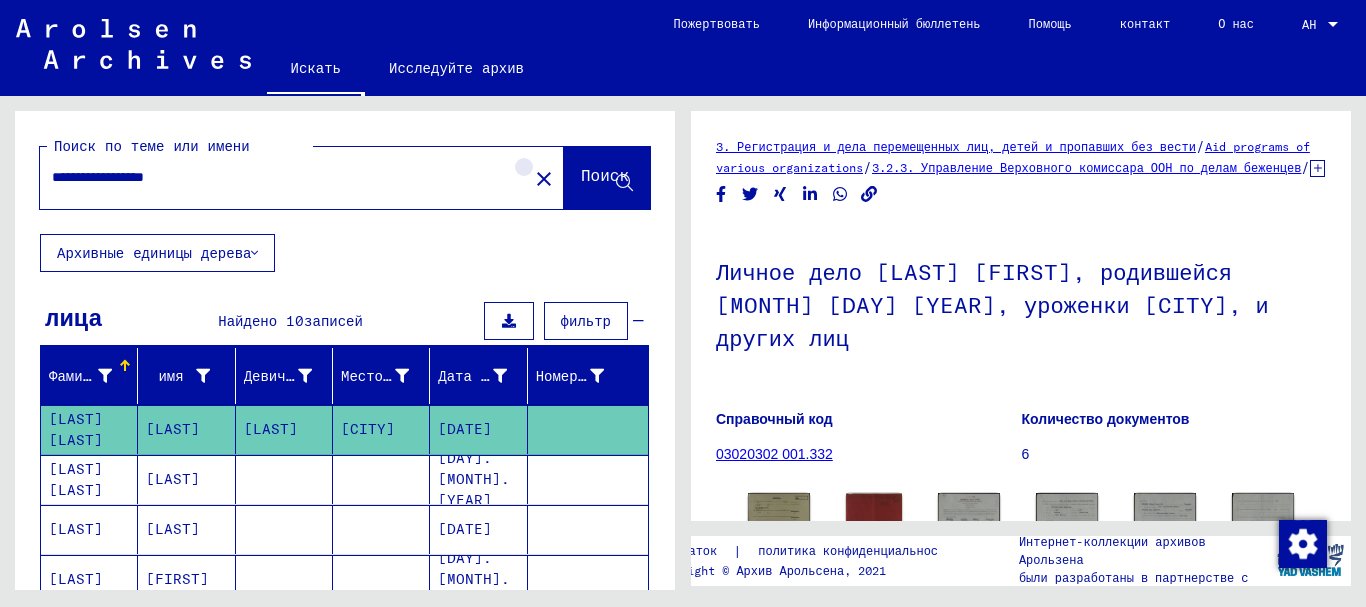 click on "close" 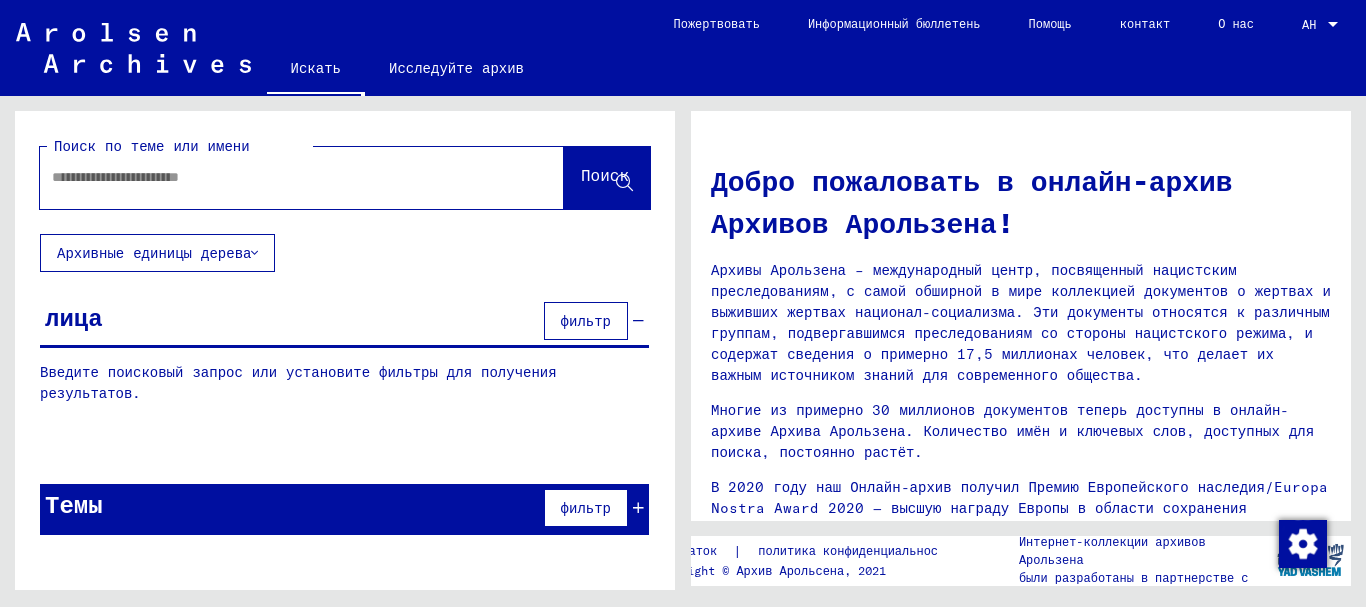 click at bounding box center (278, 177) 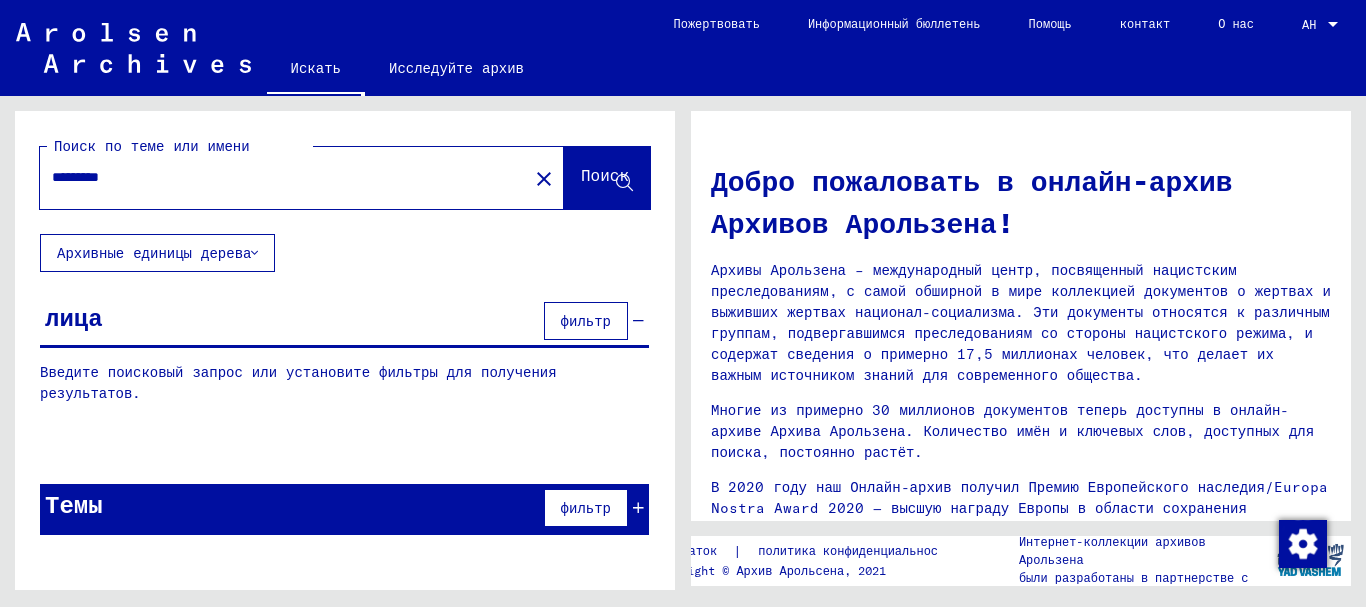 type on "*********" 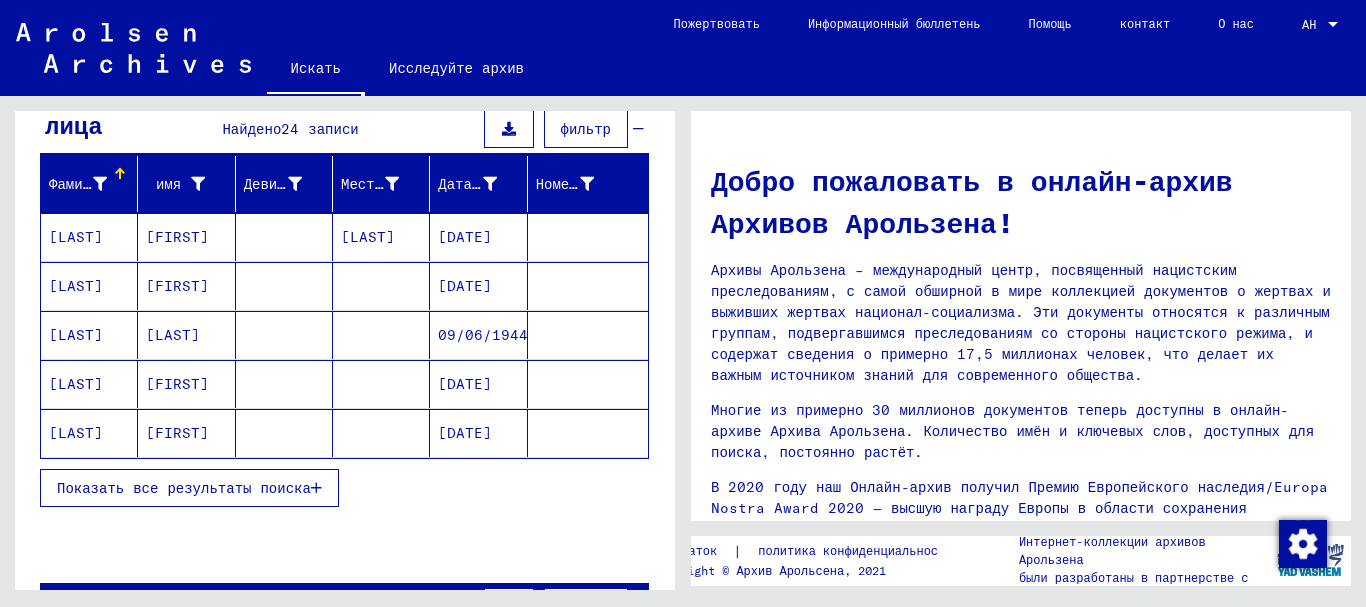 scroll, scrollTop: 200, scrollLeft: 0, axis: vertical 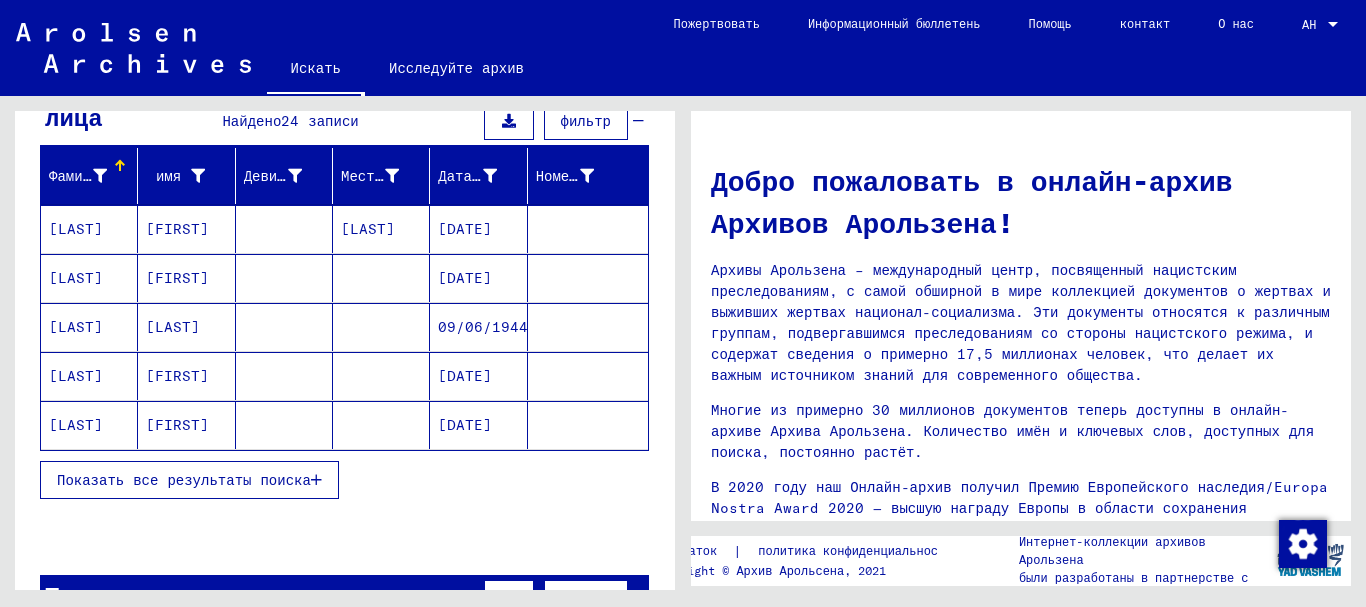 click on "Показать все результаты поиска" at bounding box center [189, 480] 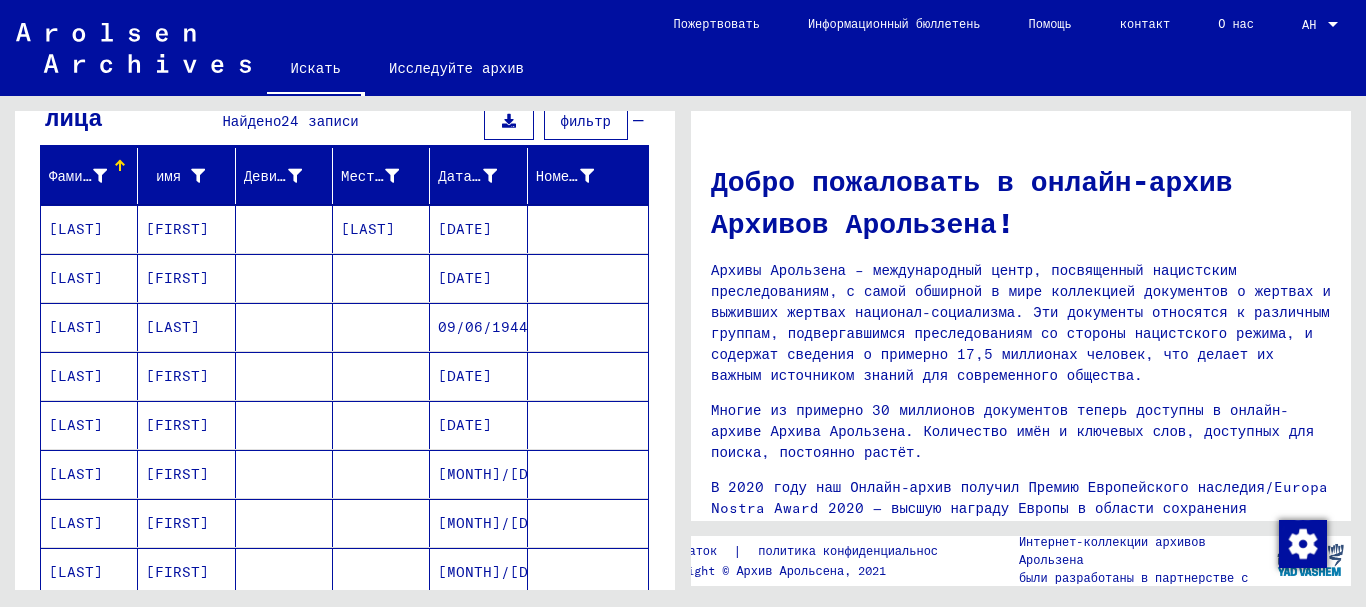scroll, scrollTop: 300, scrollLeft: 0, axis: vertical 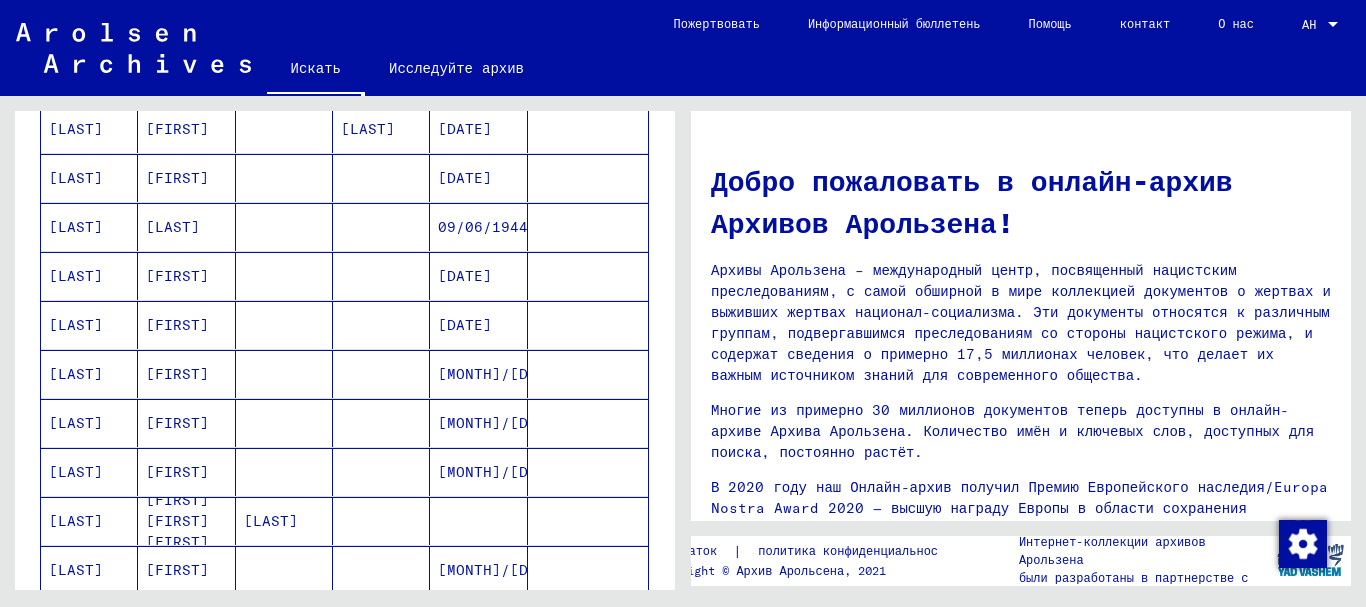 click on "[LAST]" at bounding box center (177, 276) 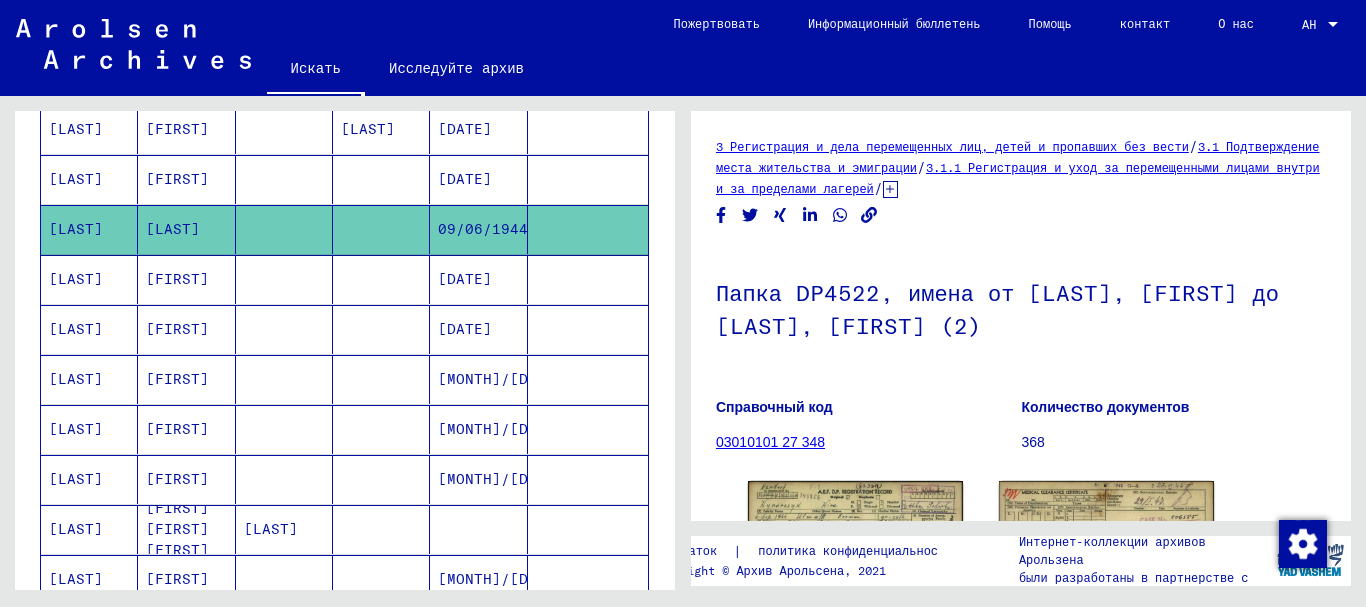 scroll, scrollTop: 0, scrollLeft: 0, axis: both 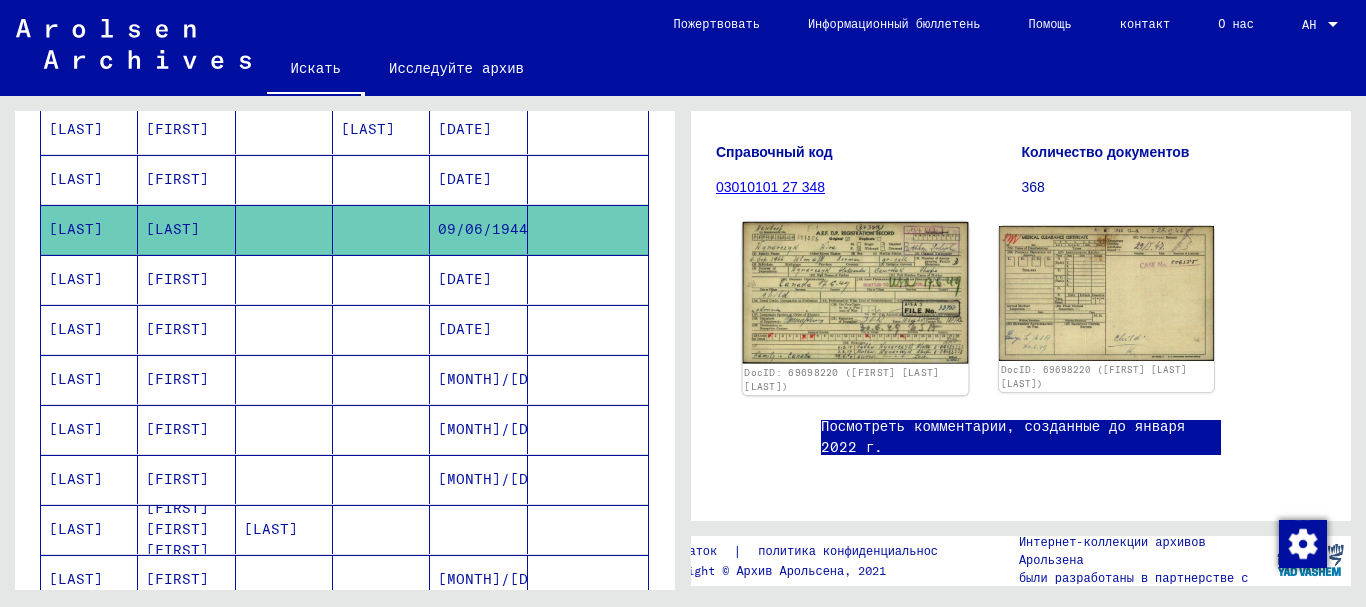 click 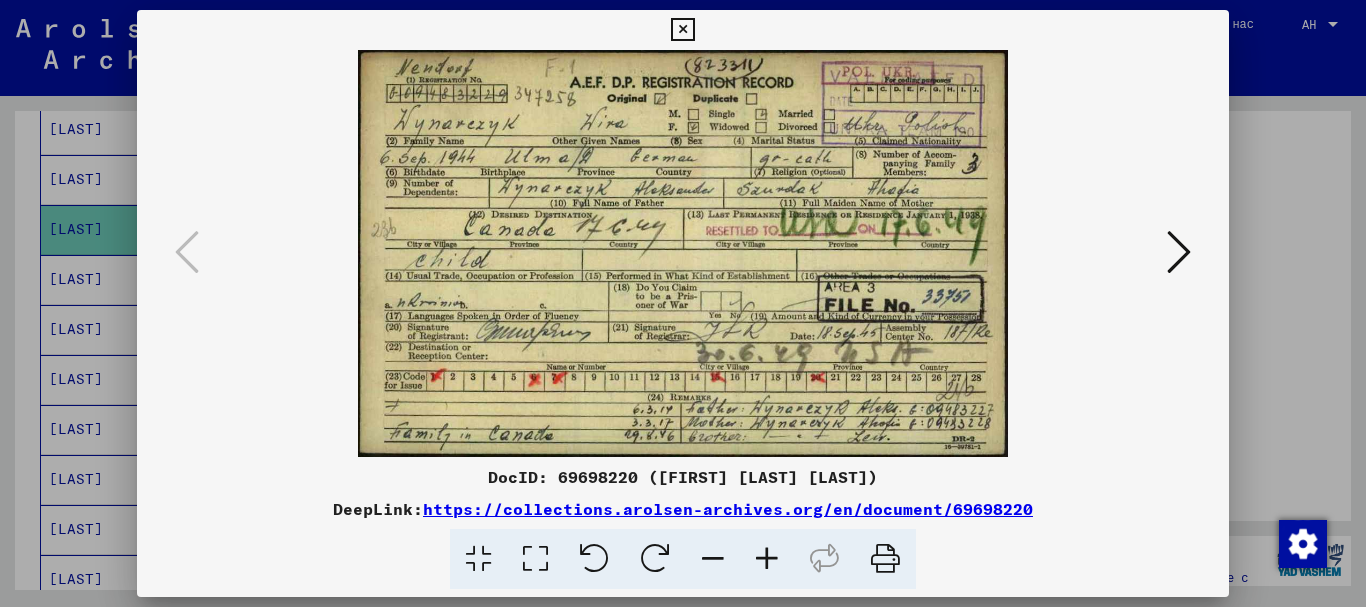 click at bounding box center (683, 253) 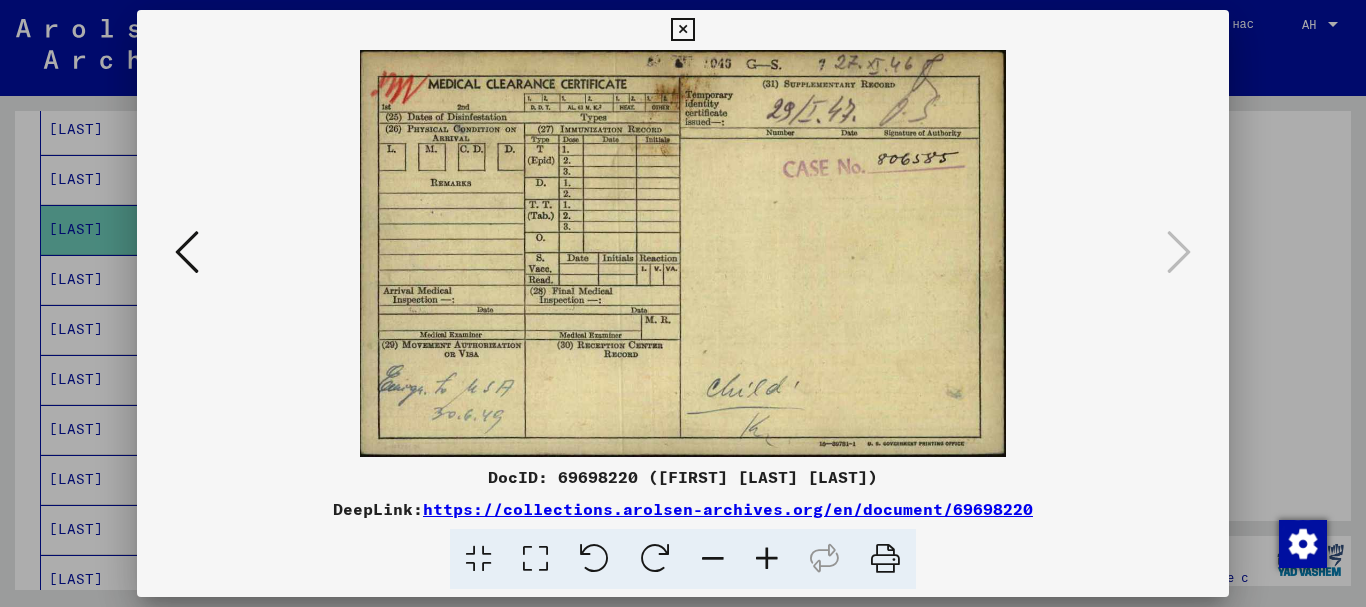 scroll, scrollTop: 300, scrollLeft: 0, axis: vertical 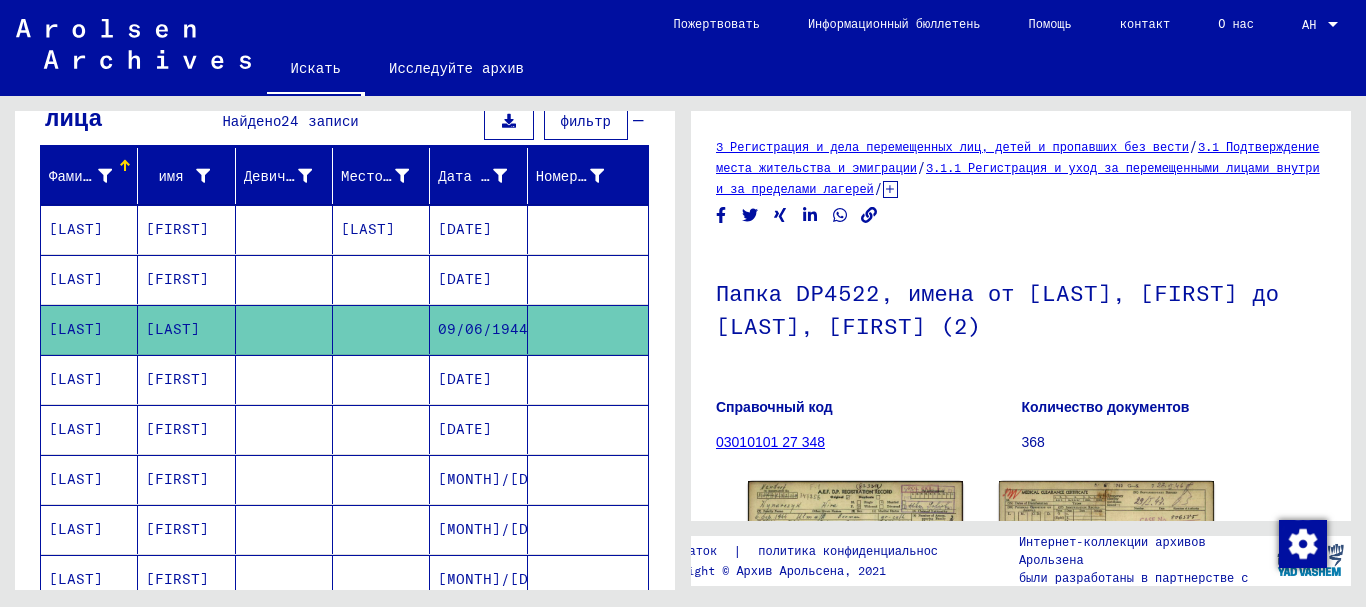 click 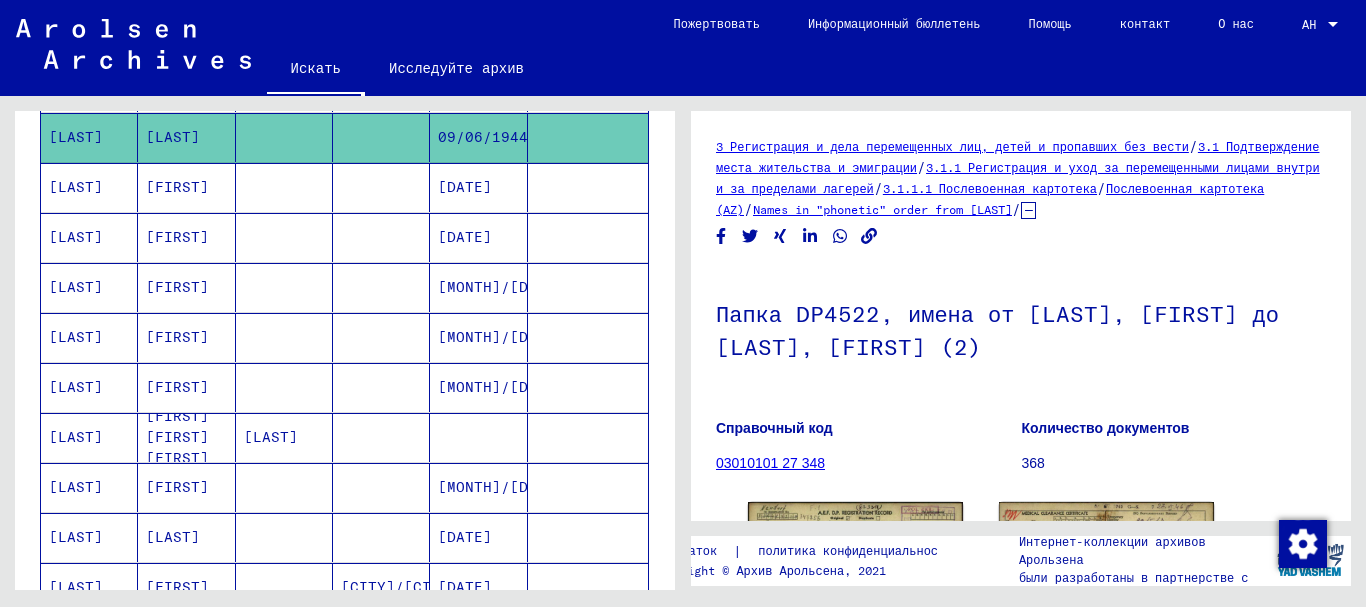 scroll, scrollTop: 400, scrollLeft: 0, axis: vertical 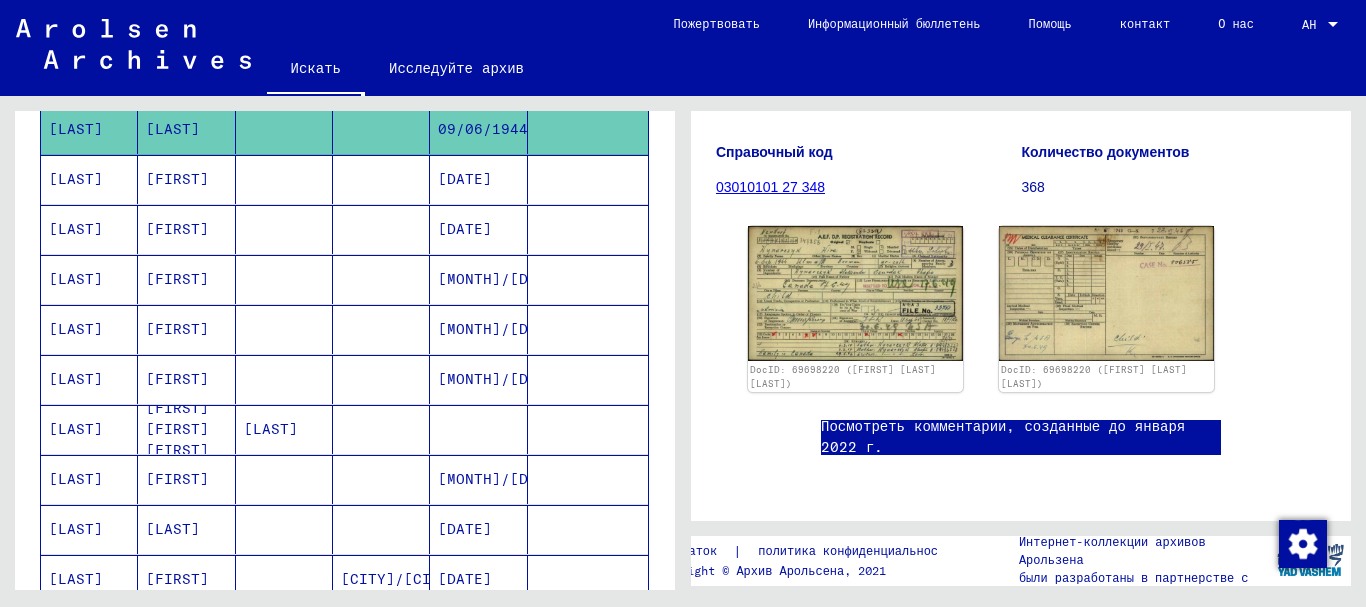 click on "[FIRST]" at bounding box center [186, 329] 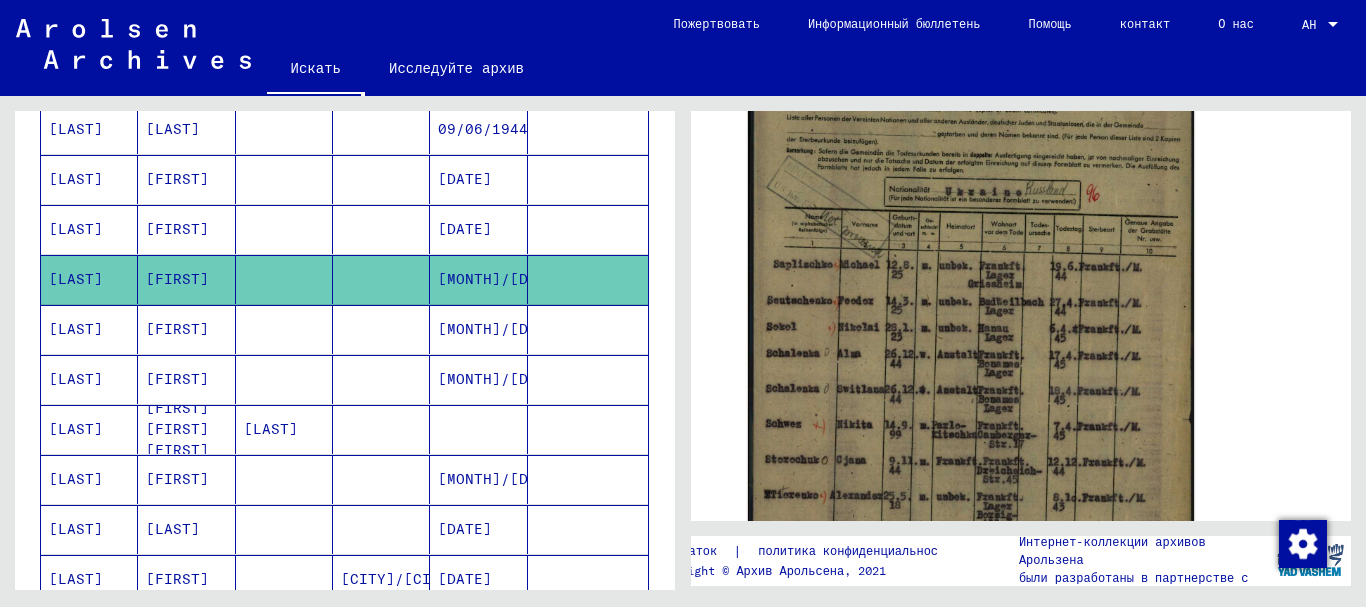 scroll, scrollTop: 500, scrollLeft: 0, axis: vertical 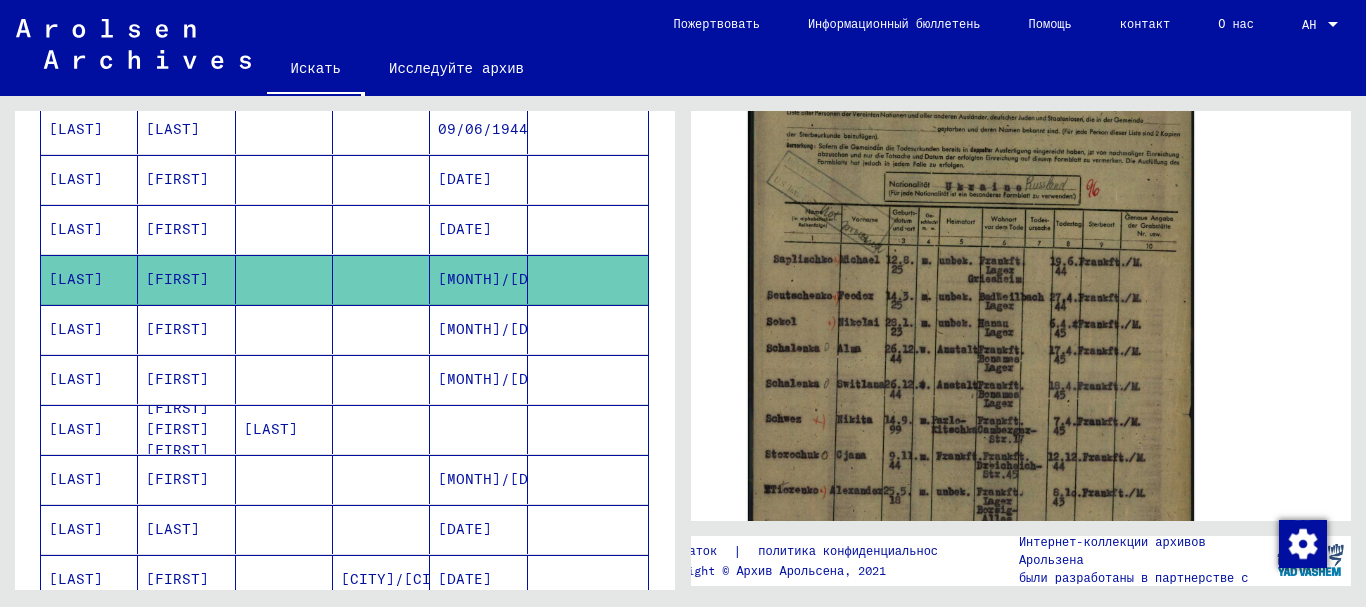 click 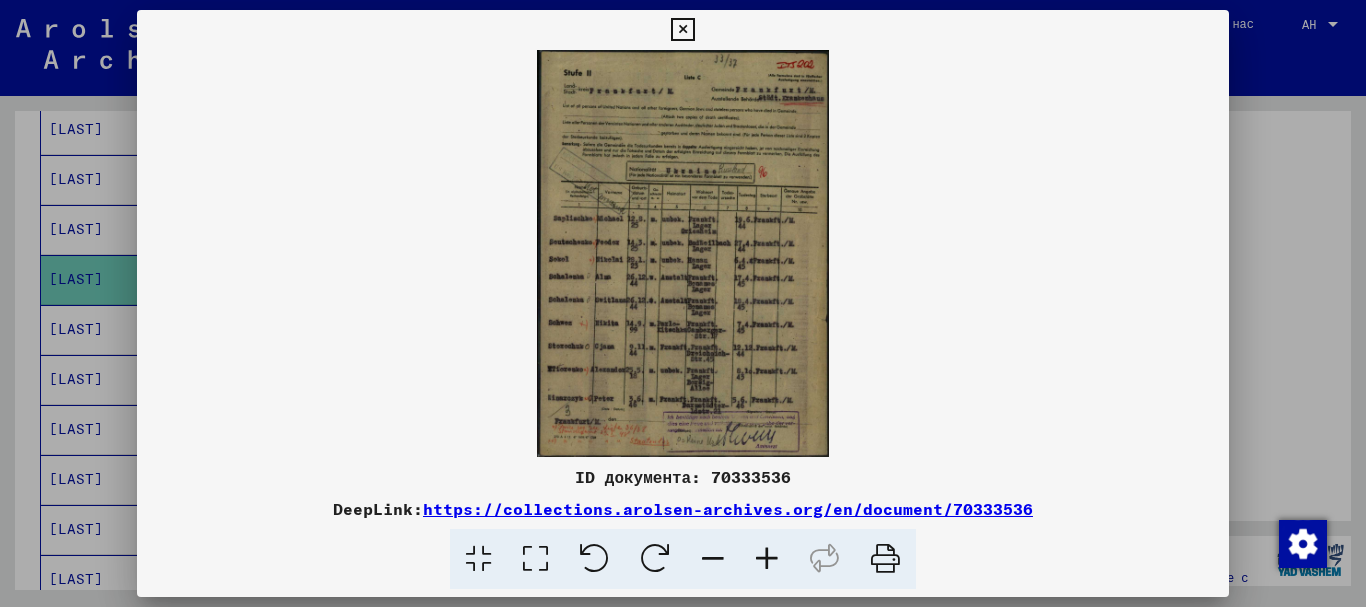 click at bounding box center (683, 303) 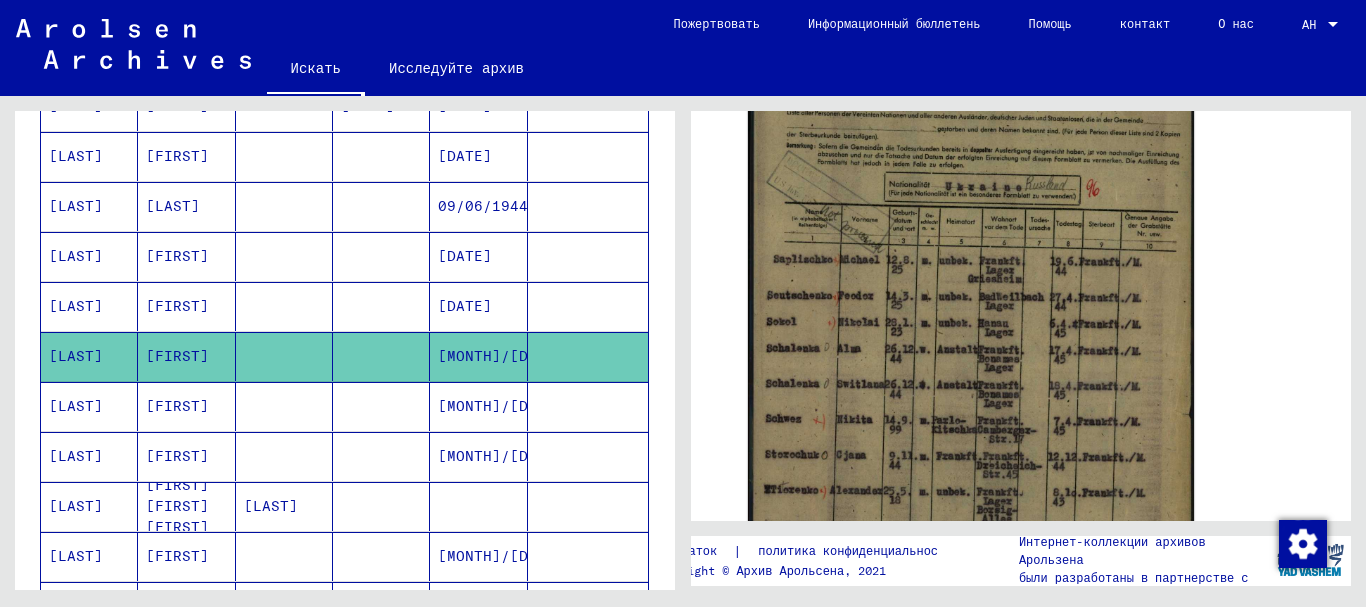 scroll, scrollTop: 300, scrollLeft: 0, axis: vertical 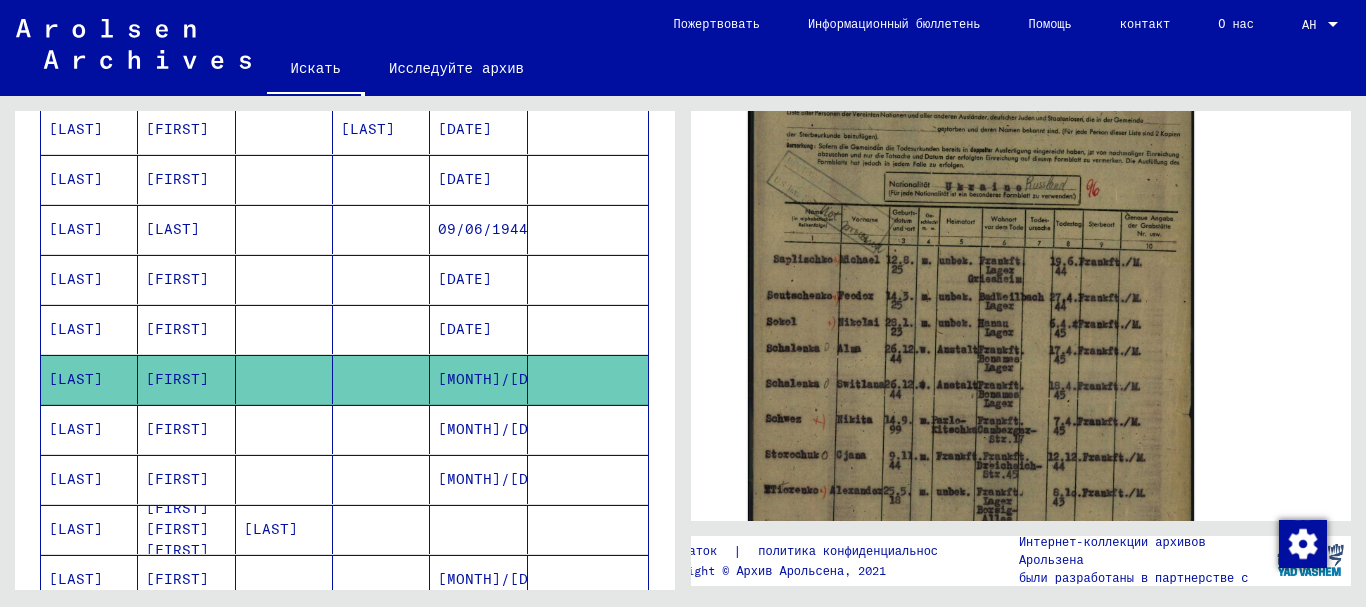 click on "[LAST]" at bounding box center [177, 279] 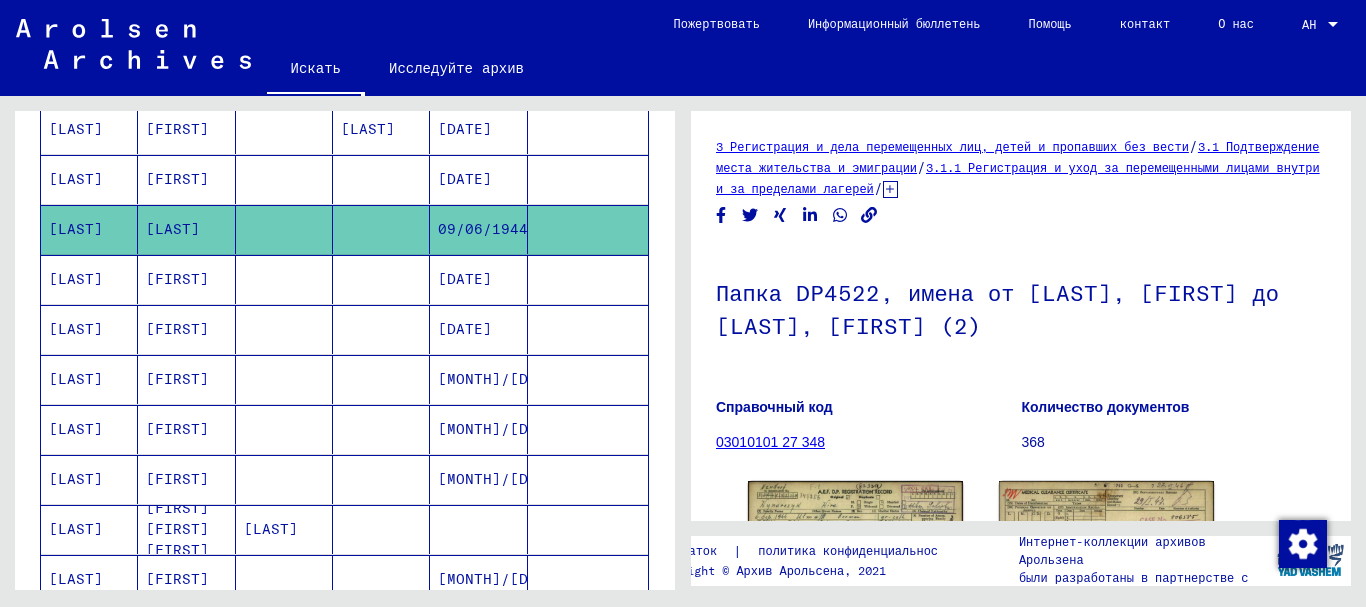 scroll, scrollTop: 200, scrollLeft: 0, axis: vertical 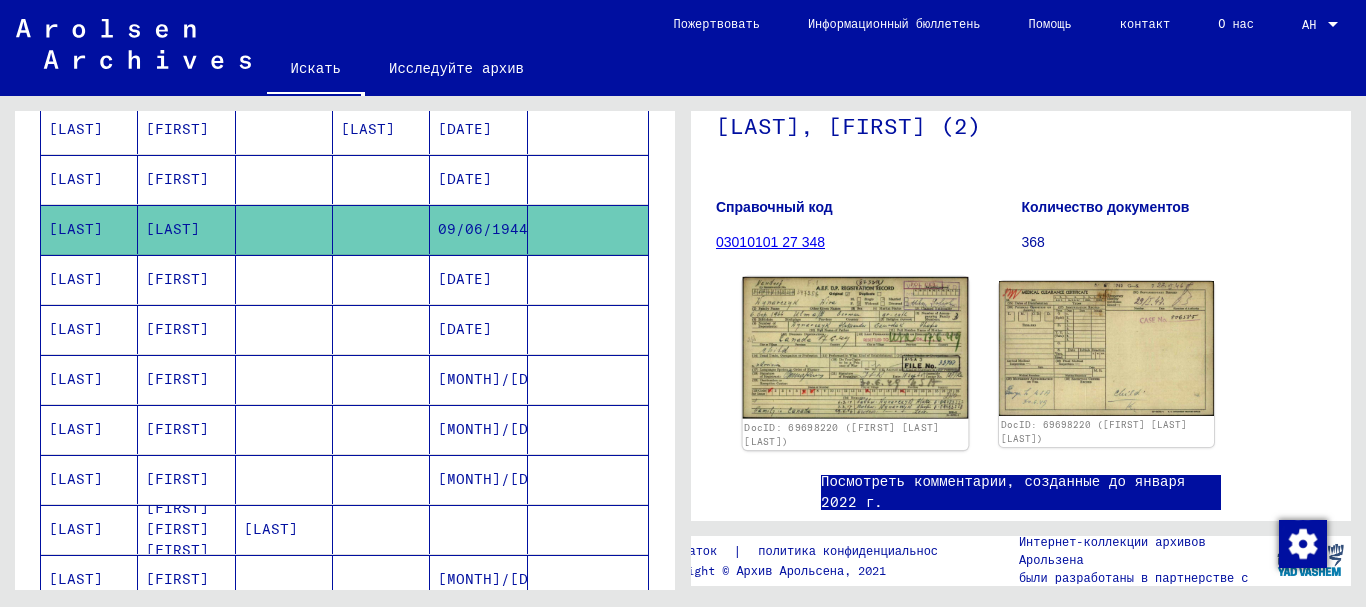 click 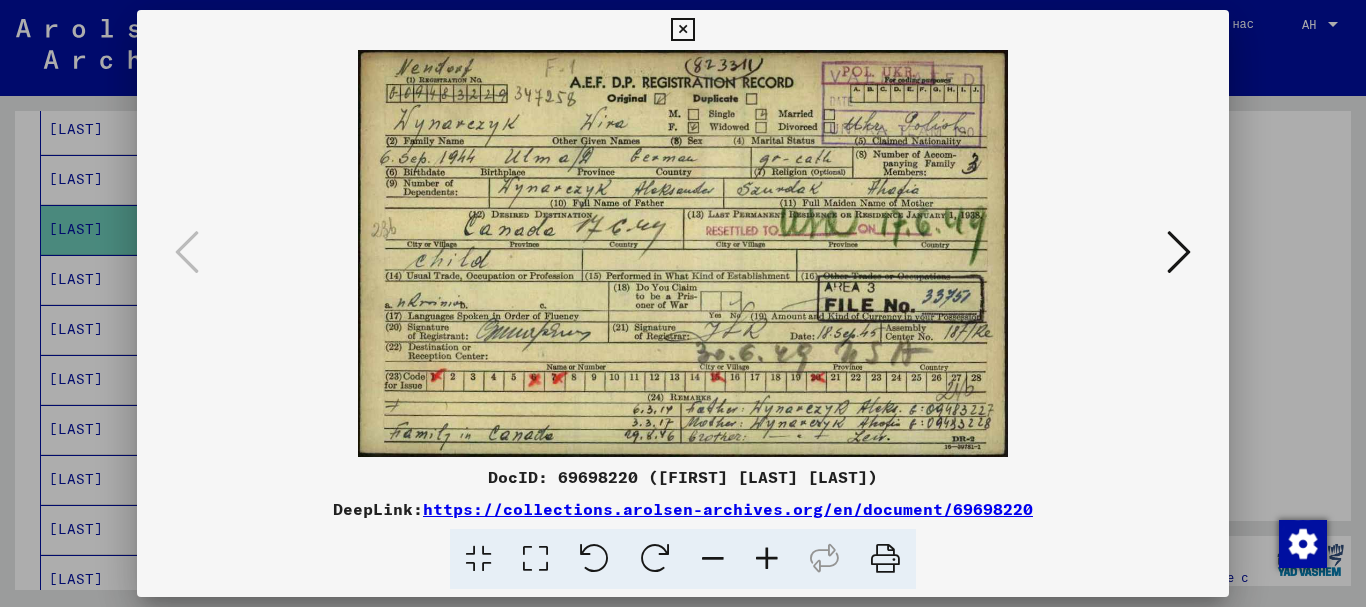 click at bounding box center [683, 303] 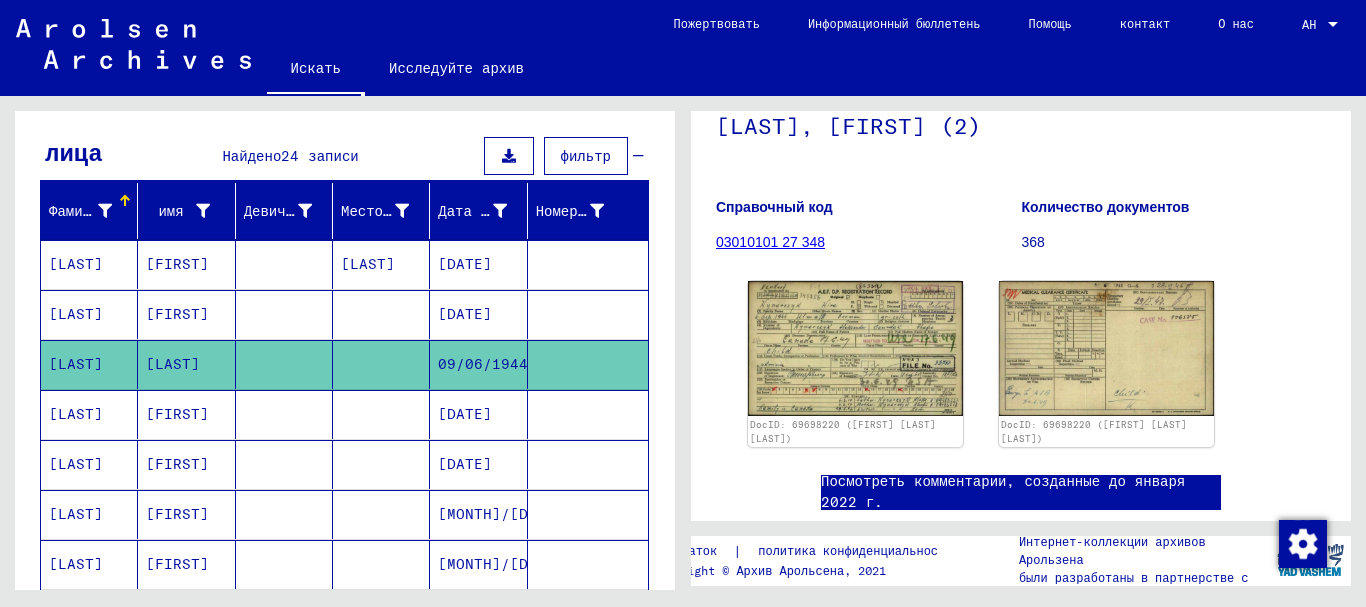 scroll, scrollTop: 200, scrollLeft: 0, axis: vertical 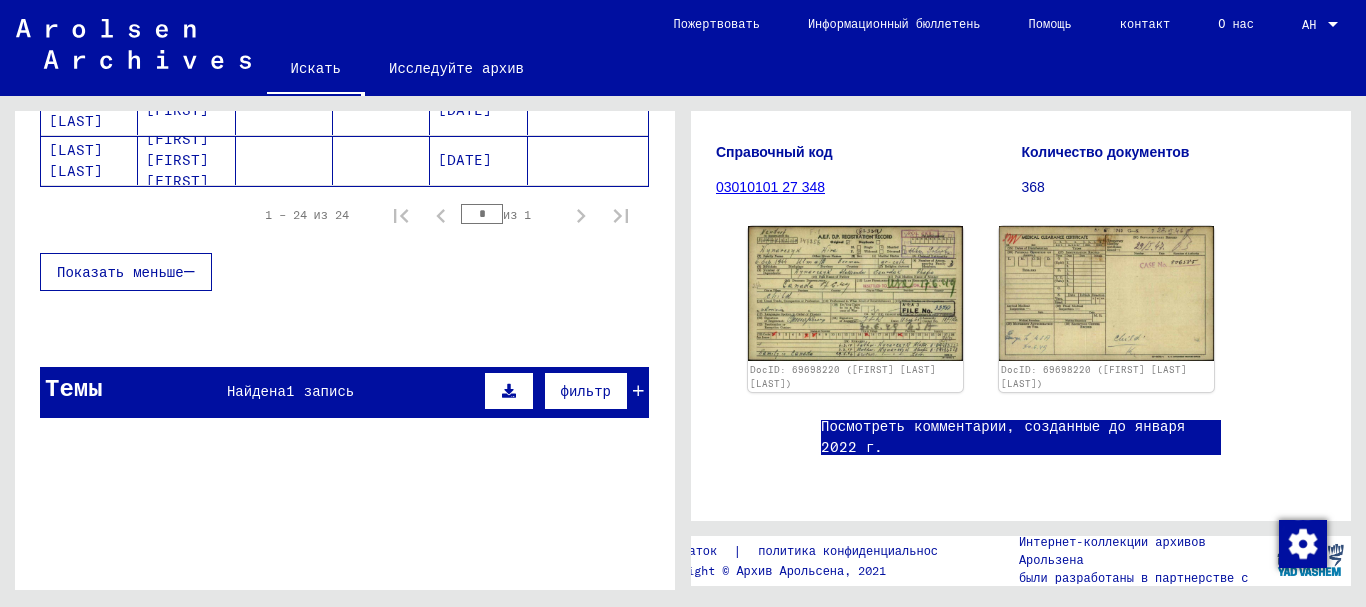 click on "1 запись" at bounding box center (320, 391) 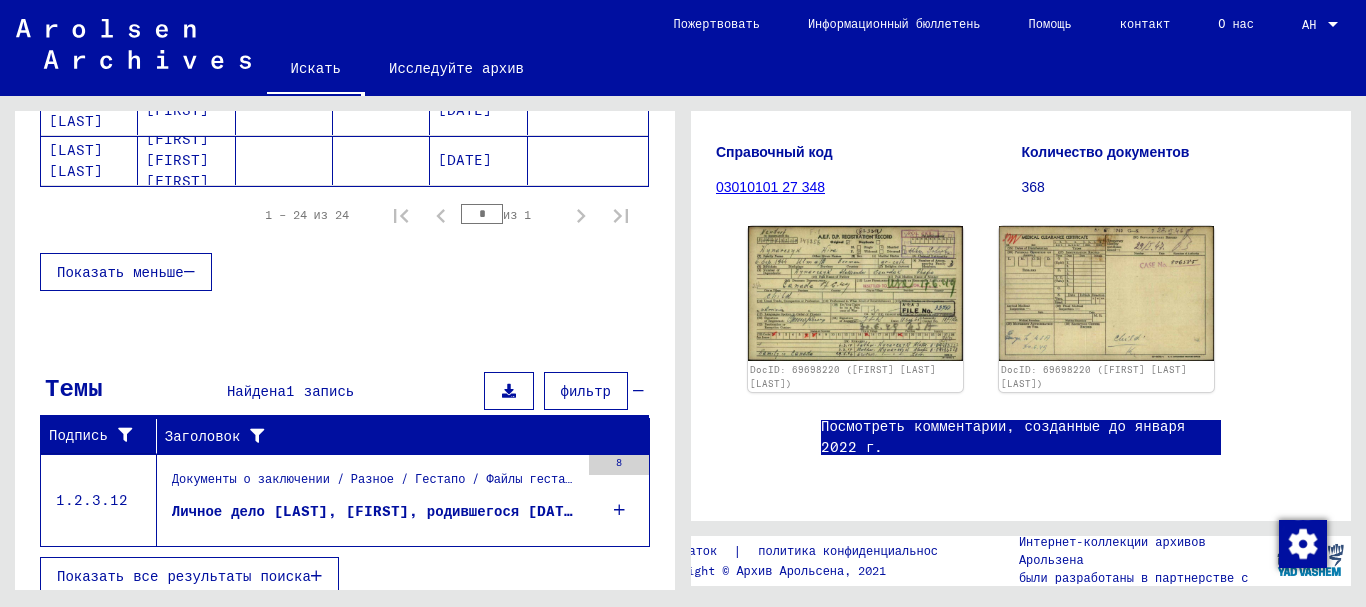 click on "Личное дело [LAST], [FIRST], родившегося [DATE]" at bounding box center [377, 511] 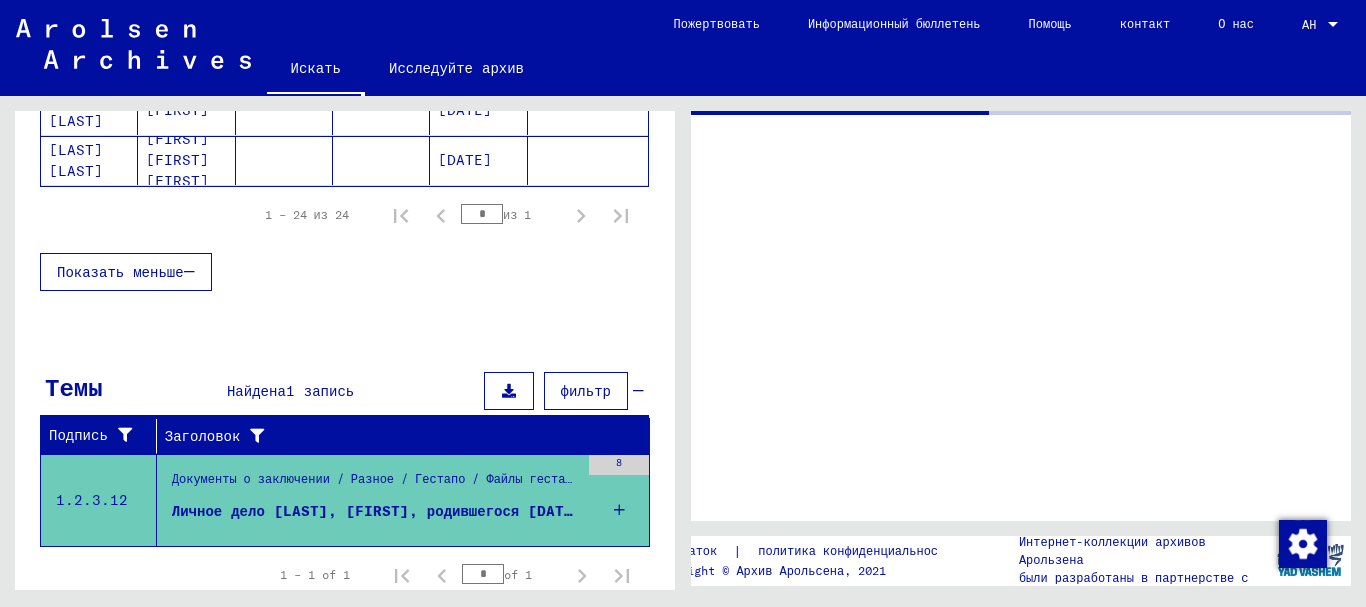 scroll, scrollTop: 1115, scrollLeft: 0, axis: vertical 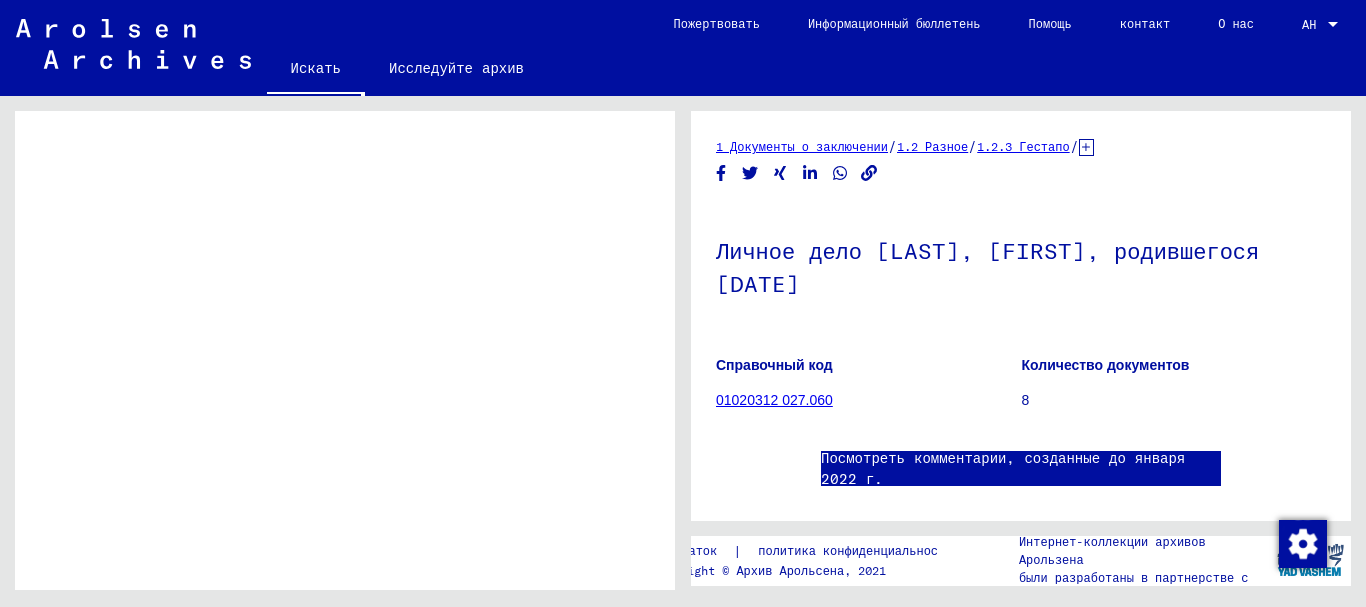 click on "Личное дело [LAST], [FIRST], родившегося [DATE]" 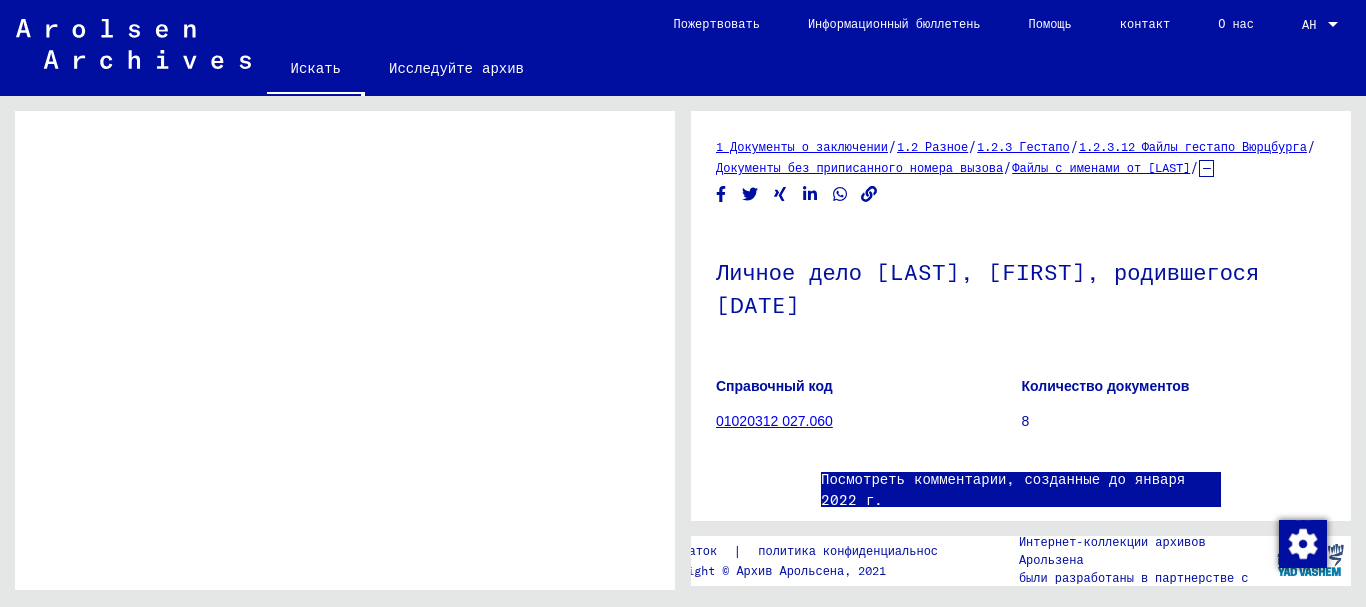 click on "Файлы с именами от [LAST]" 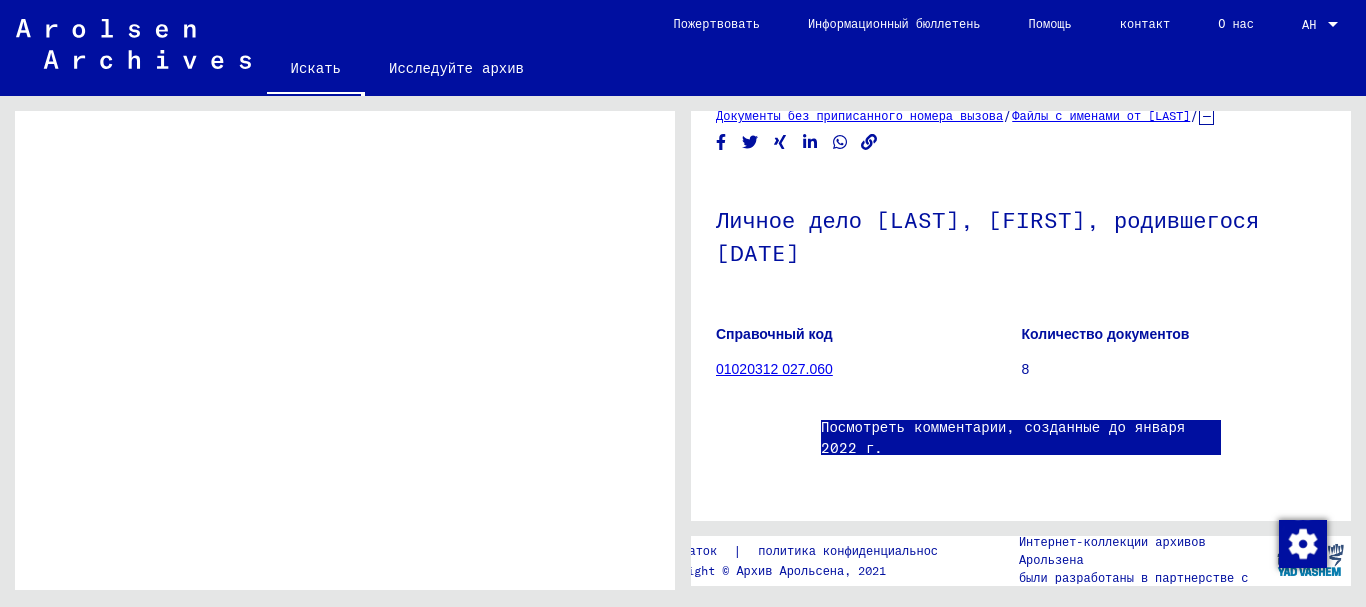 scroll, scrollTop: 85, scrollLeft: 0, axis: vertical 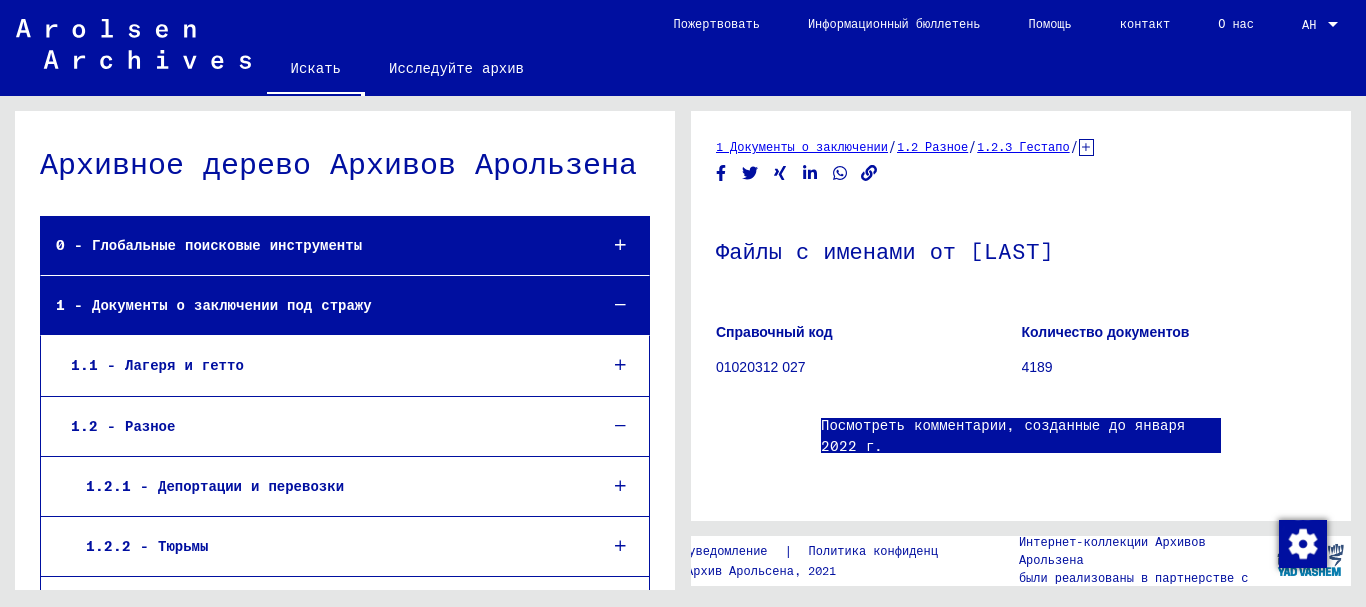 click 